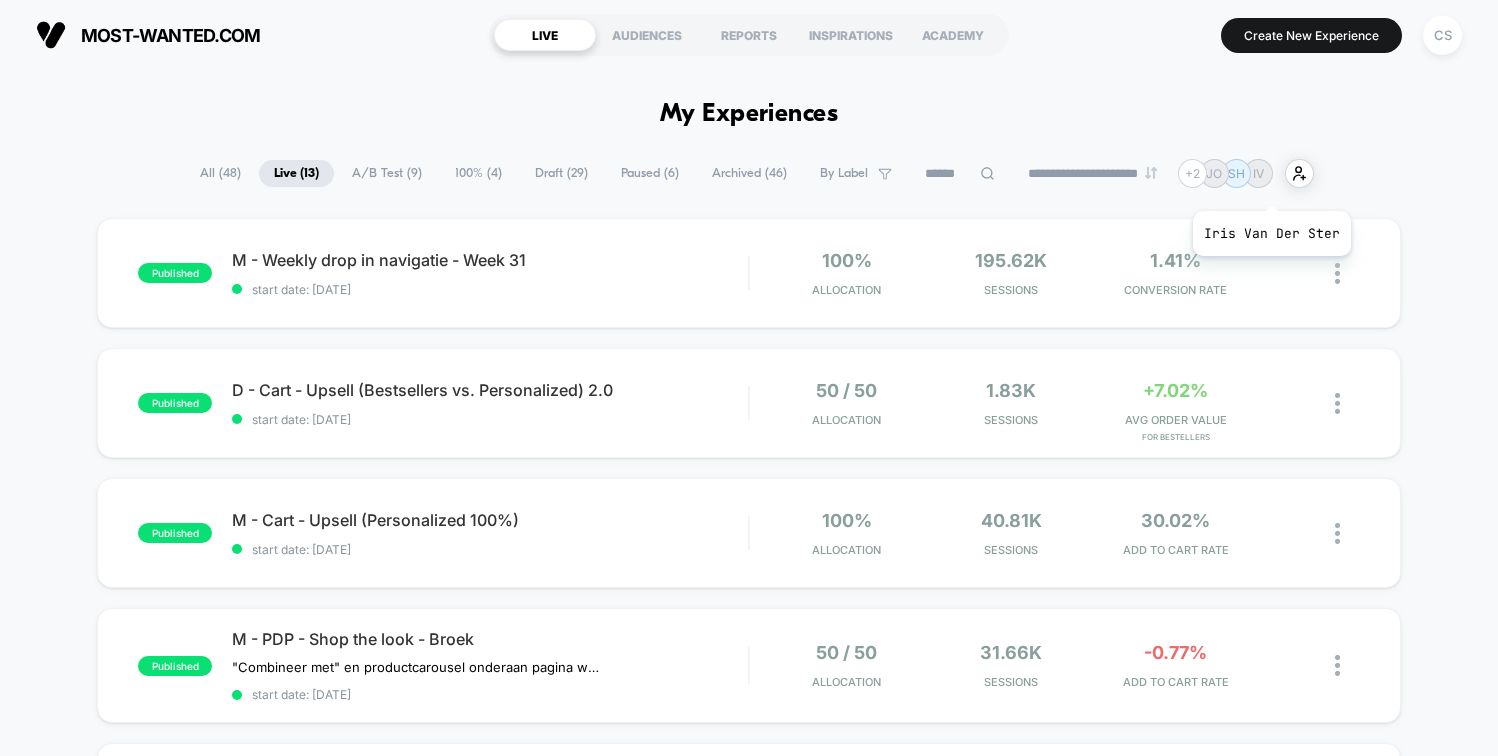 scroll, scrollTop: 0, scrollLeft: 0, axis: both 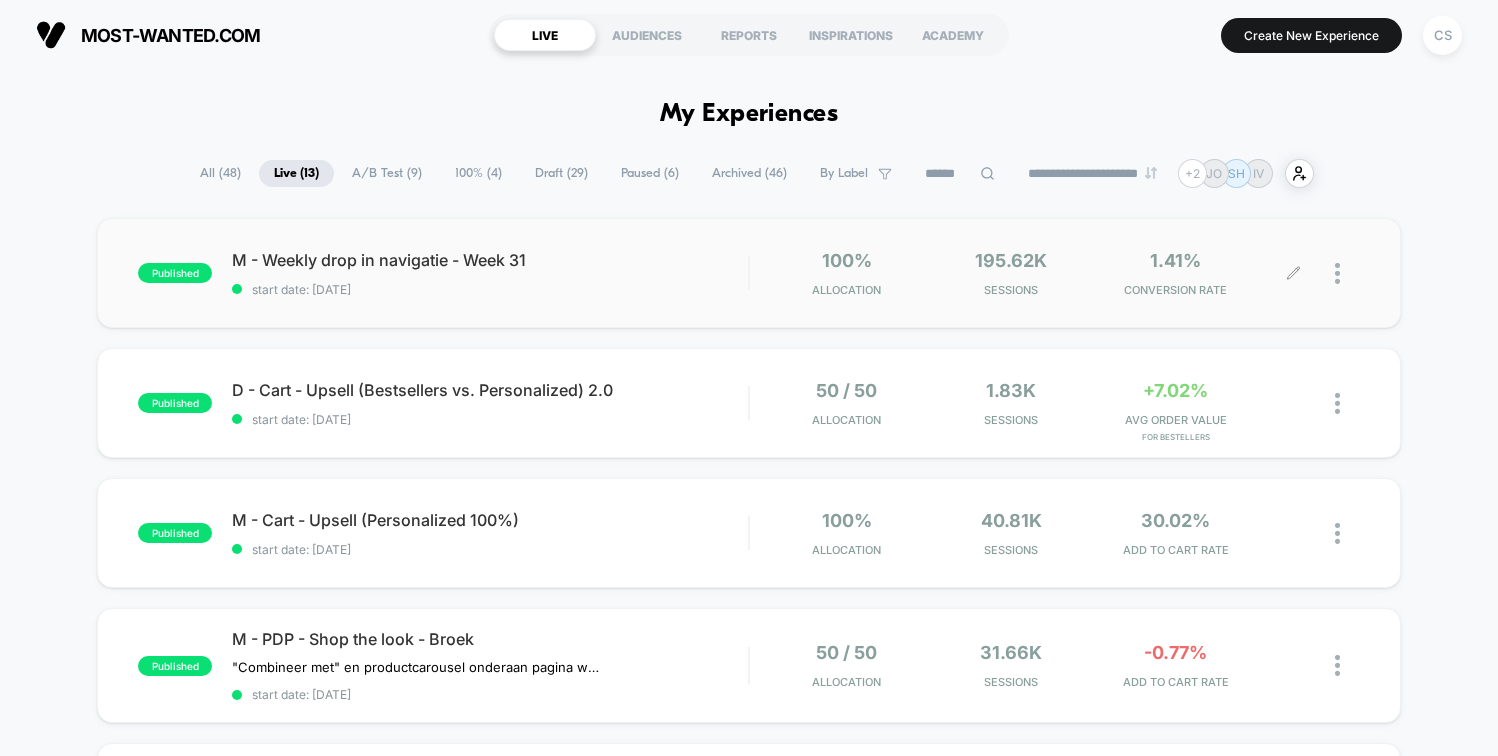 click at bounding box center (1337, 273) 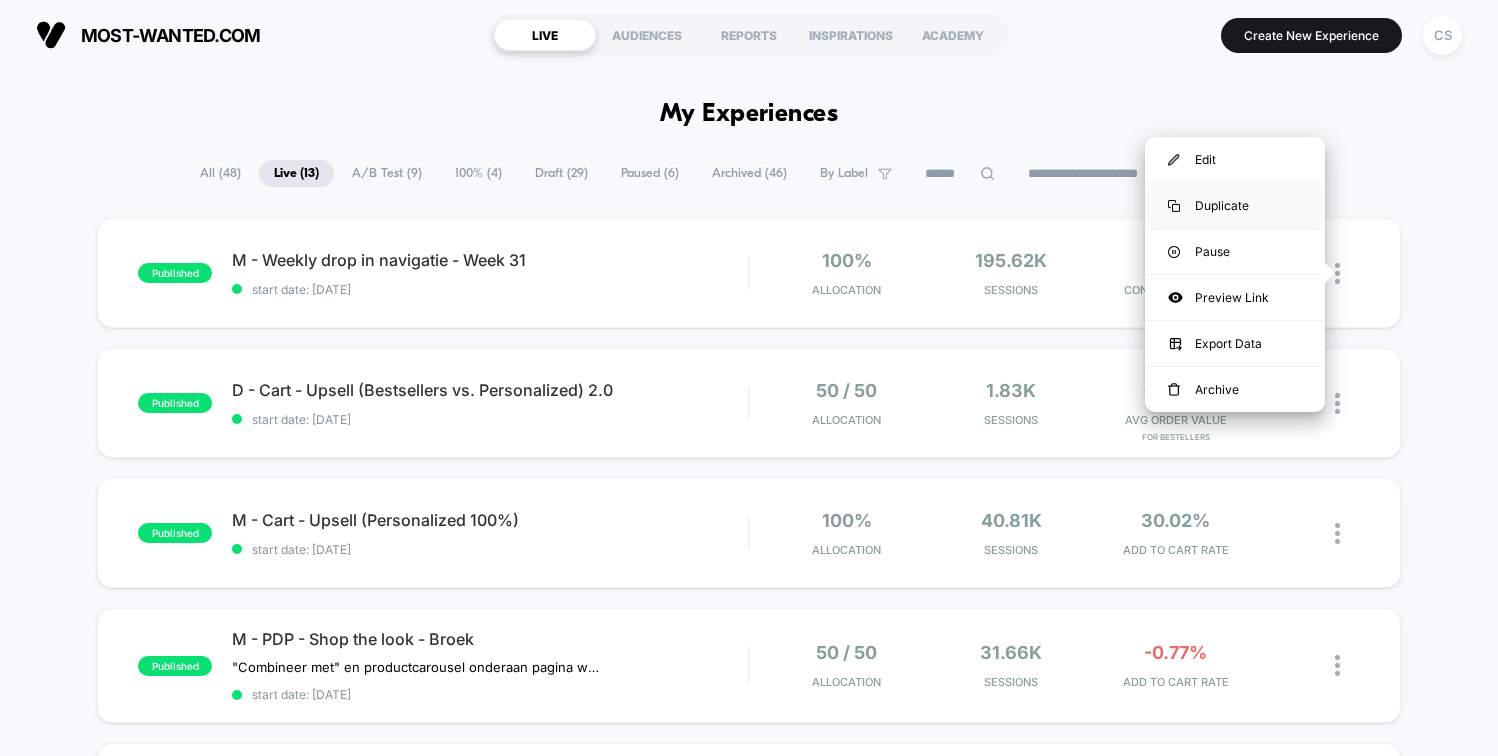 click on "Duplicate" at bounding box center (1235, 205) 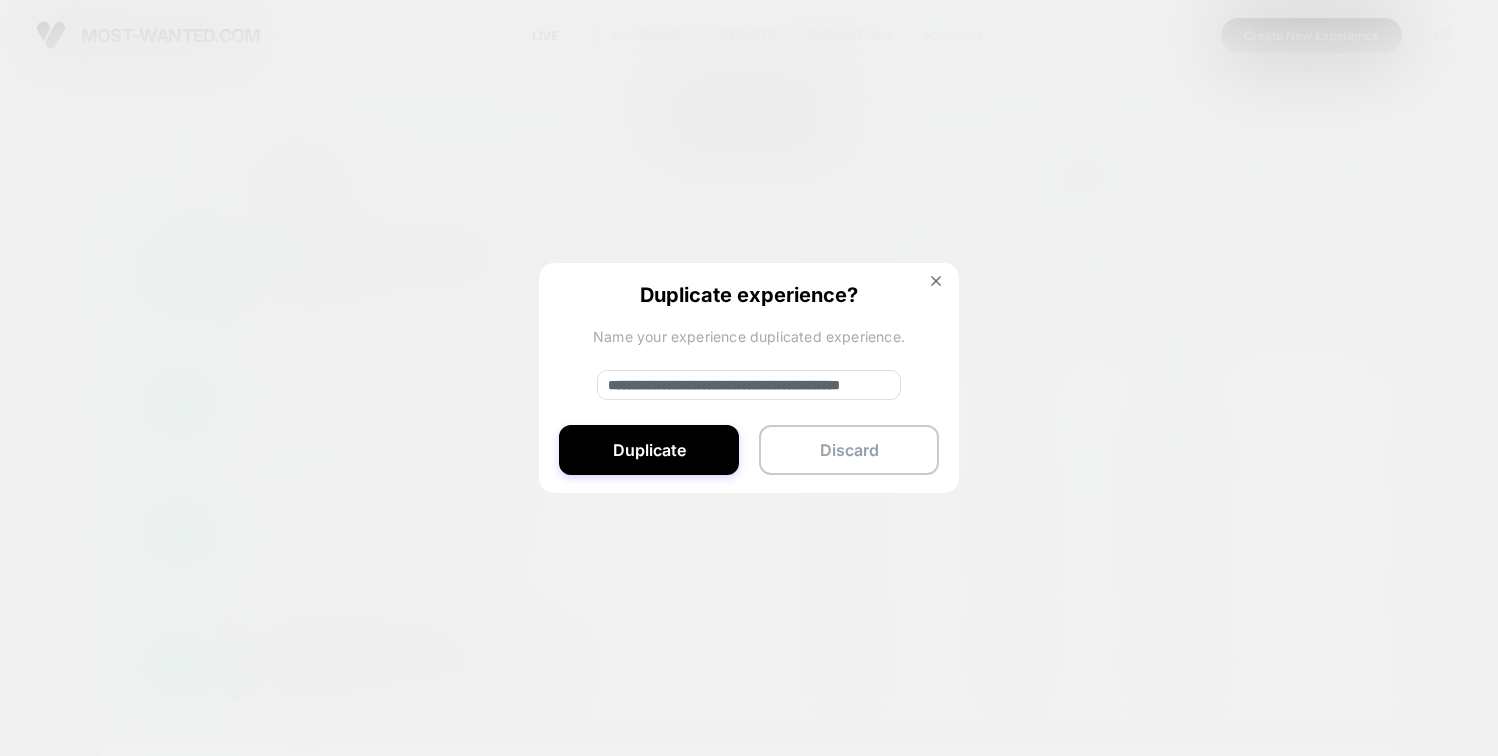 drag, startPoint x: 675, startPoint y: 387, endPoint x: 439, endPoint y: 384, distance: 236.01907 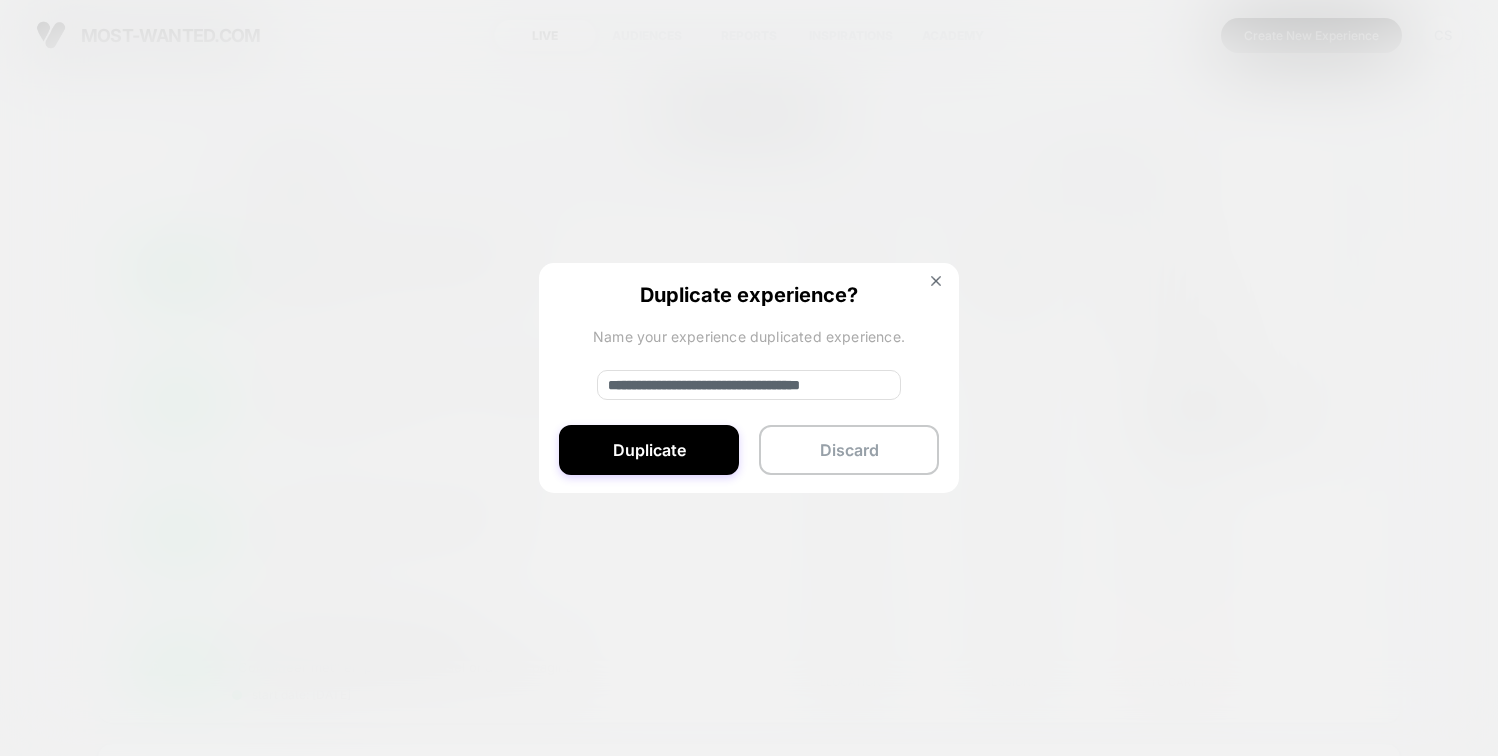 click on "**********" at bounding box center (749, 385) 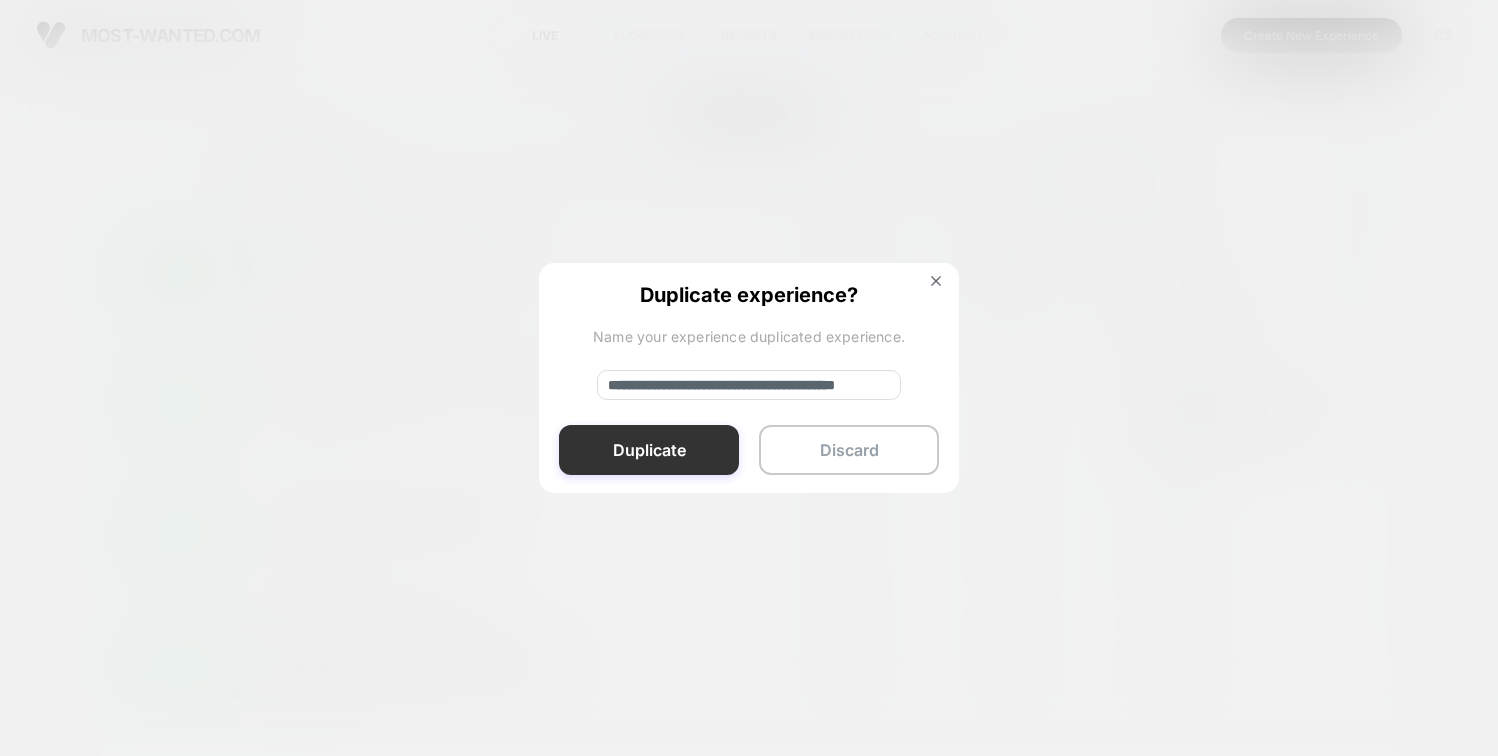 scroll, scrollTop: 0, scrollLeft: 97, axis: horizontal 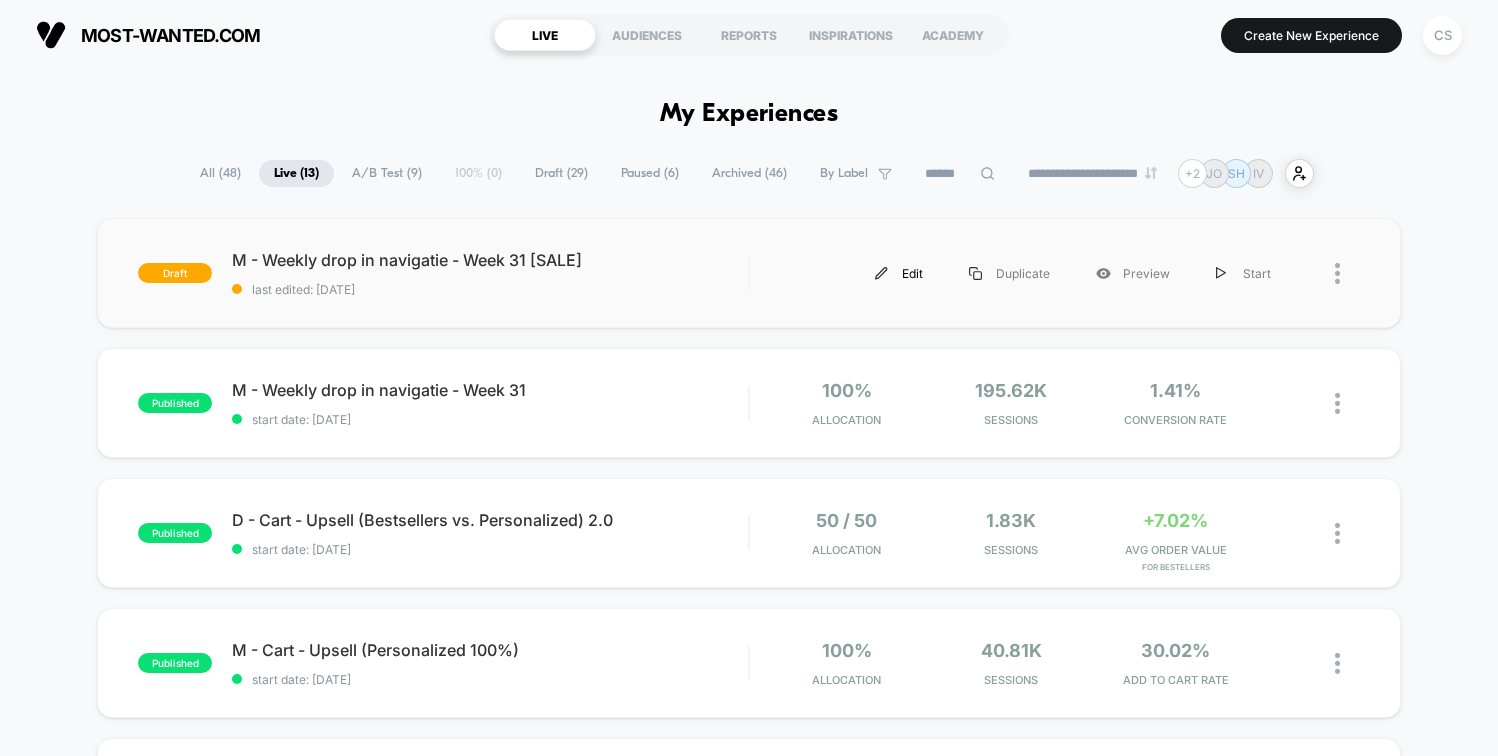click on "Edit" at bounding box center (899, 273) 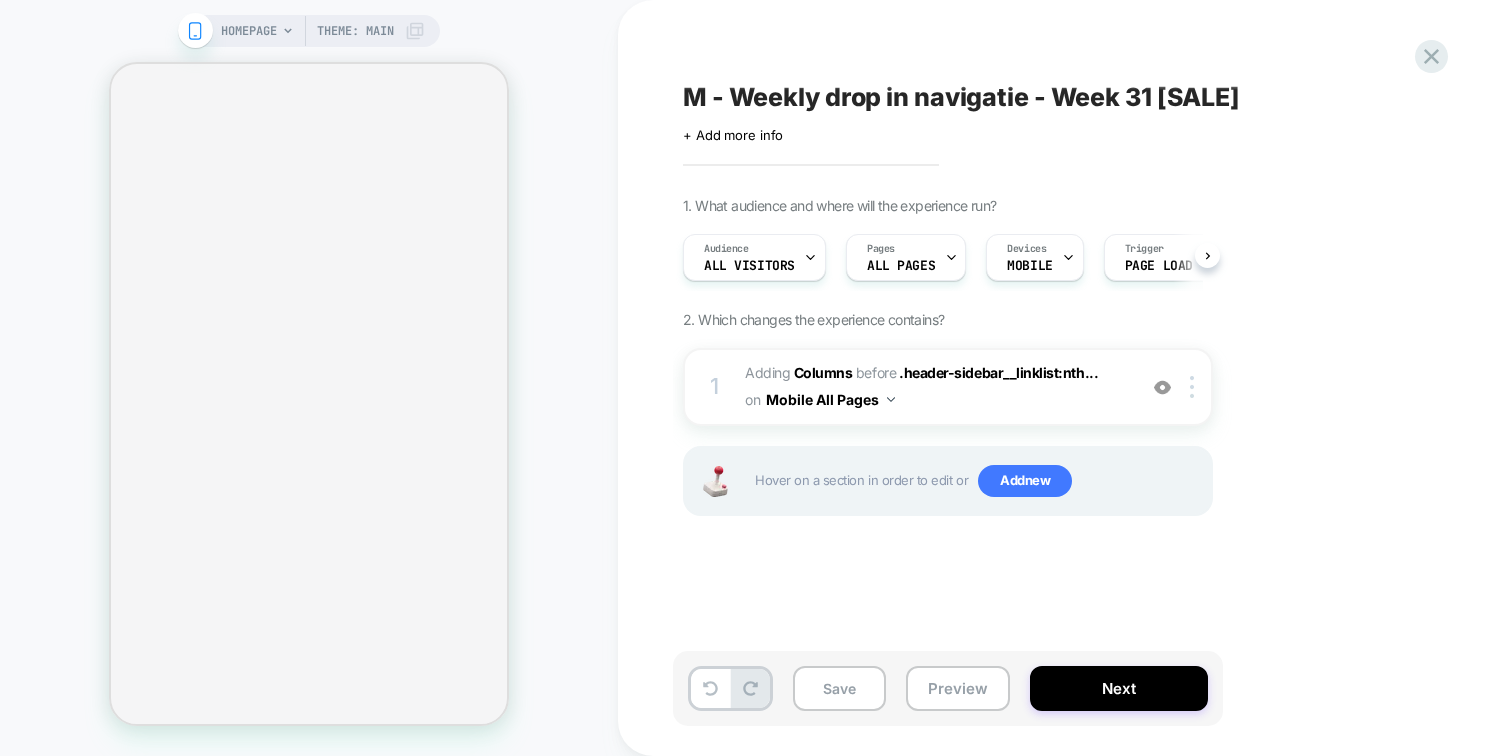scroll, scrollTop: 0, scrollLeft: 1, axis: horizontal 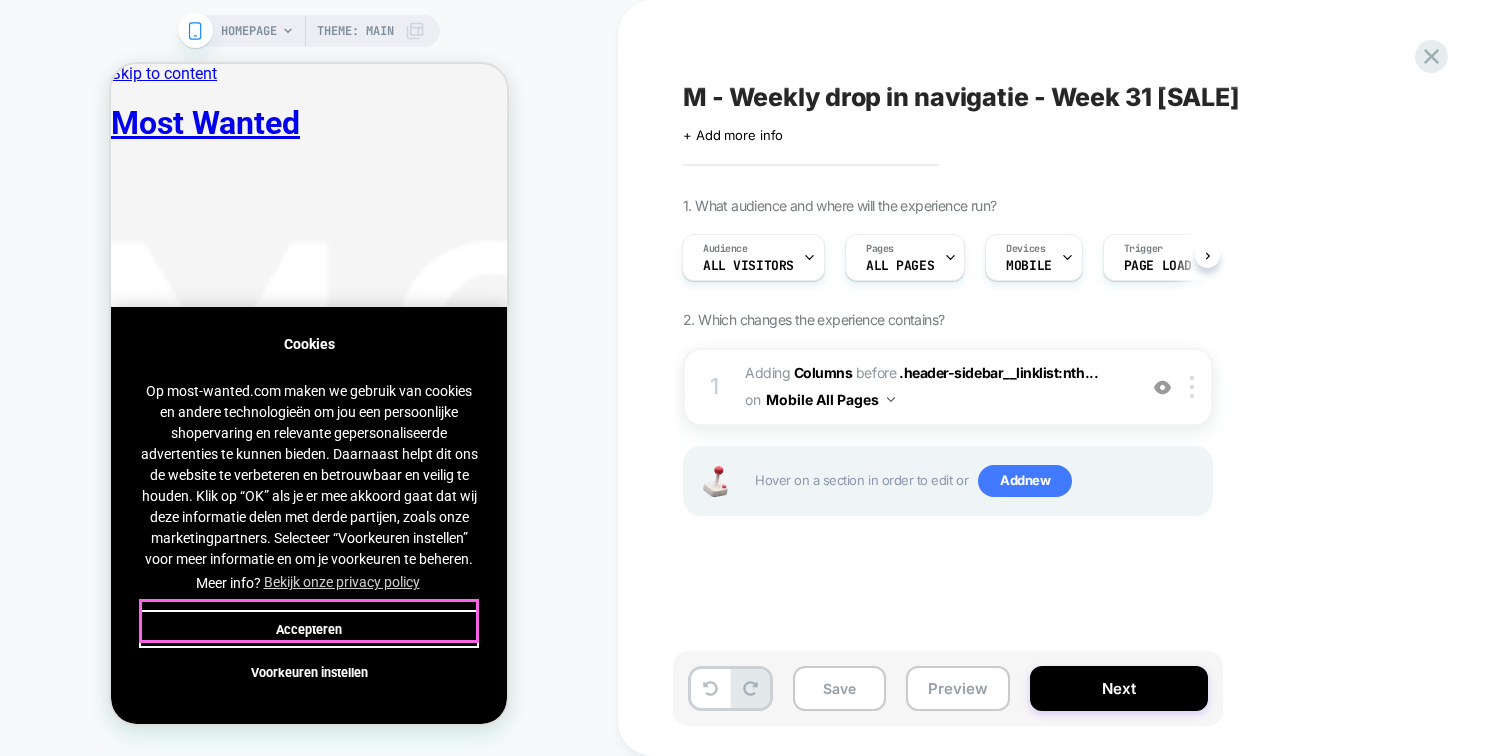click on "Accepteren" at bounding box center (309, 629) 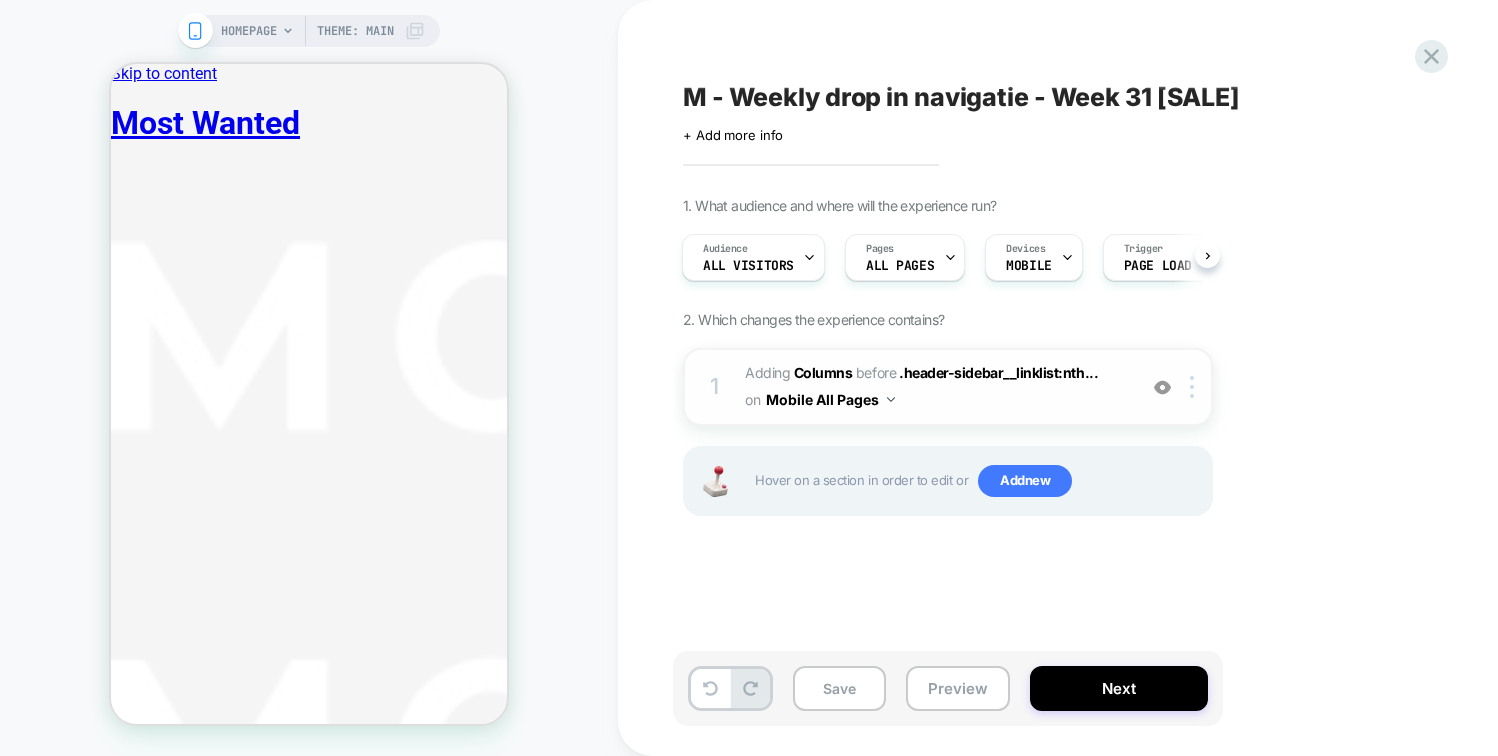 click on "1 #_loomi_addon_1749030724046_dup1749725474_dup1750321892_dup1750860914_dup1751527356_dup1752156069_dup1752762917_dup1753364428_dup1753970876_dup1754312811 Adding   Columns   BEFORE .header-sidebar__linklist:nth... .header-sidebar__linklist:nth-child(1) > li:nth-child(1)   on Mobile All Pages Add Before Add After Duplicate Replace Position Copy CSS Selector Copy Widget Id Rename Copy to   Desktop Target   All Devices Delete" at bounding box center [948, 387] 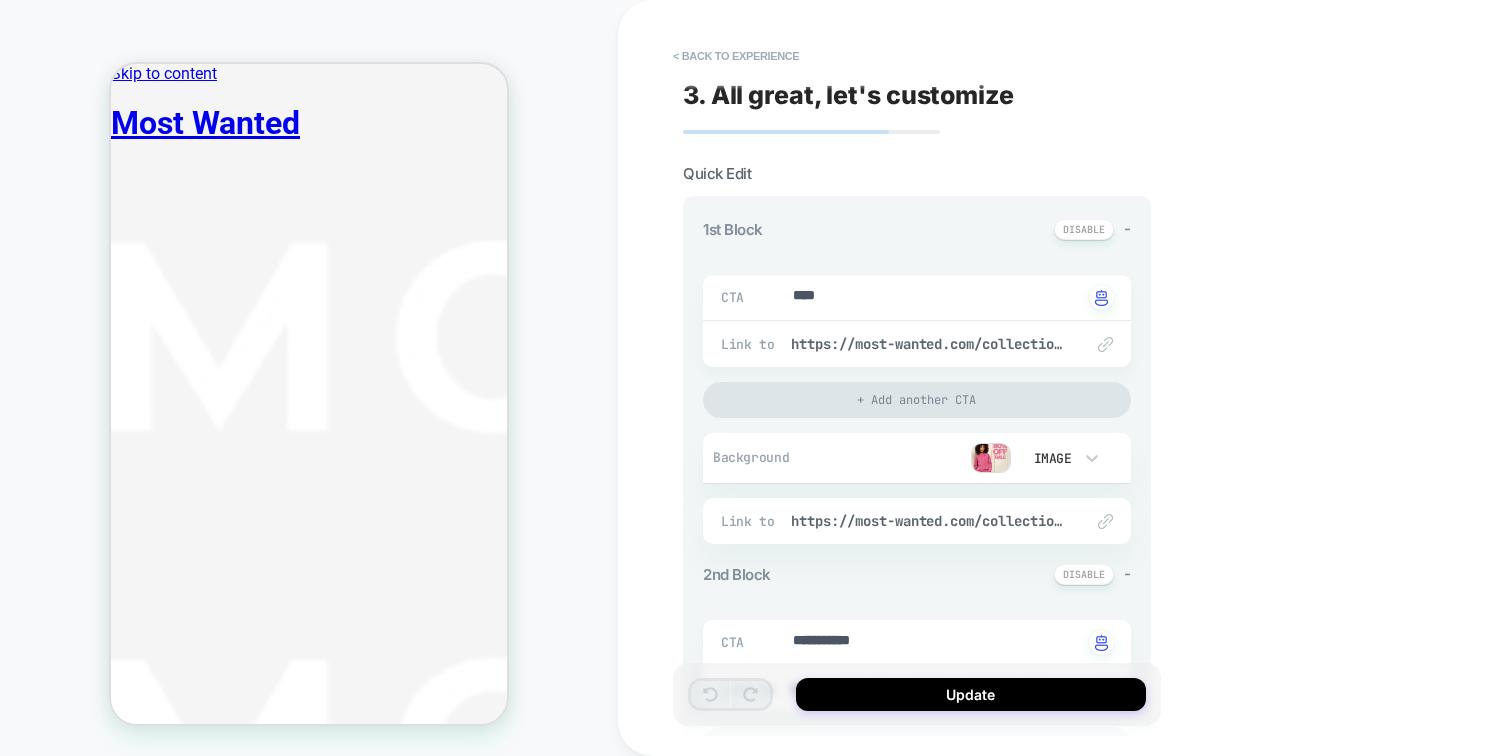 click 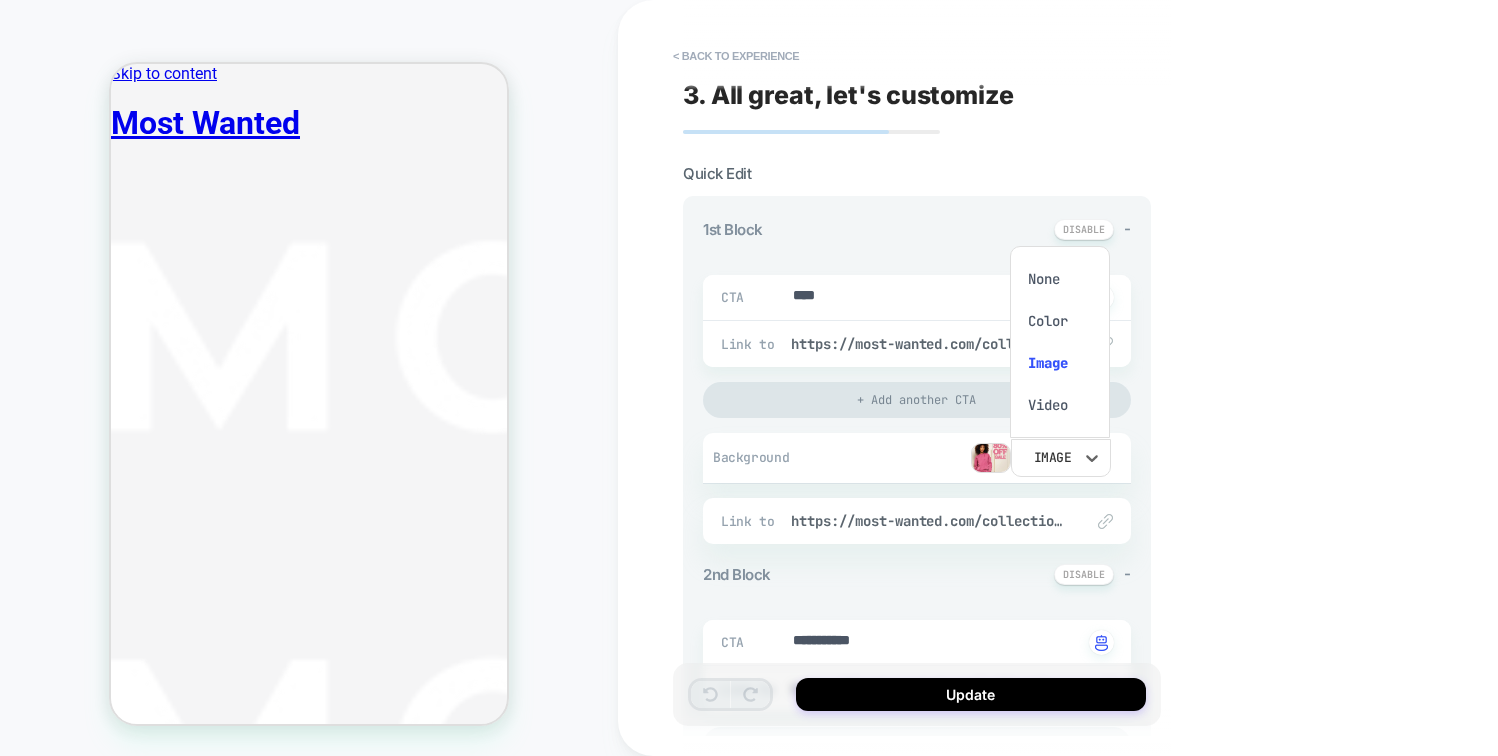 click at bounding box center (749, 378) 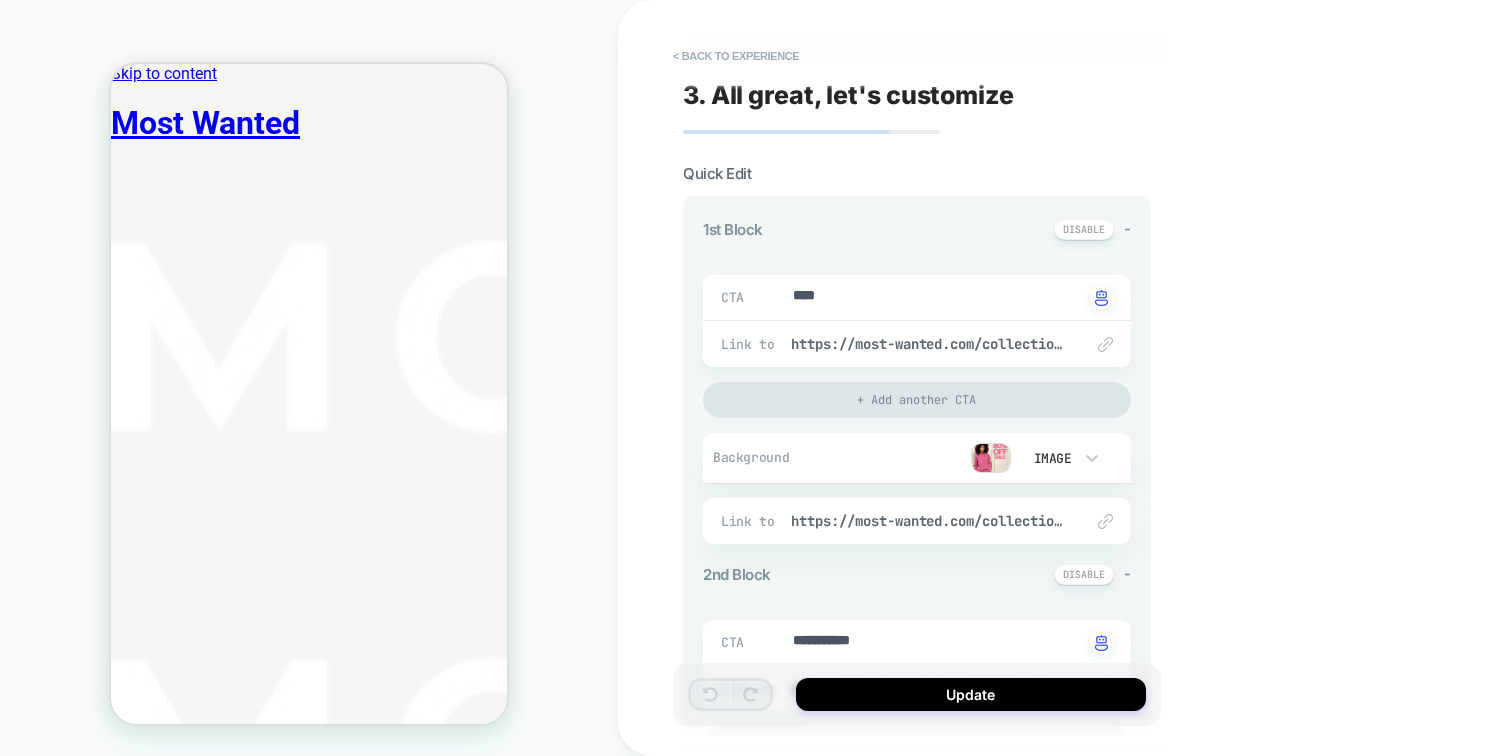 click at bounding box center (991, 458) 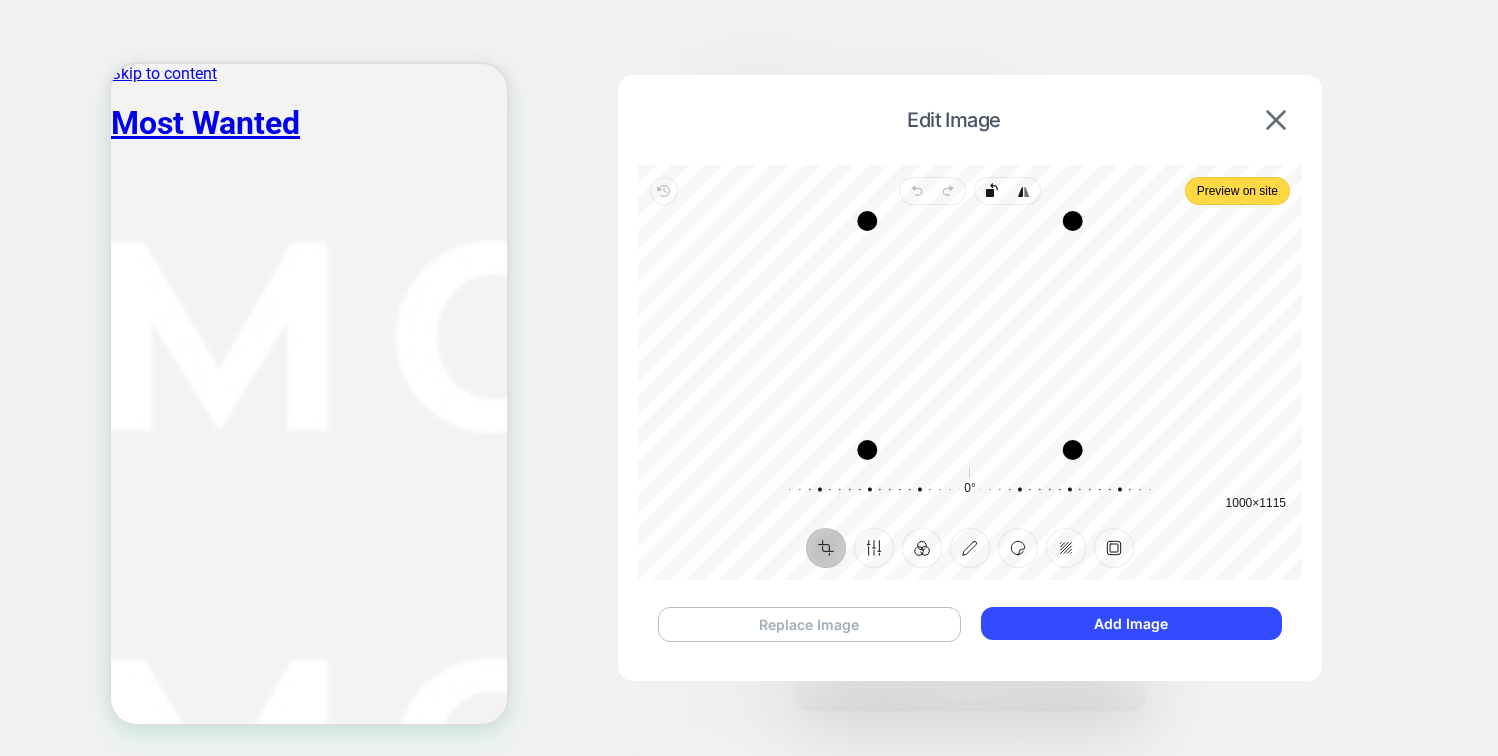 click on "Replace Image" at bounding box center (809, 624) 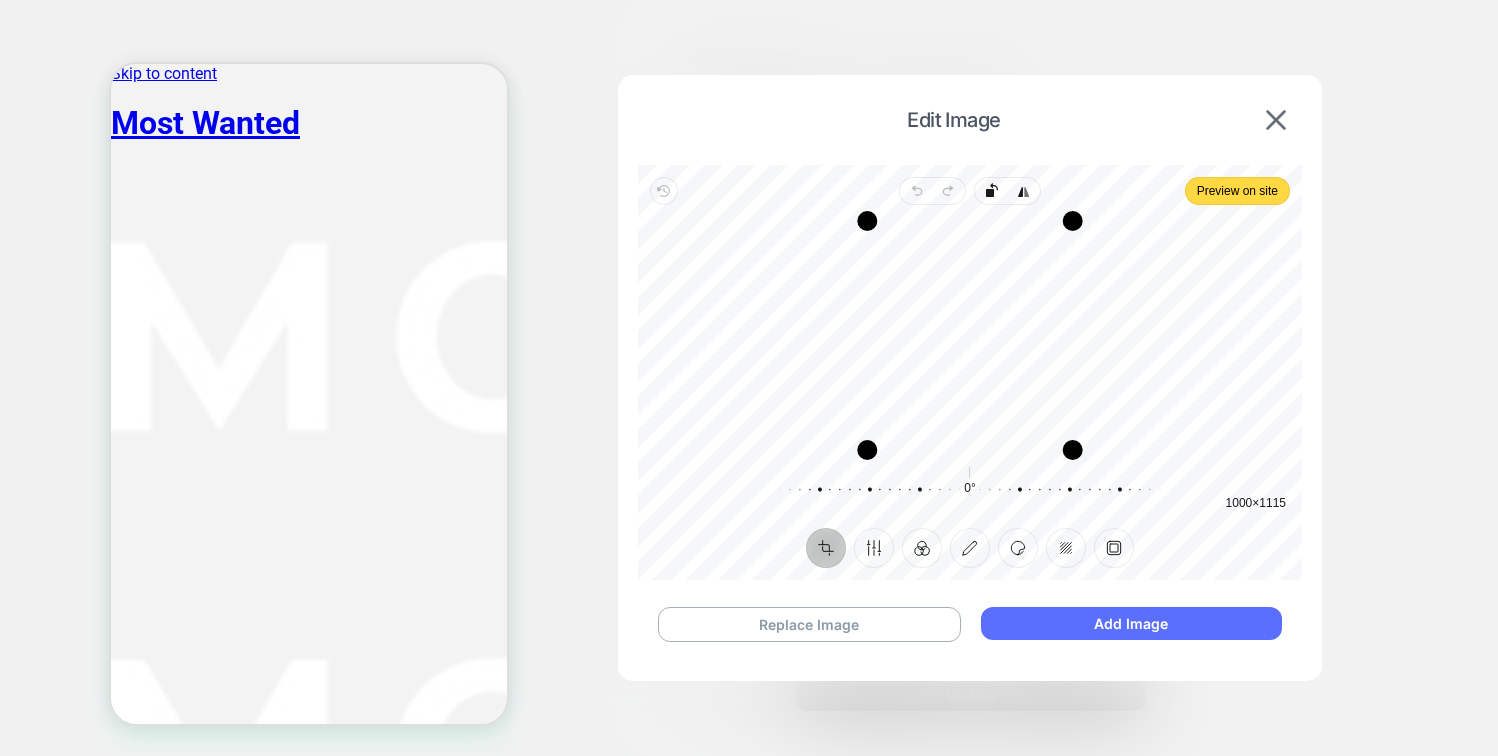 click on "Add Image" at bounding box center (1131, 623) 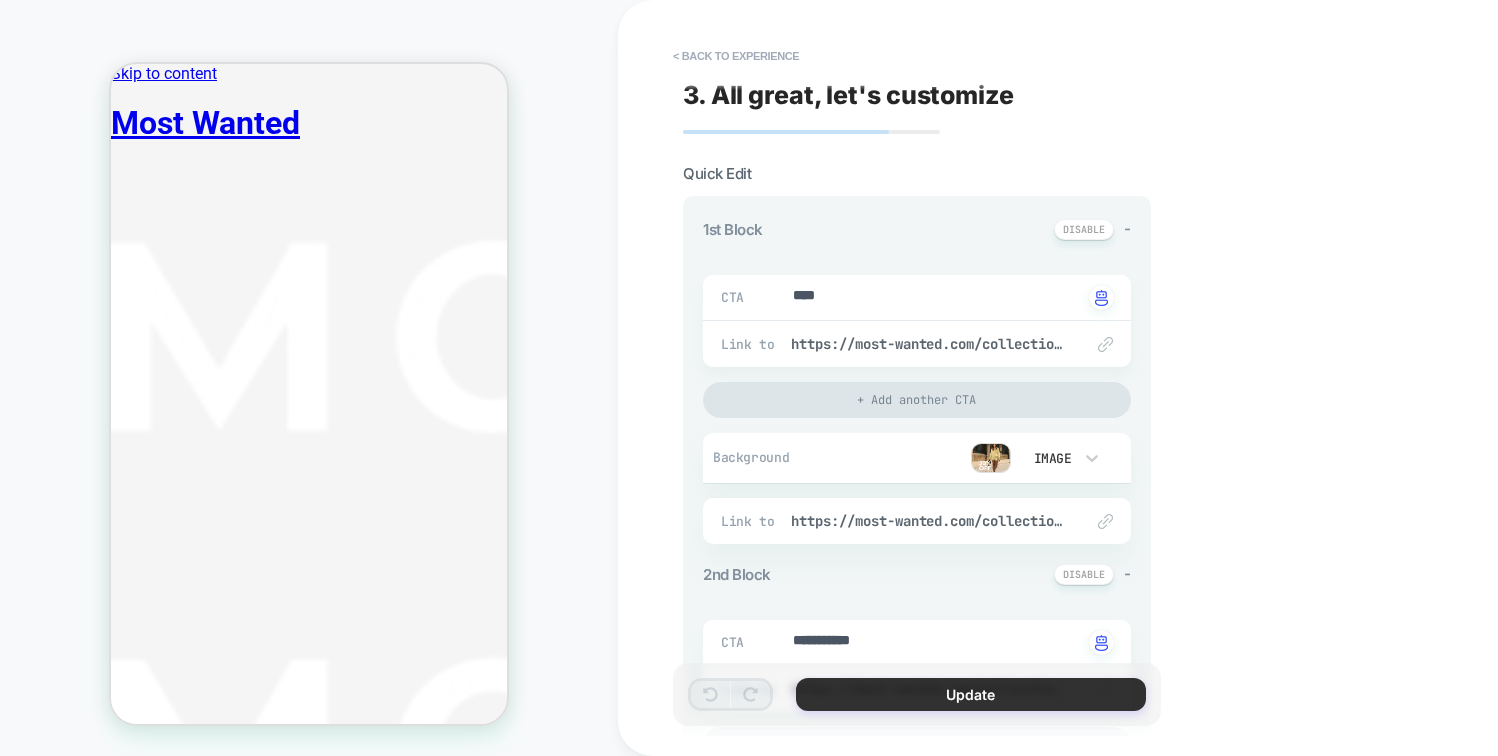 click on "Update" at bounding box center [971, 694] 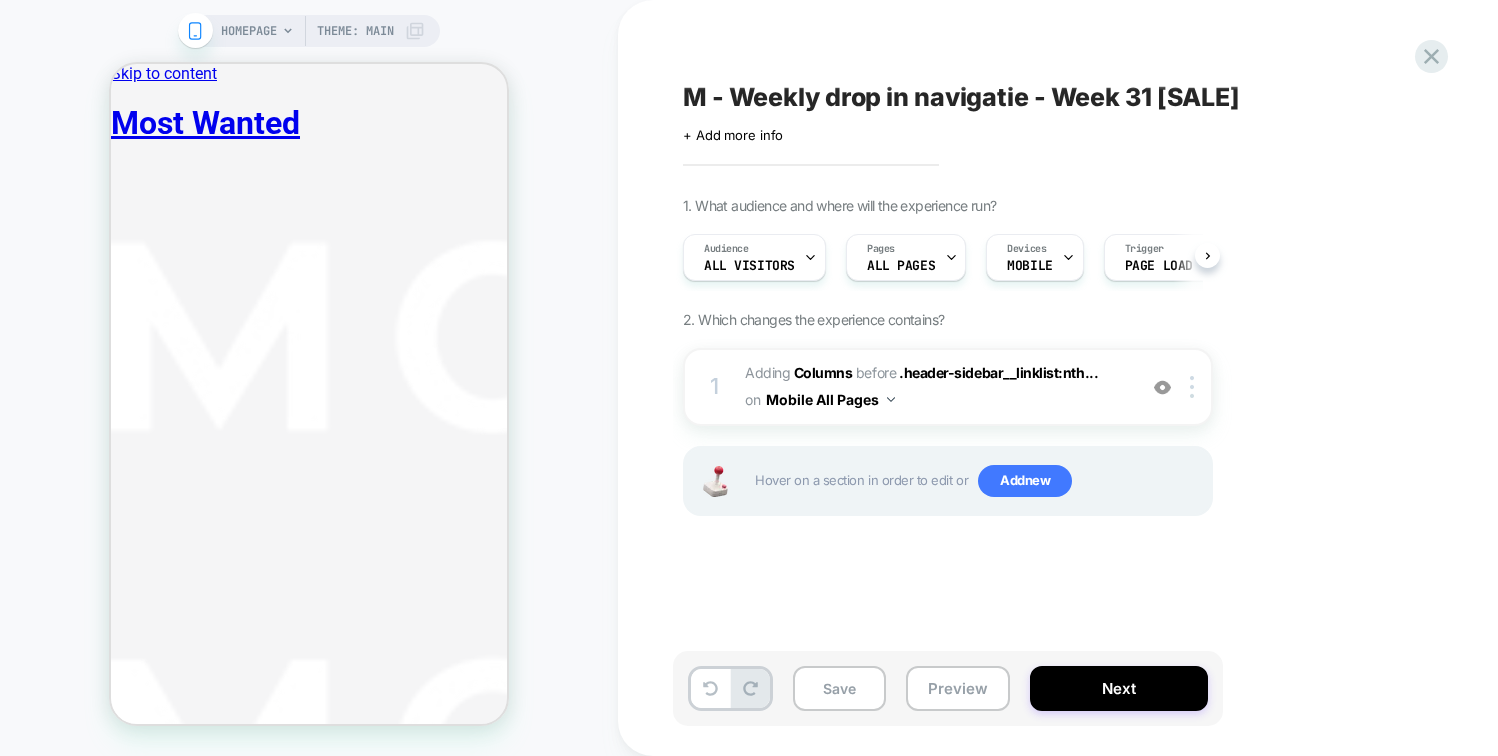 scroll, scrollTop: 0, scrollLeft: 1, axis: horizontal 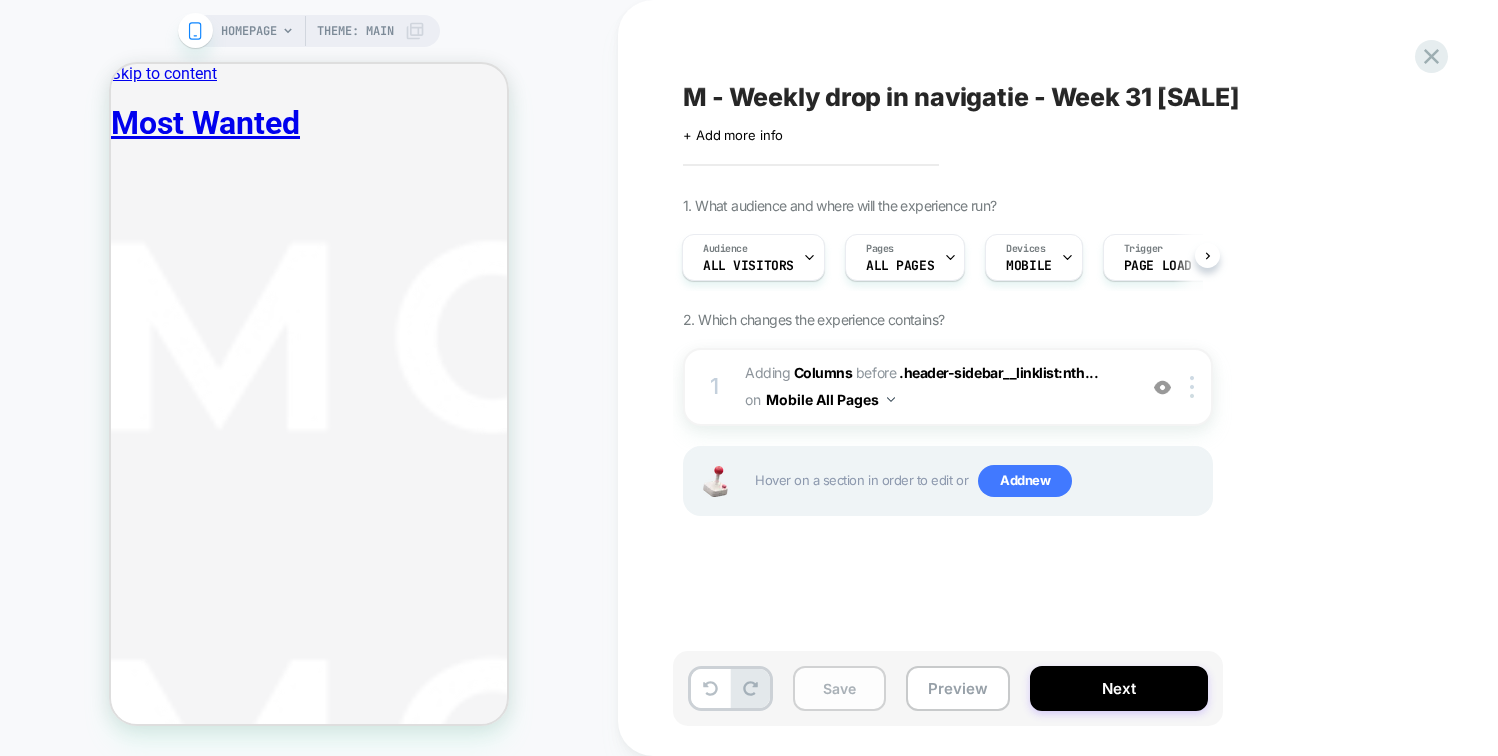 click on "Save" at bounding box center [839, 688] 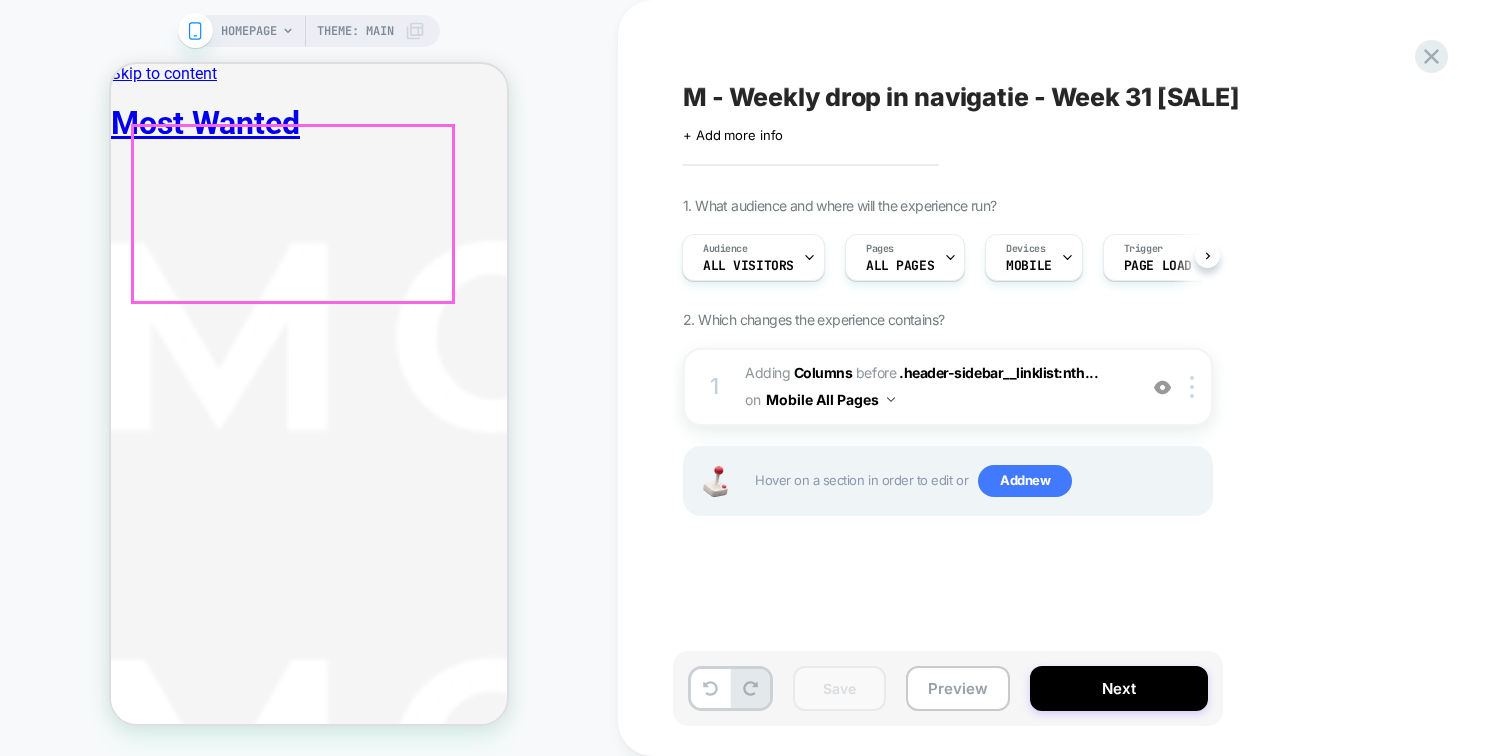 click at bounding box center [127, 110317] 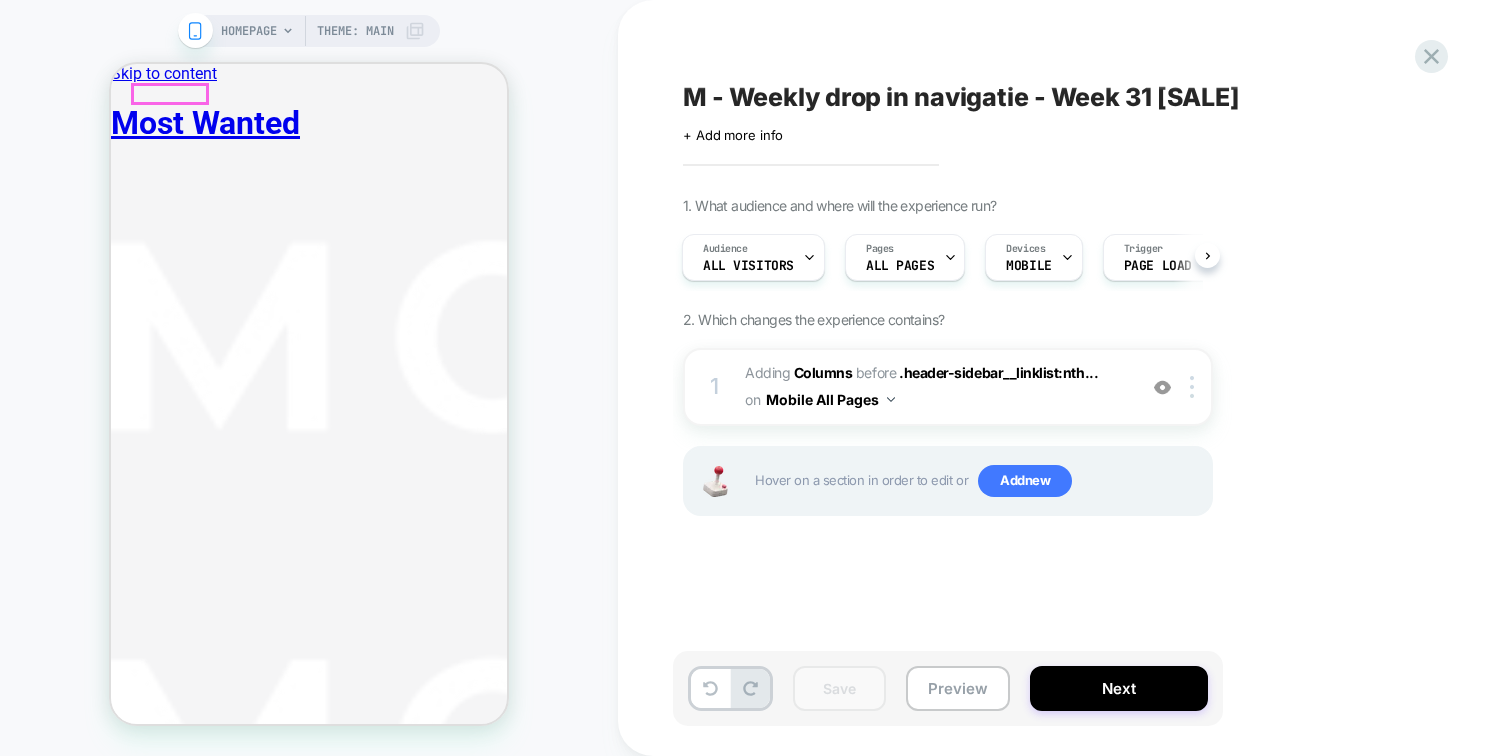 click 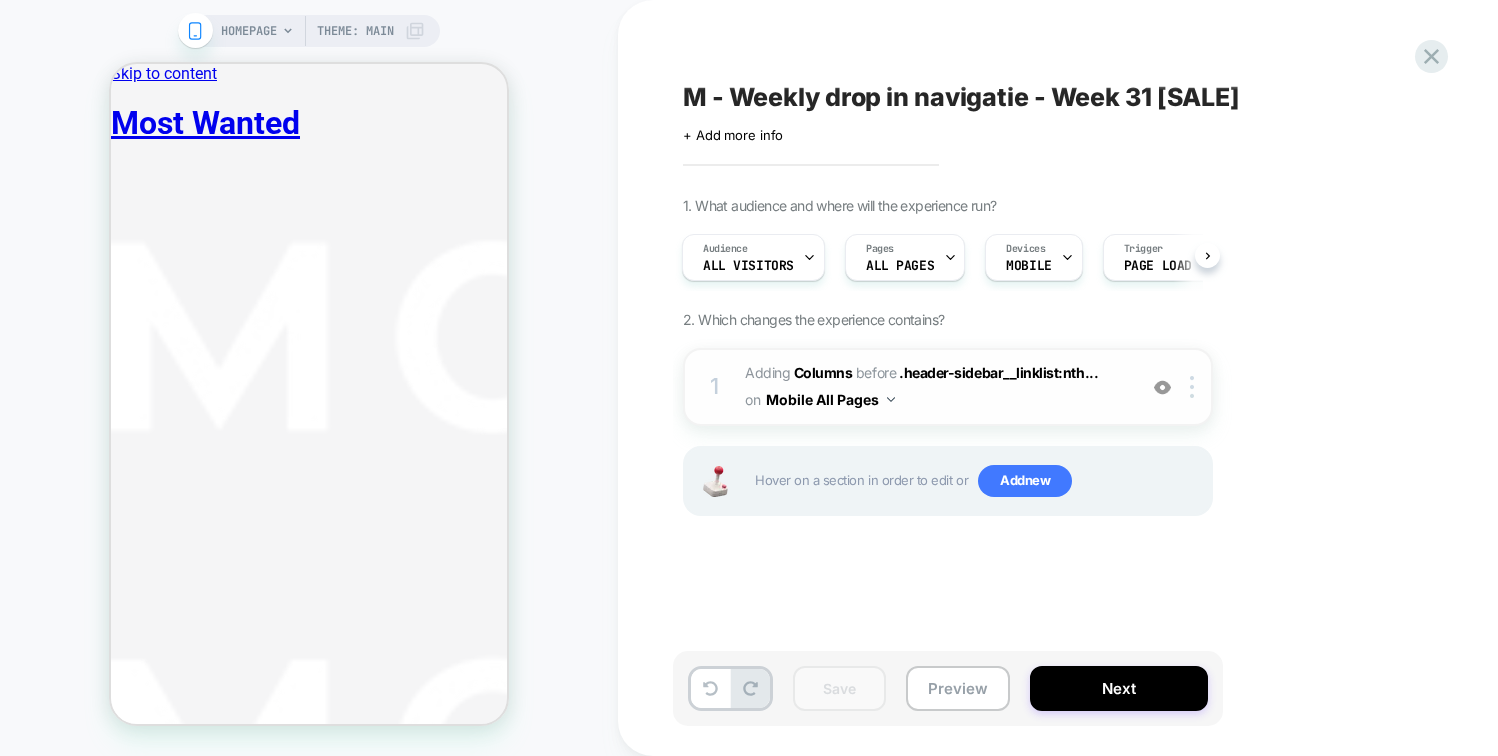 click on "1 #_loomi_addon_1749030724046_dup1749725474_dup1750321892_dup1750860914_dup1751527356_dup1752156069_dup1752762917_dup1753364428_dup1753970876_dup1754312811 Adding   Columns   BEFORE .header-sidebar__linklist:nth... .header-sidebar__linklist:nth-child(1) > li:nth-child(1)   on Mobile All Pages Add Before Add After Duplicate Replace Position Copy CSS Selector Copy Widget Id Rename Copy to   Desktop Target   All Devices Delete" at bounding box center (948, 387) 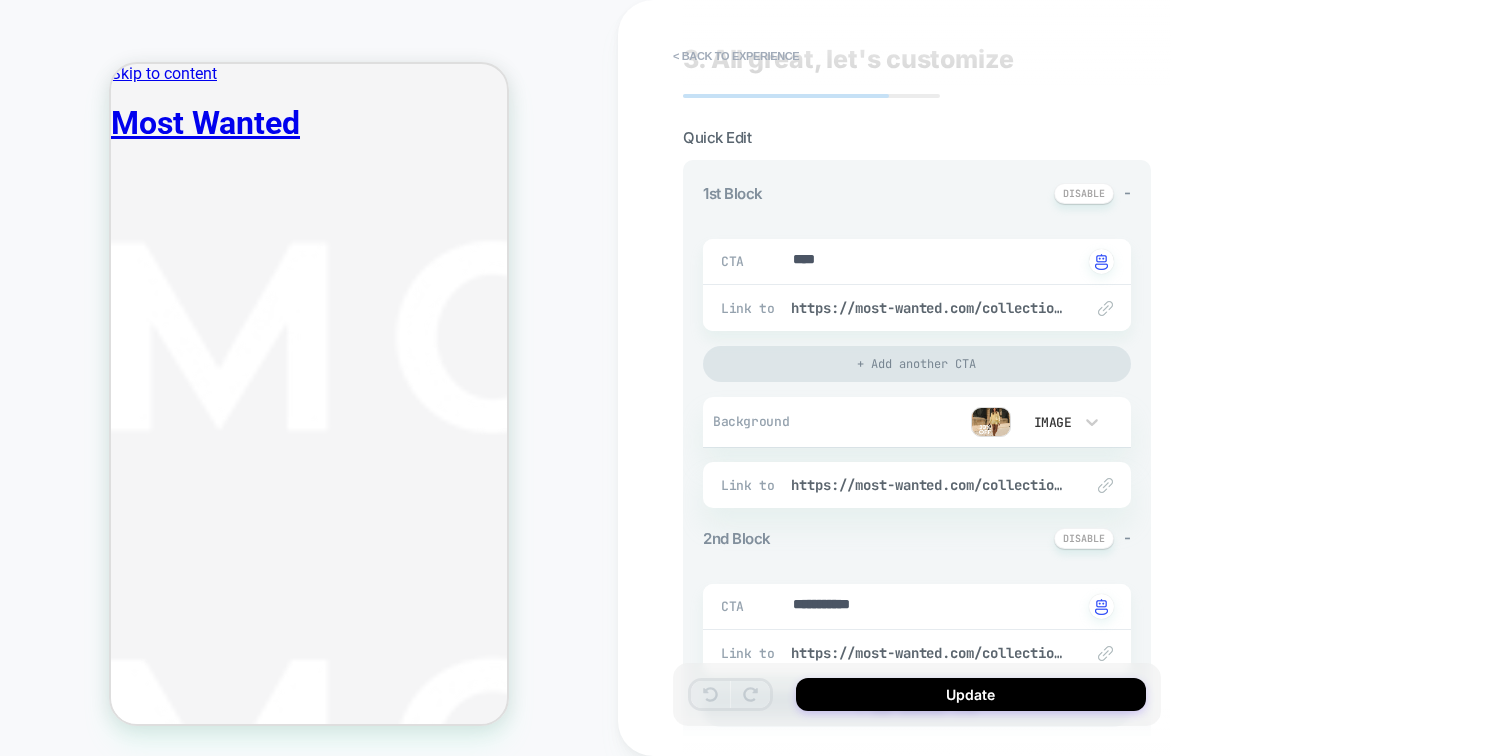scroll, scrollTop: 6, scrollLeft: 0, axis: vertical 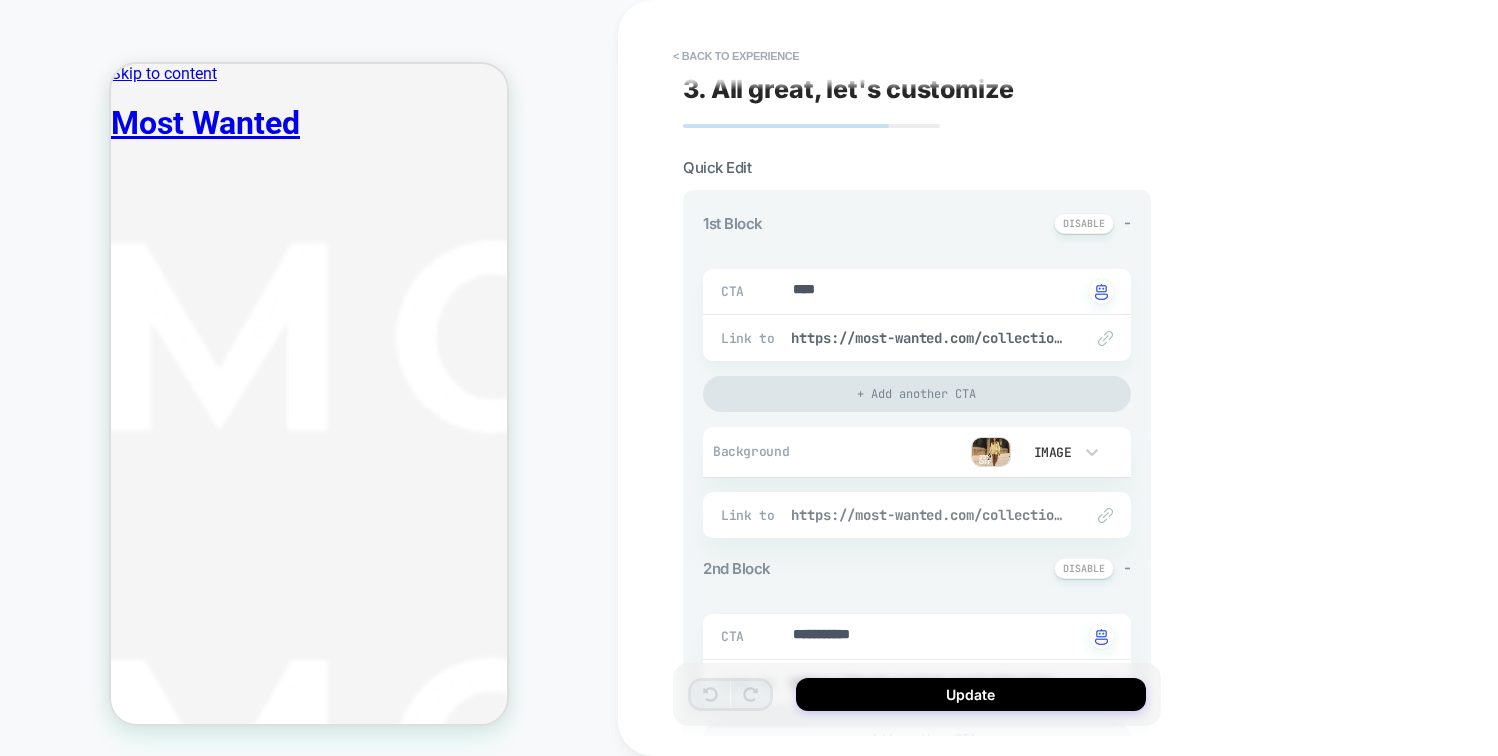 click on "https://most-wanted.com/collections/sale" at bounding box center (927, 515) 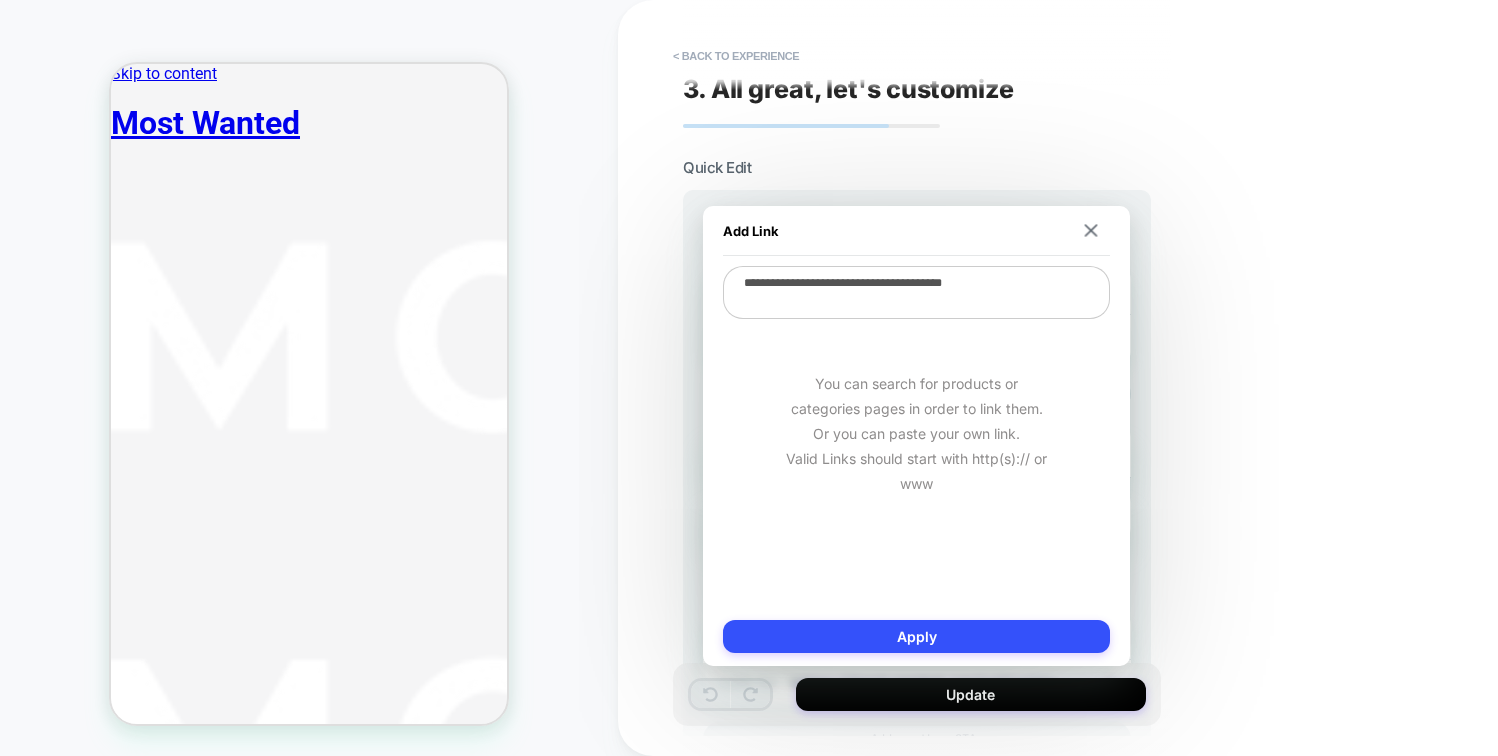drag, startPoint x: 1046, startPoint y: 285, endPoint x: 1003, endPoint y: 285, distance: 43 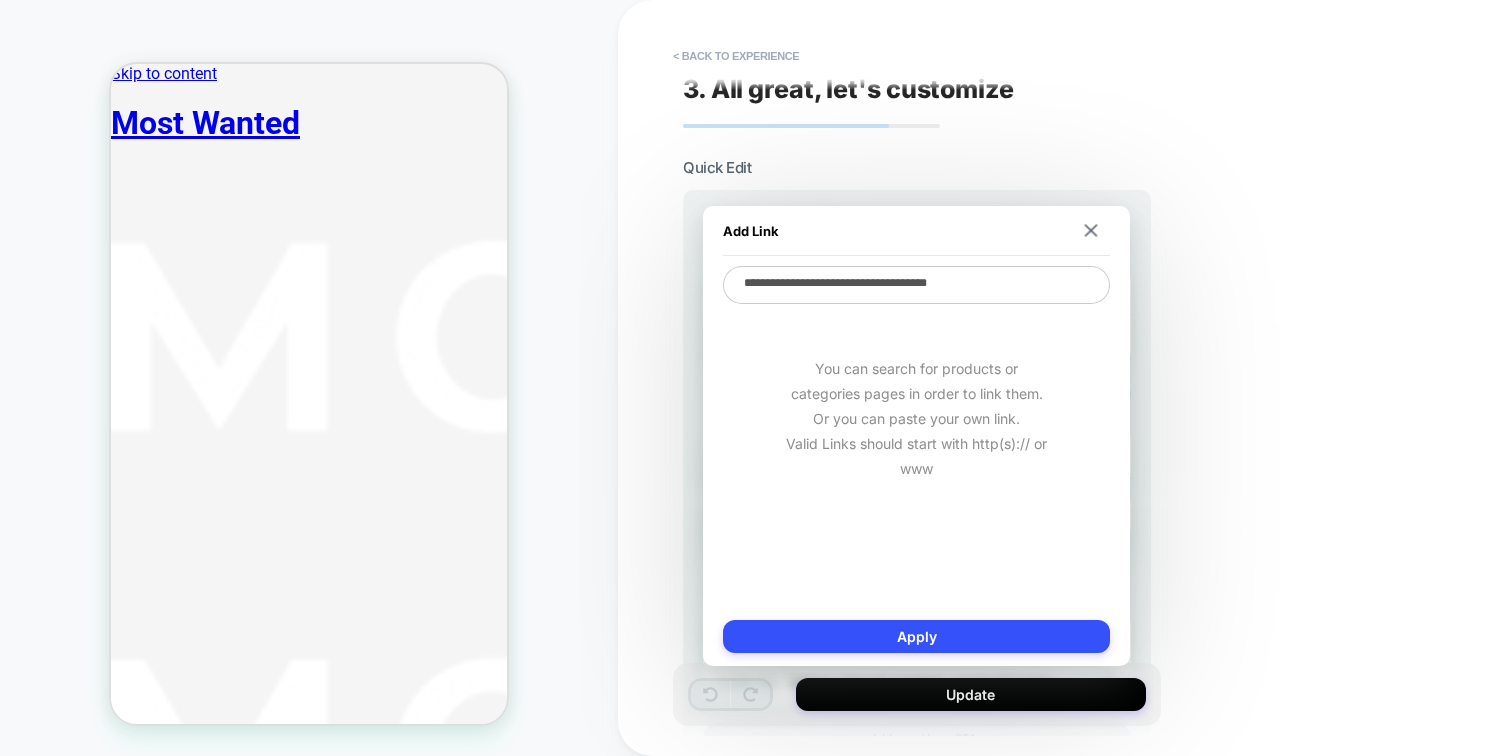 type on "*" 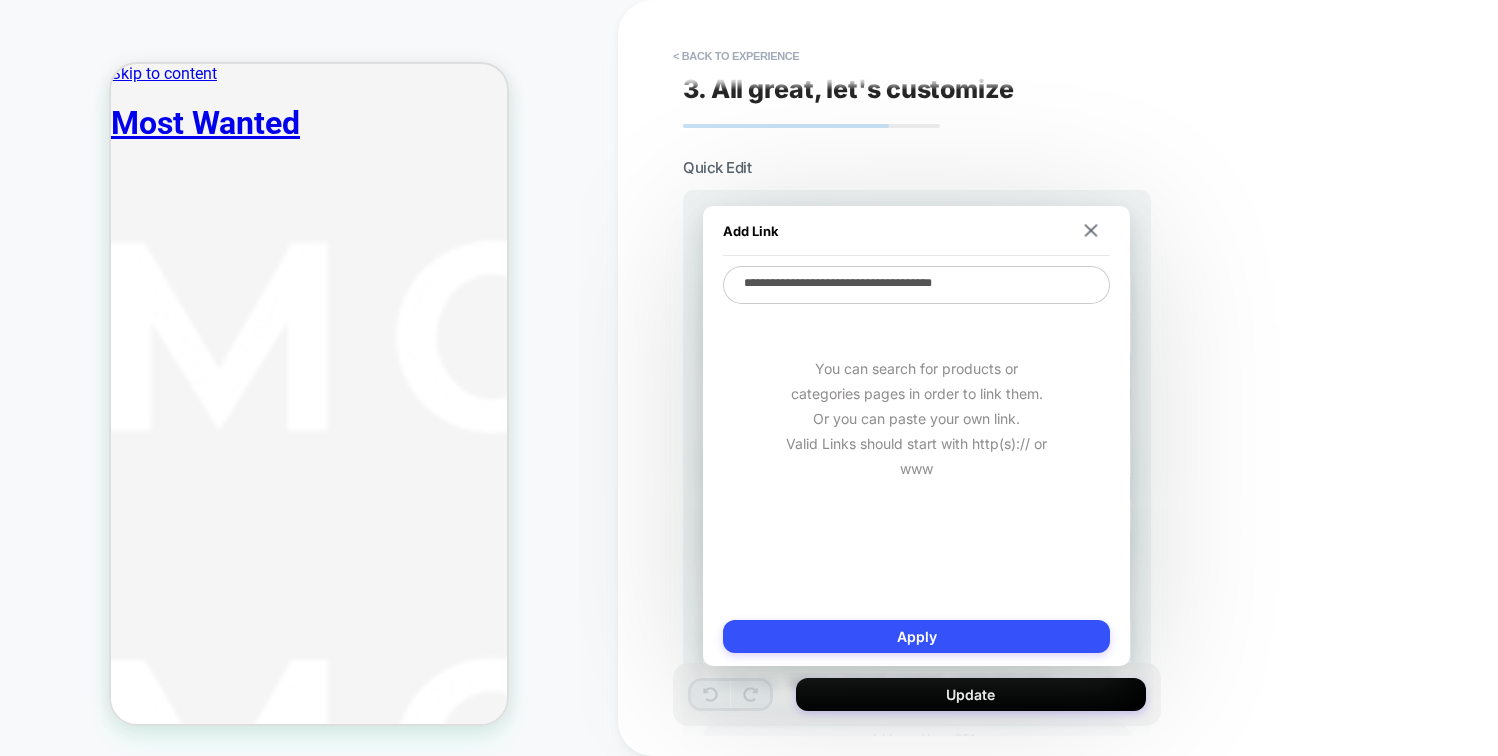 type on "*" 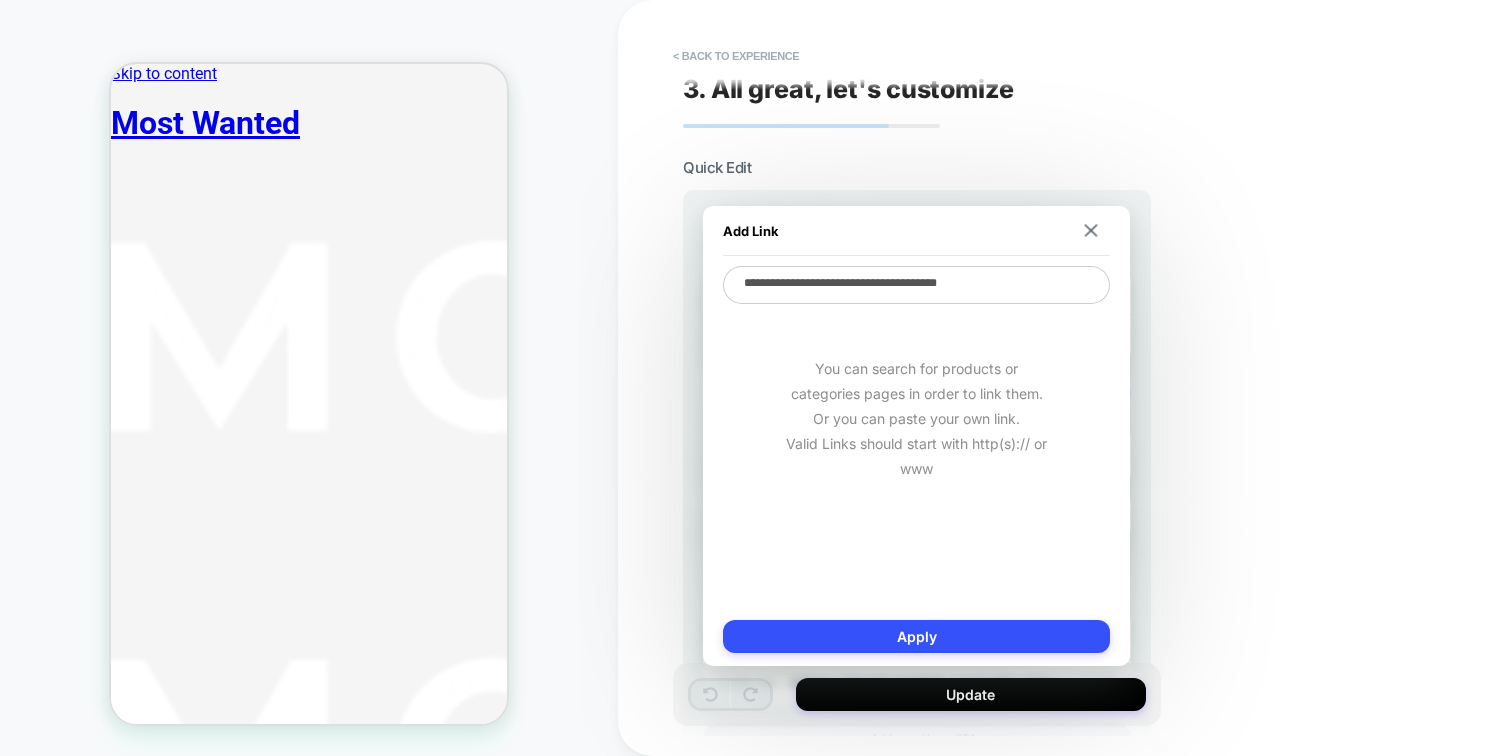 type on "*" 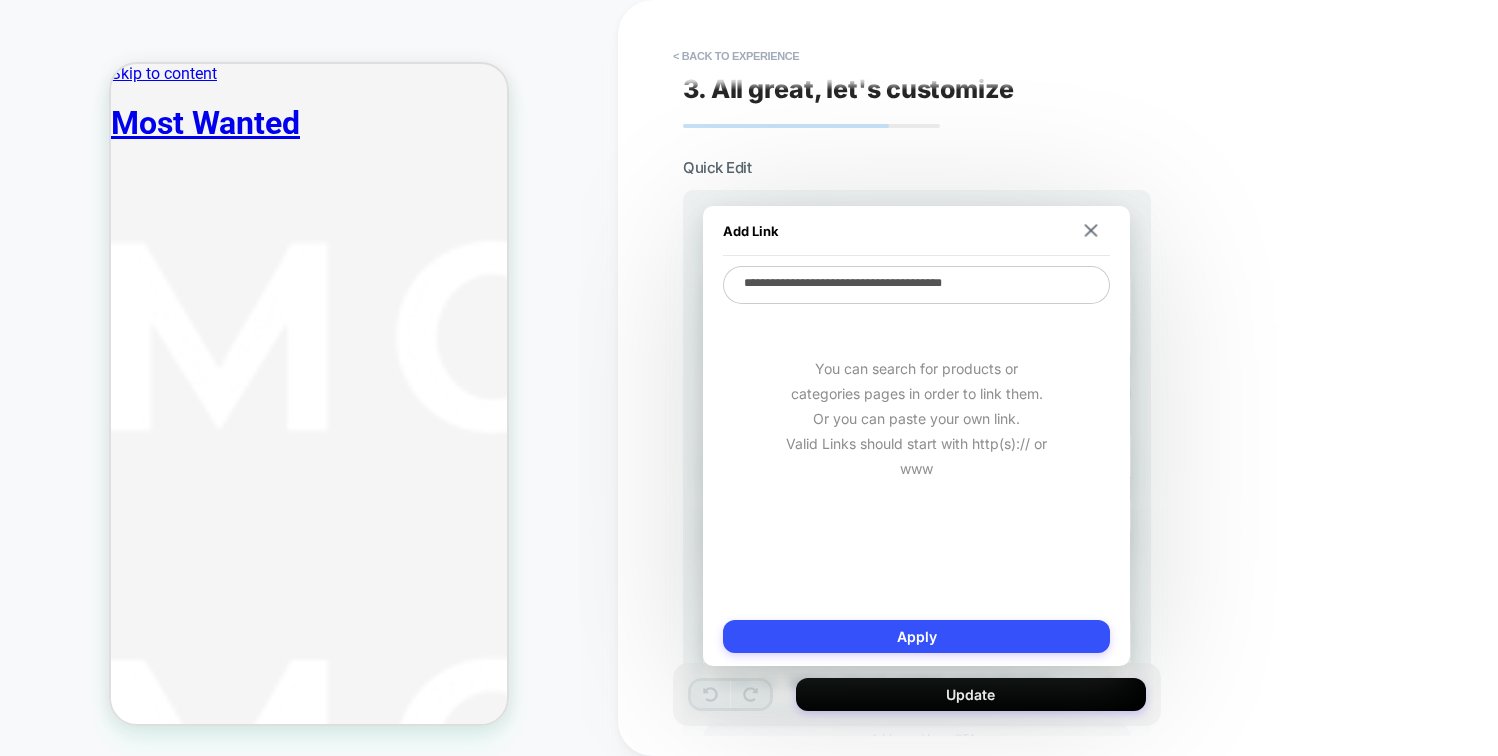 type on "*" 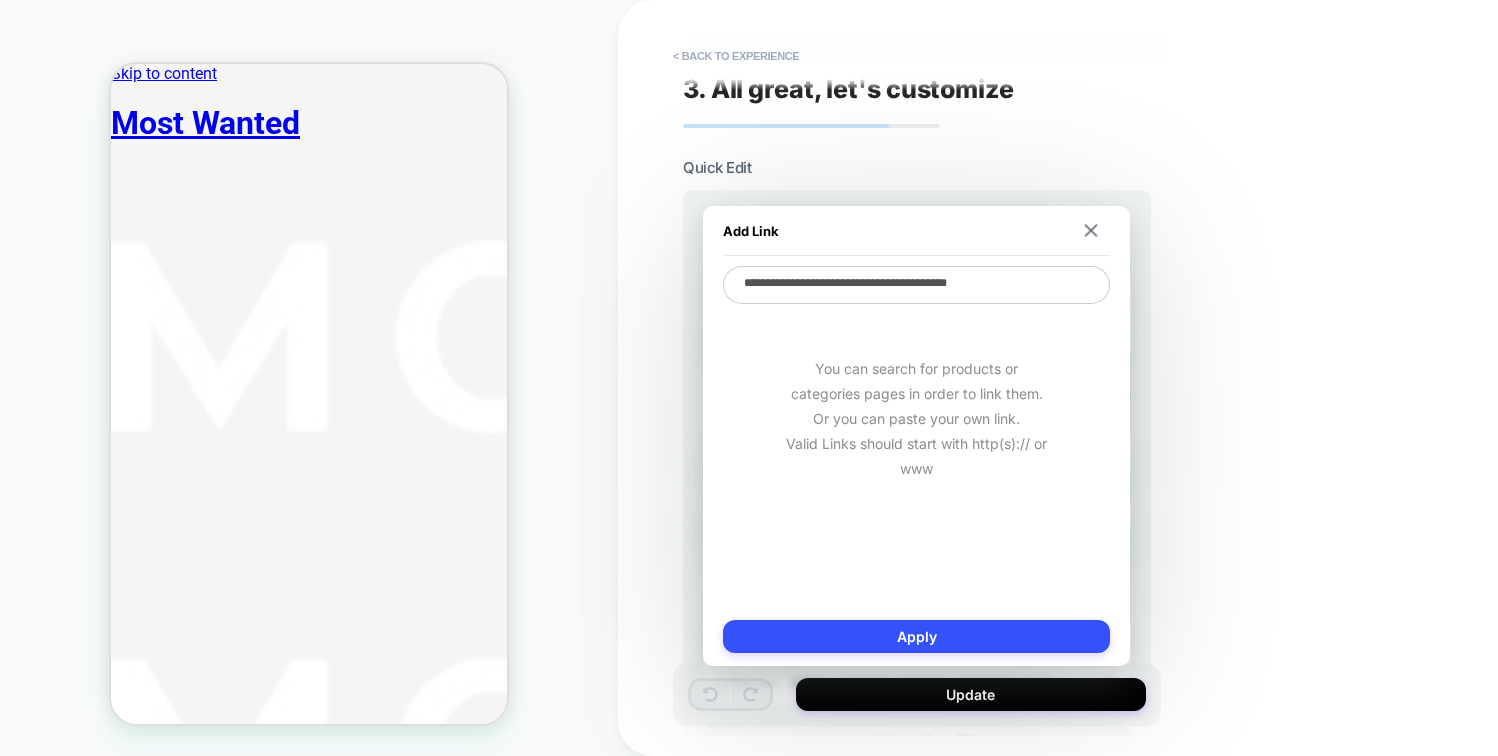 type on "*" 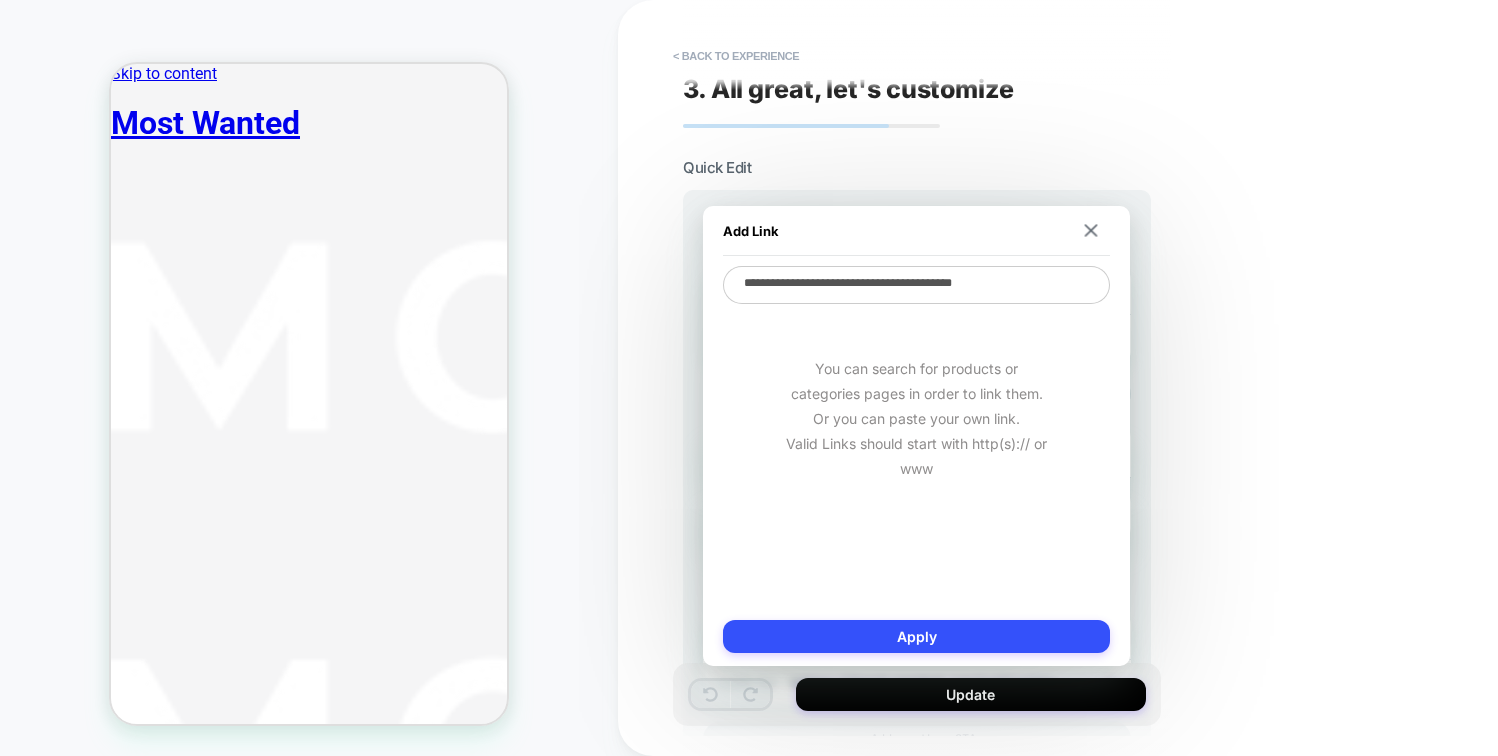 type on "*" 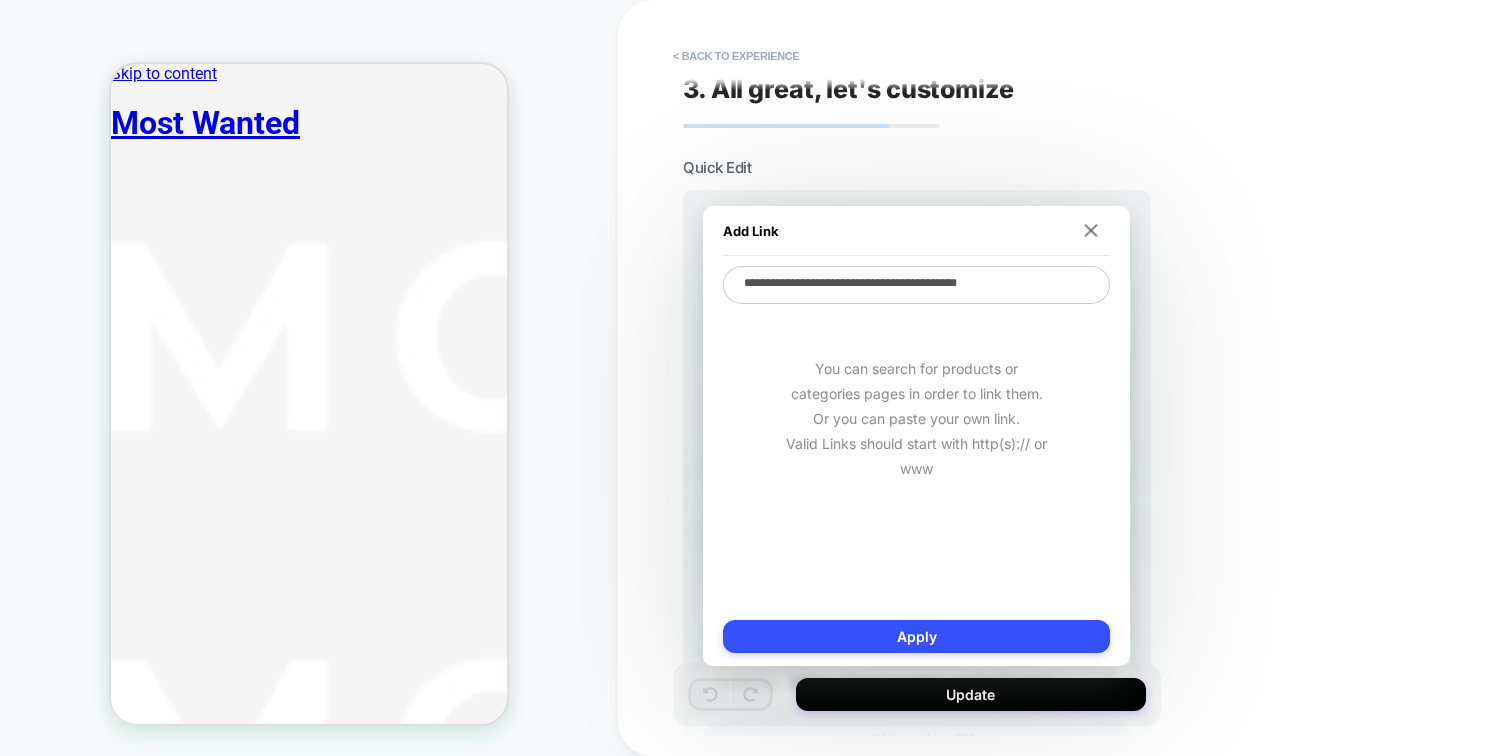 type on "*" 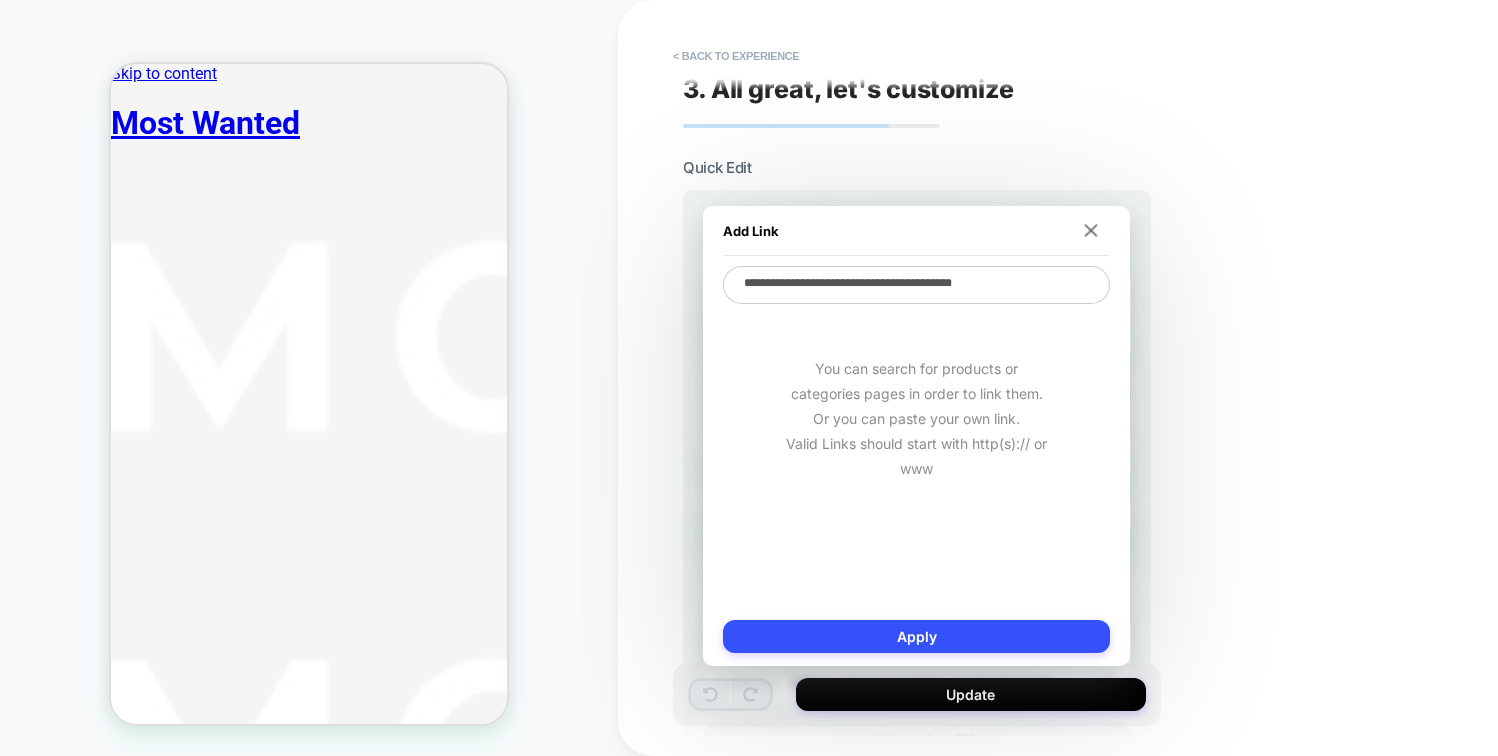 type on "*" 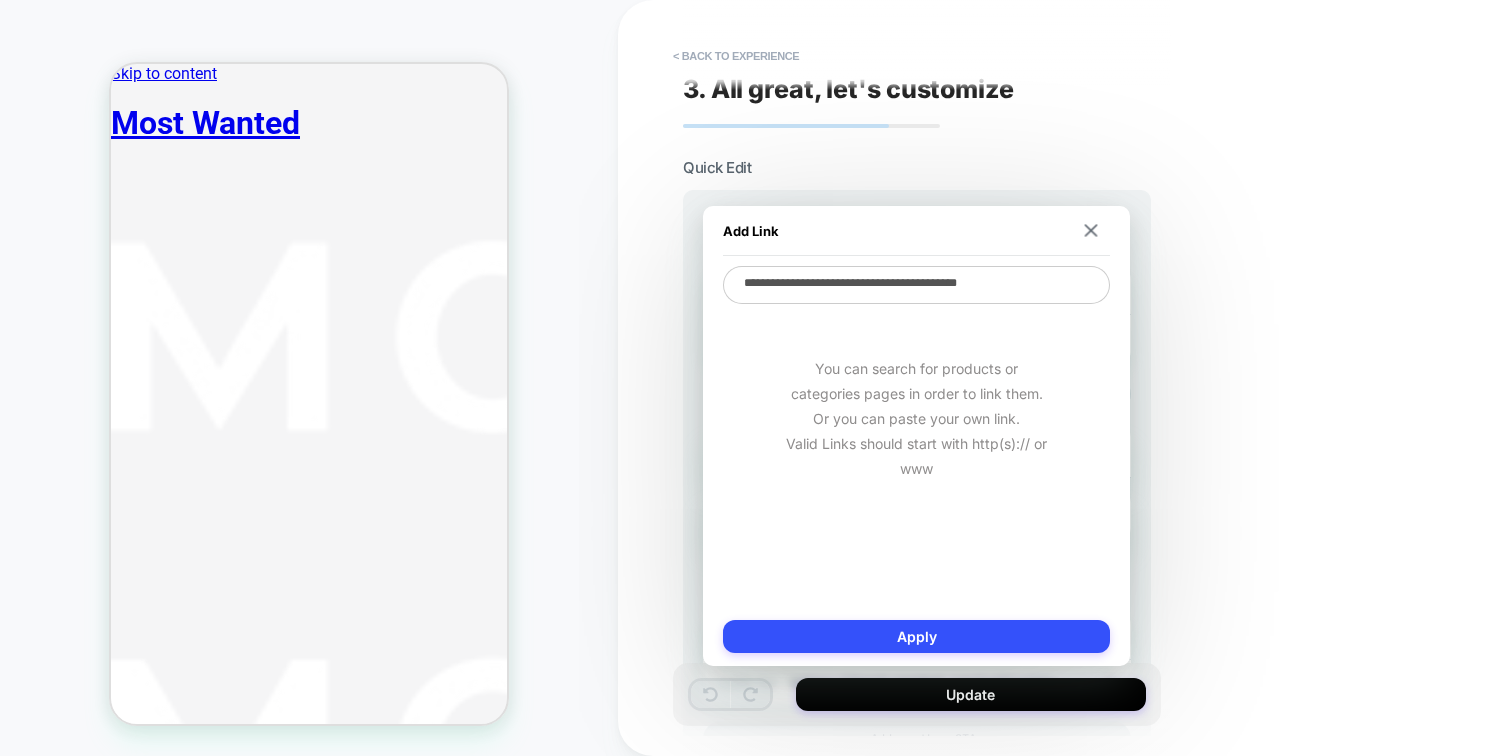 type on "*" 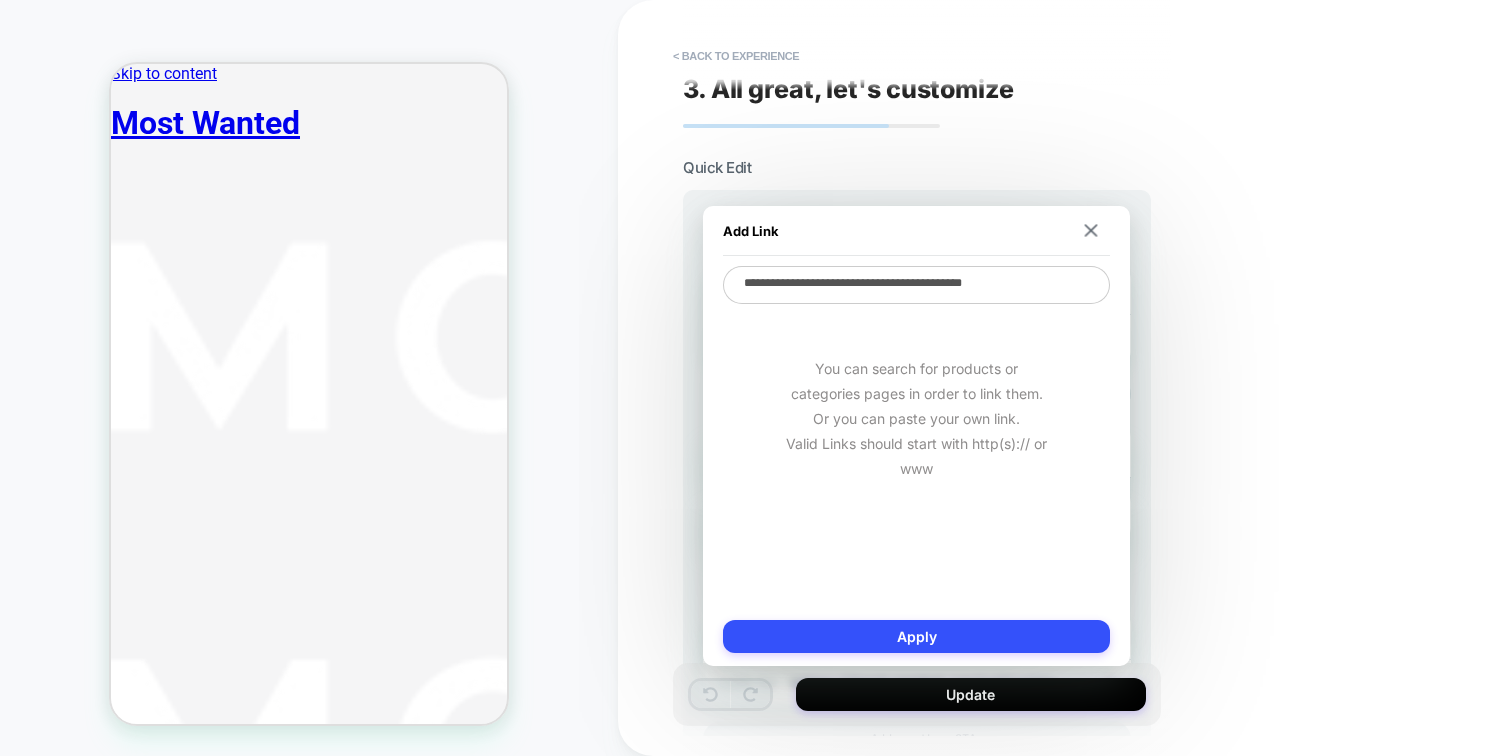 type on "**********" 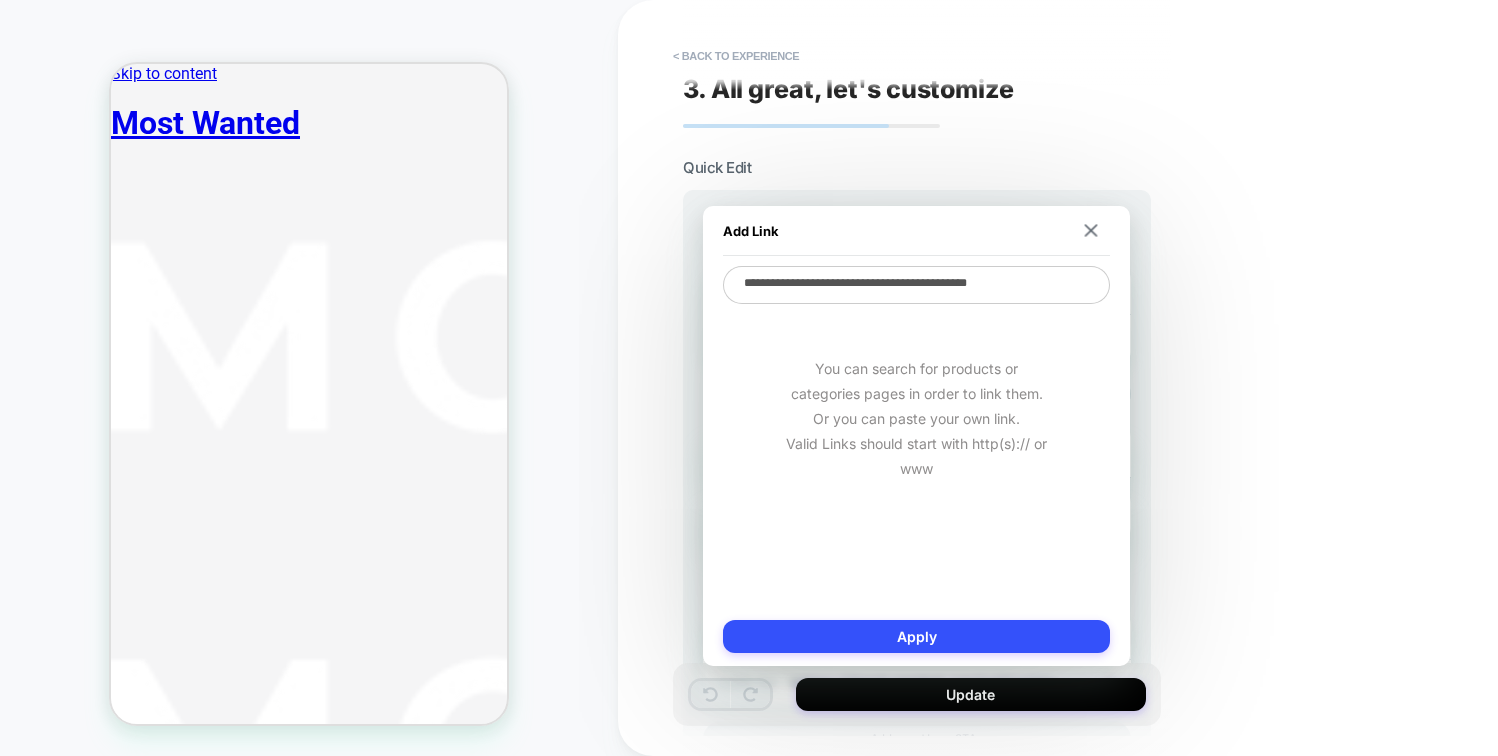 type on "*" 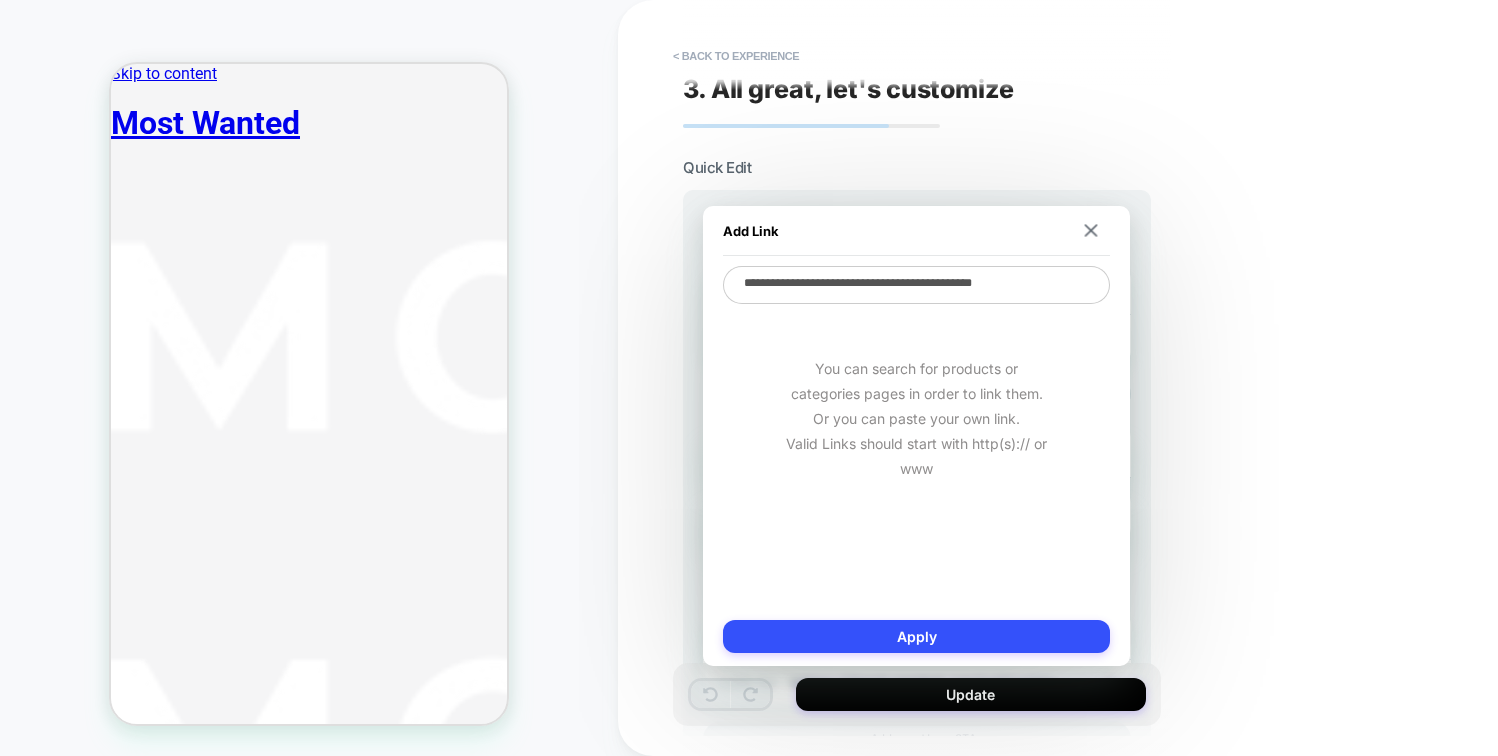 type on "**********" 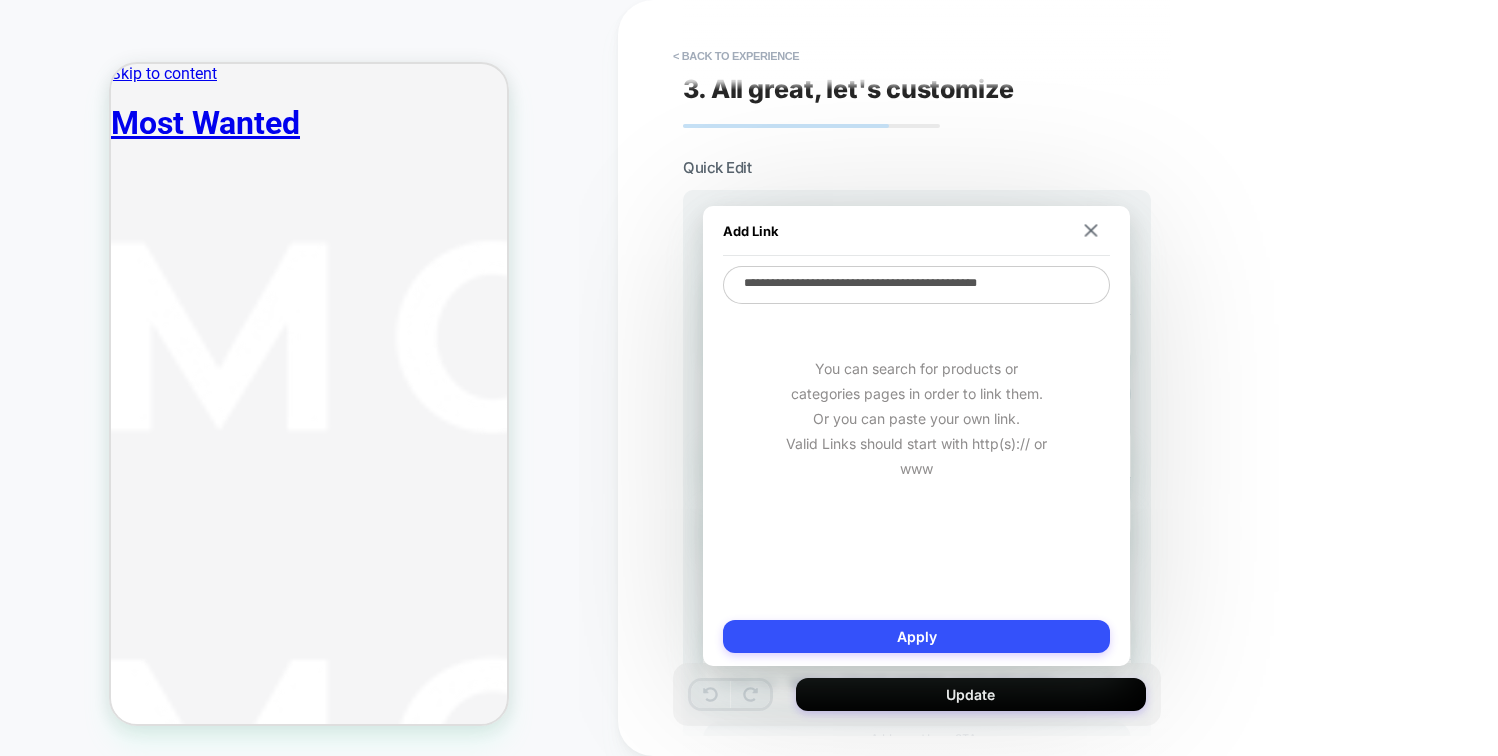 type on "*" 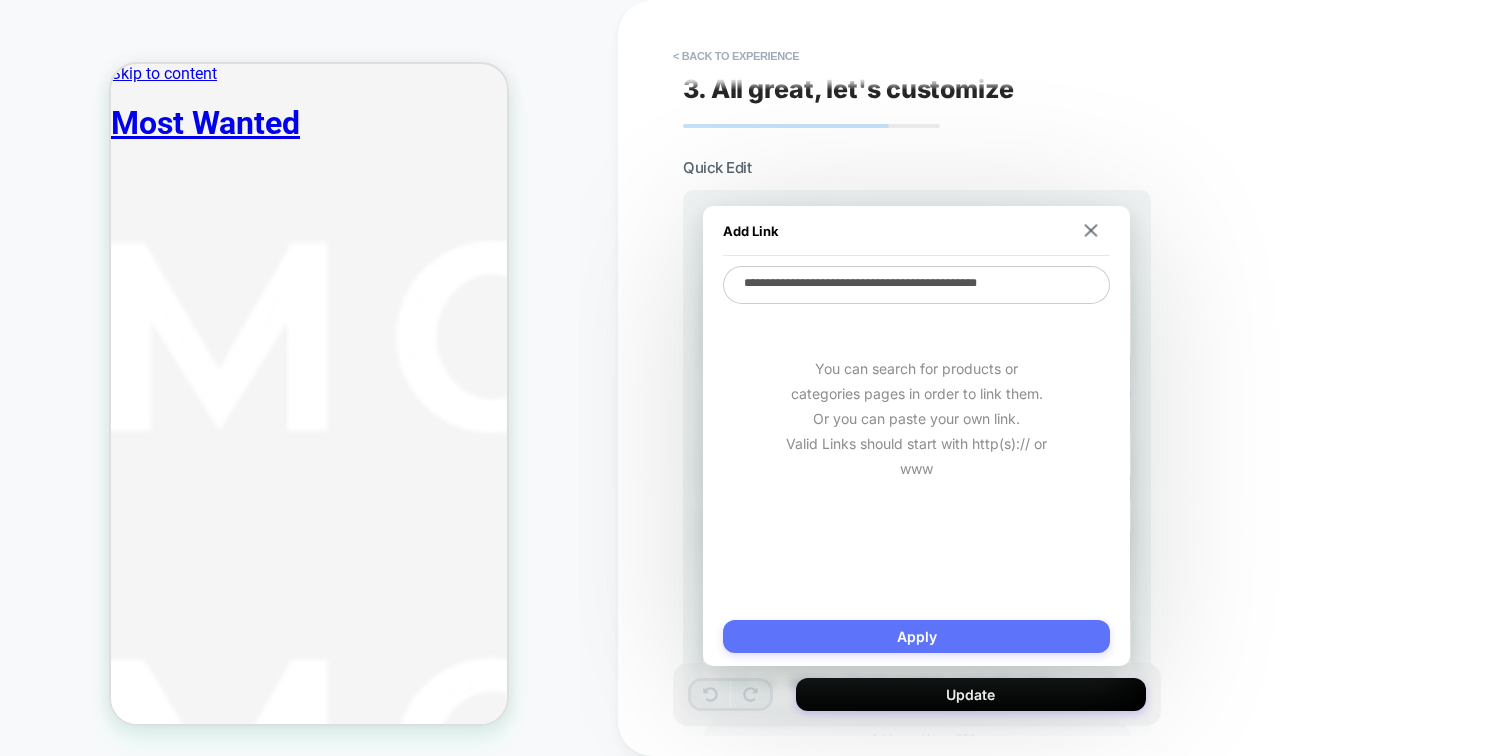 type on "**********" 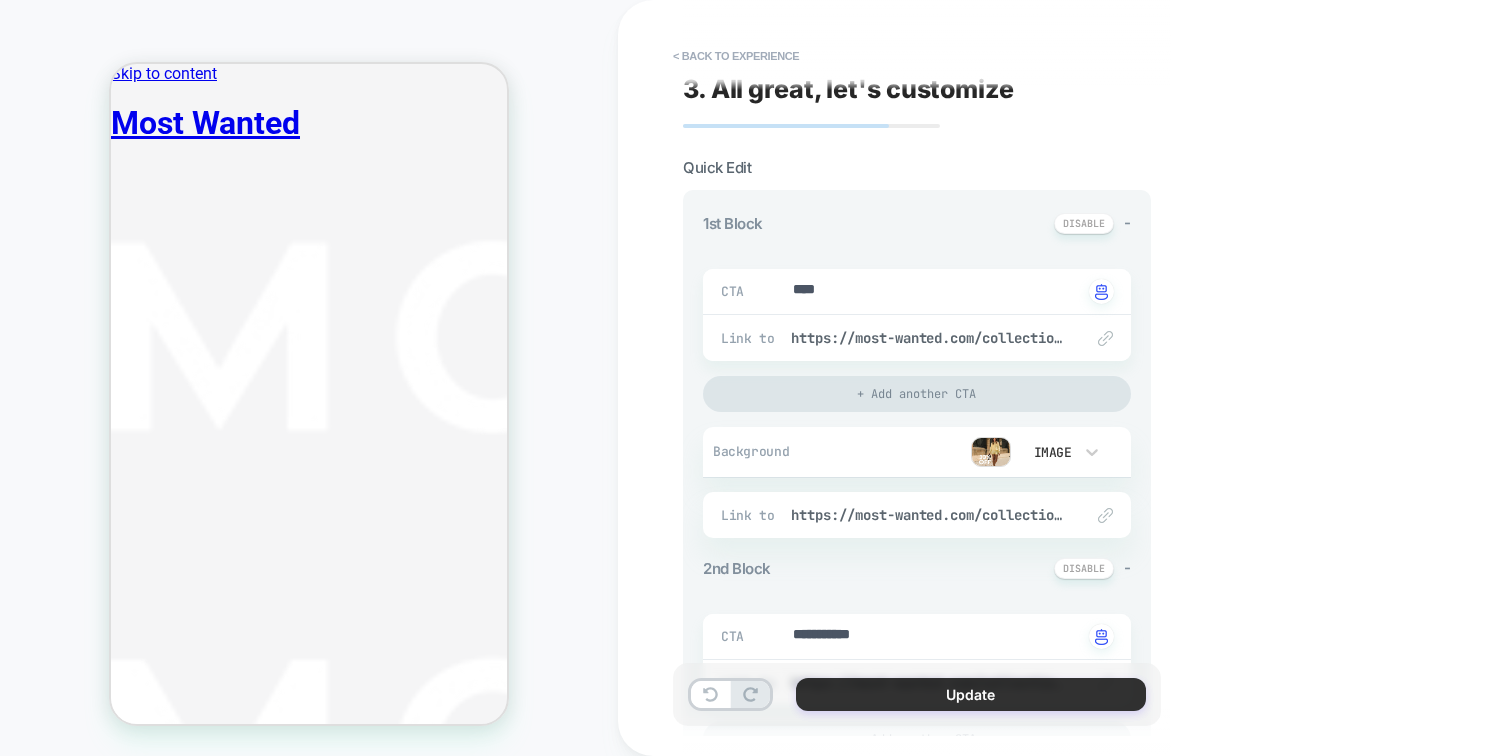 click on "Update" at bounding box center (971, 694) 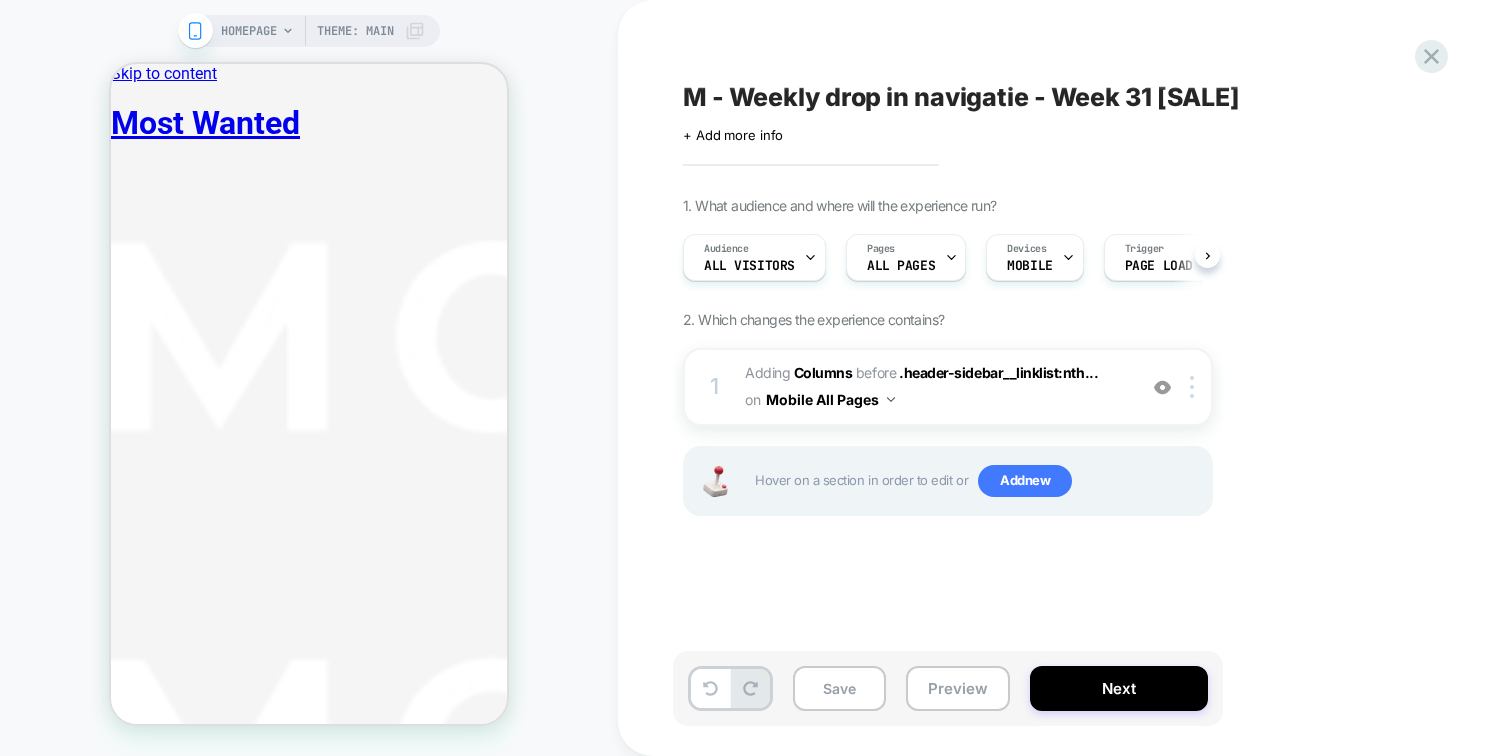 scroll, scrollTop: 0, scrollLeft: 1, axis: horizontal 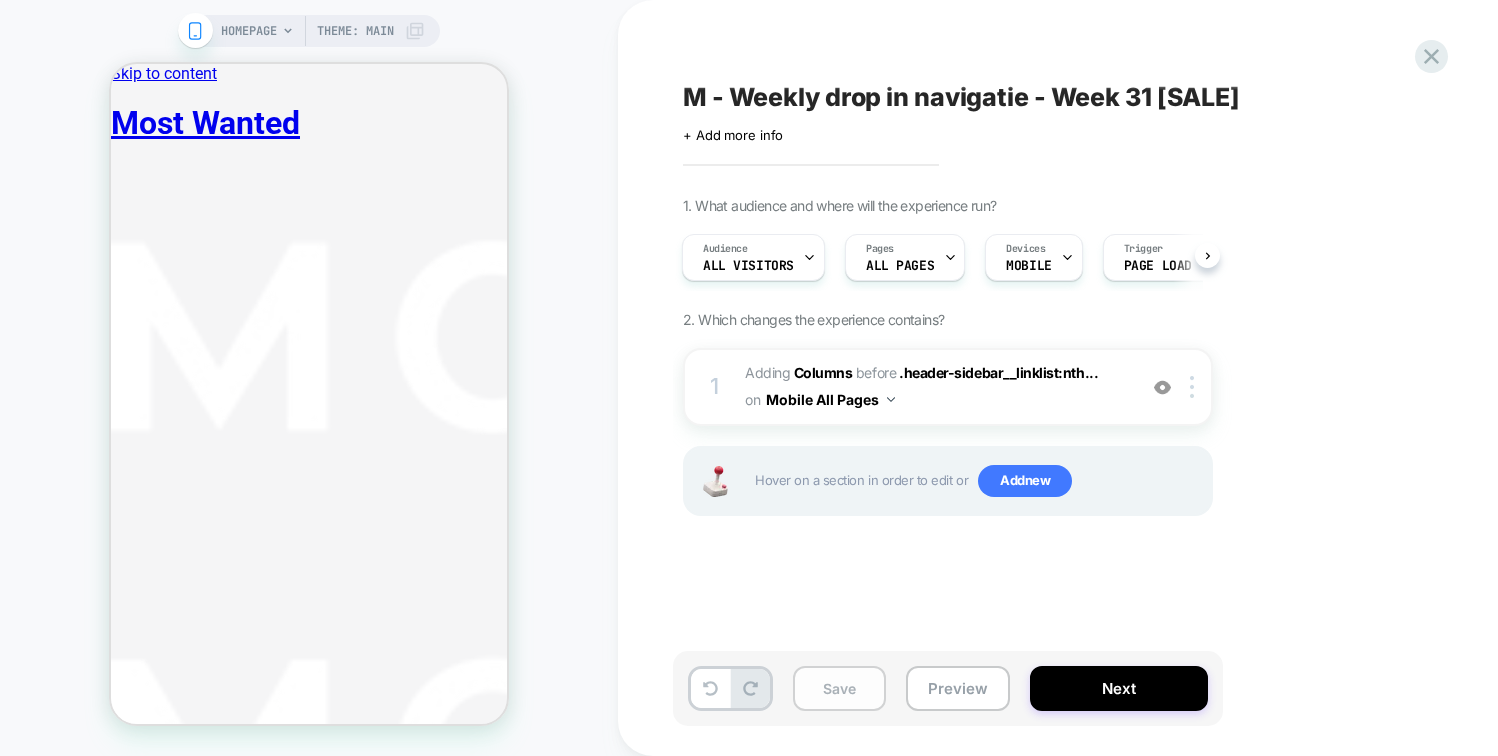 click on "Save" at bounding box center [839, 688] 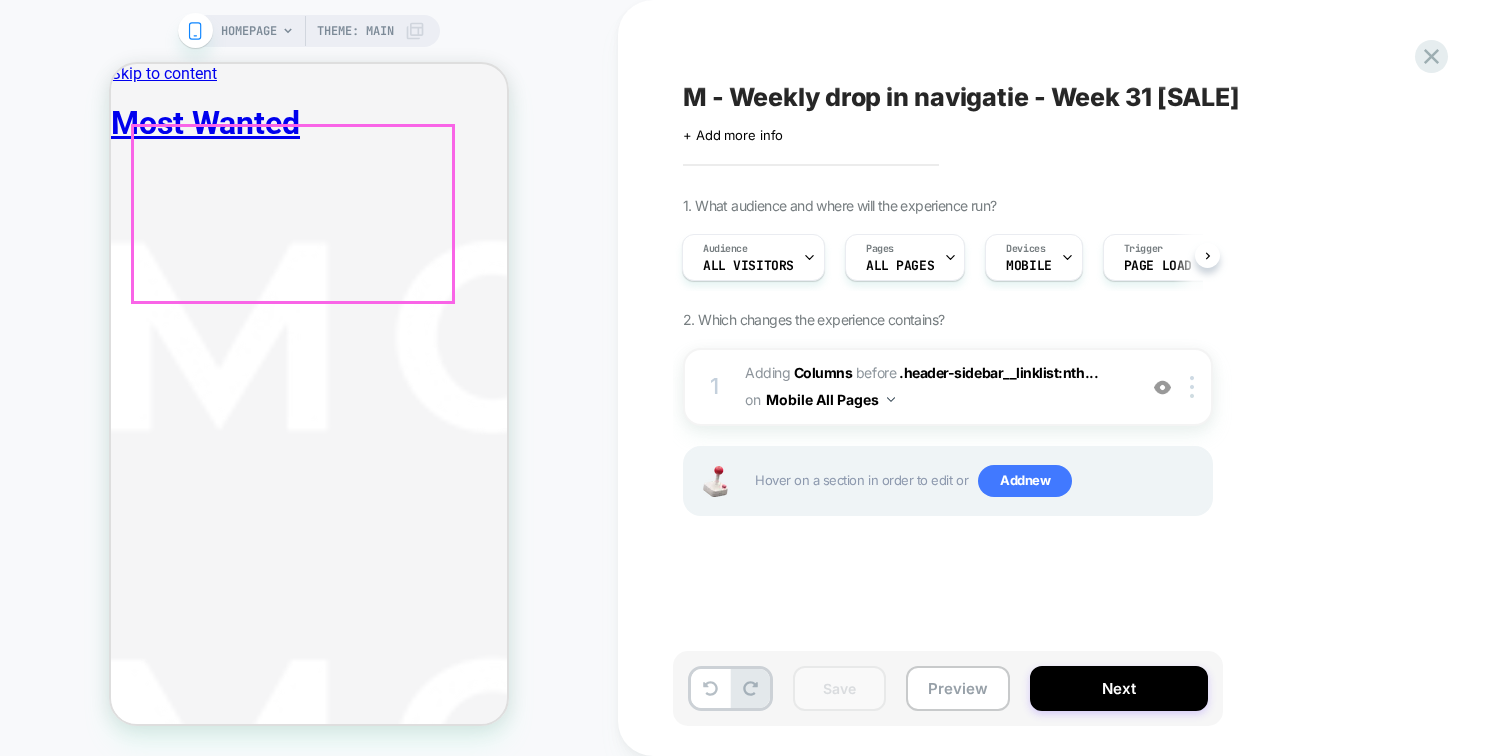 click at bounding box center (127, 110317) 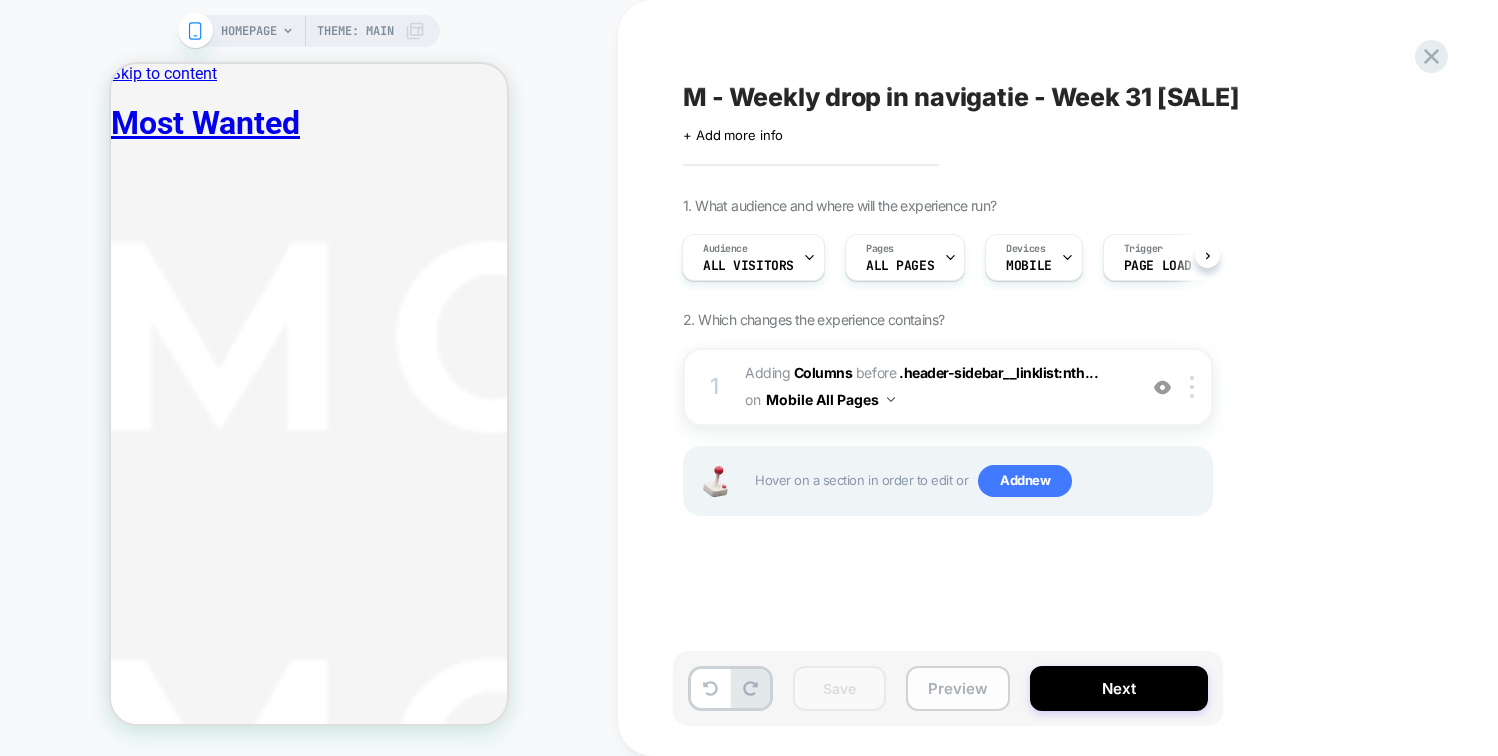 click on "Preview" at bounding box center (958, 688) 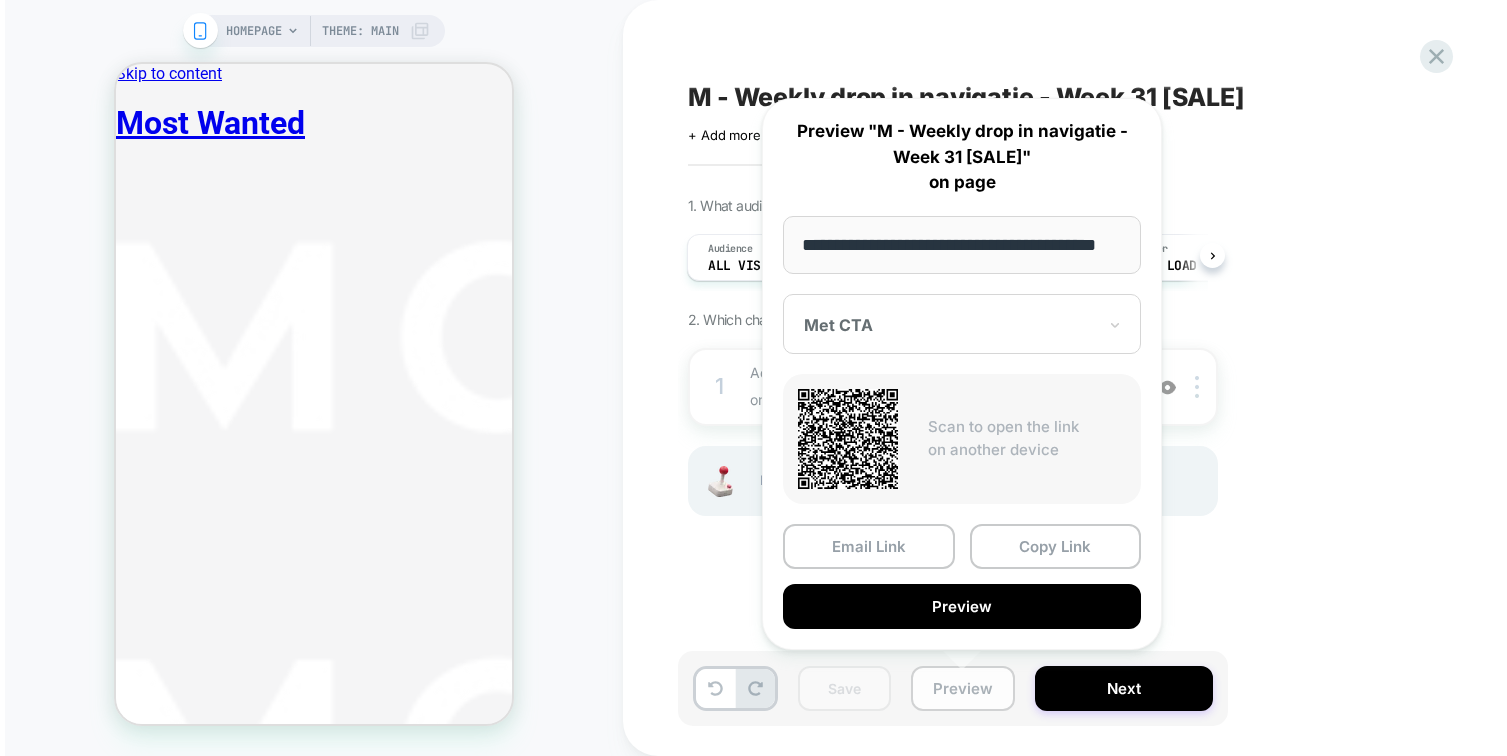 scroll, scrollTop: 0, scrollLeft: 46, axis: horizontal 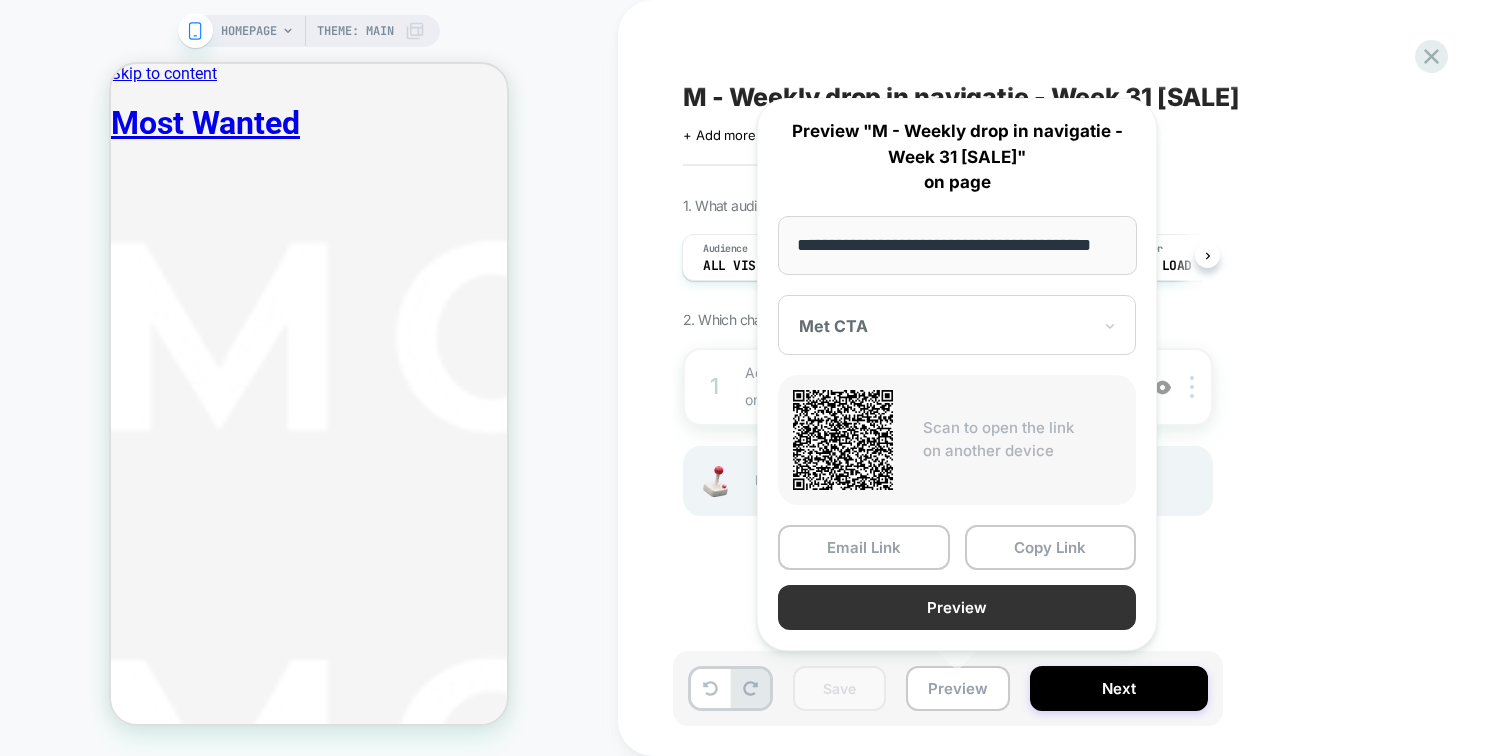 click on "Preview" at bounding box center [957, 607] 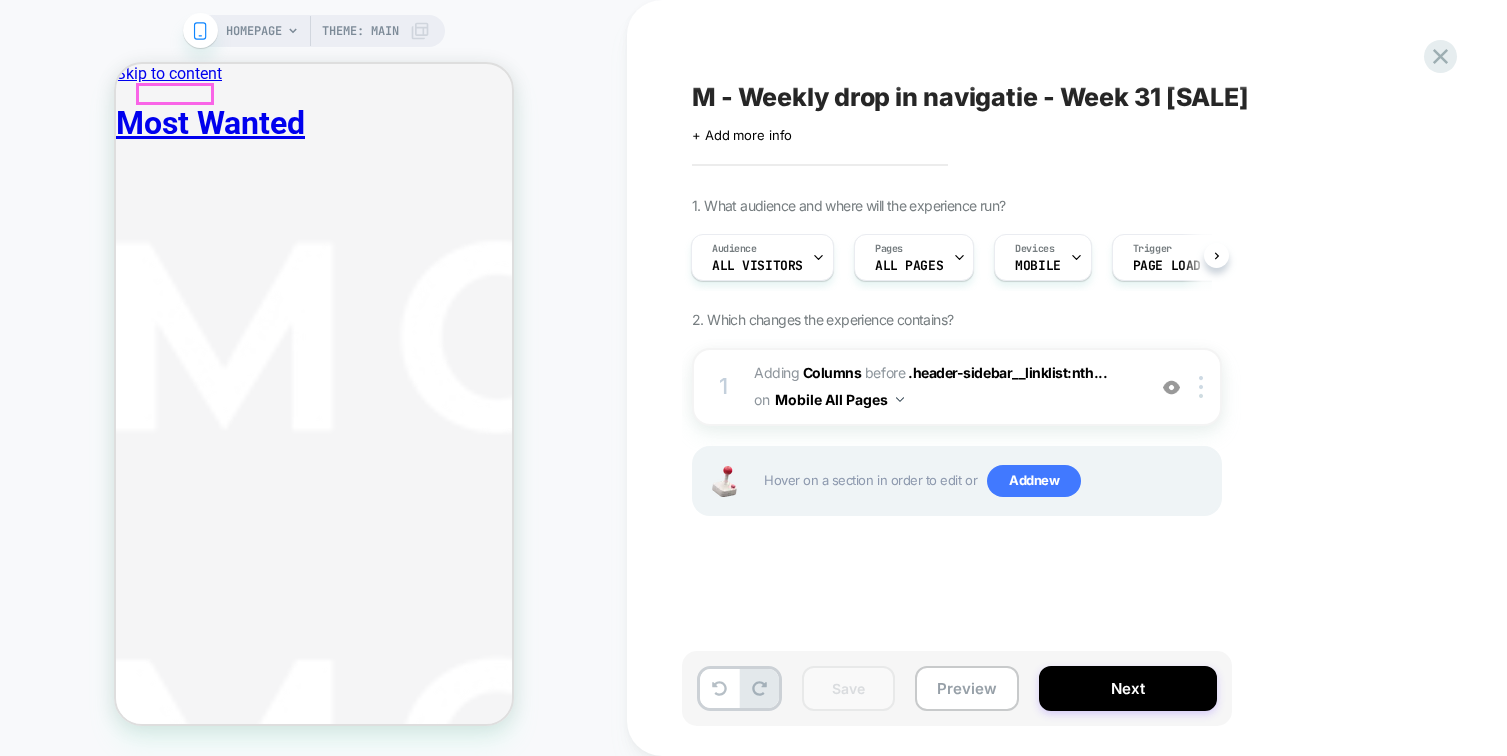 click 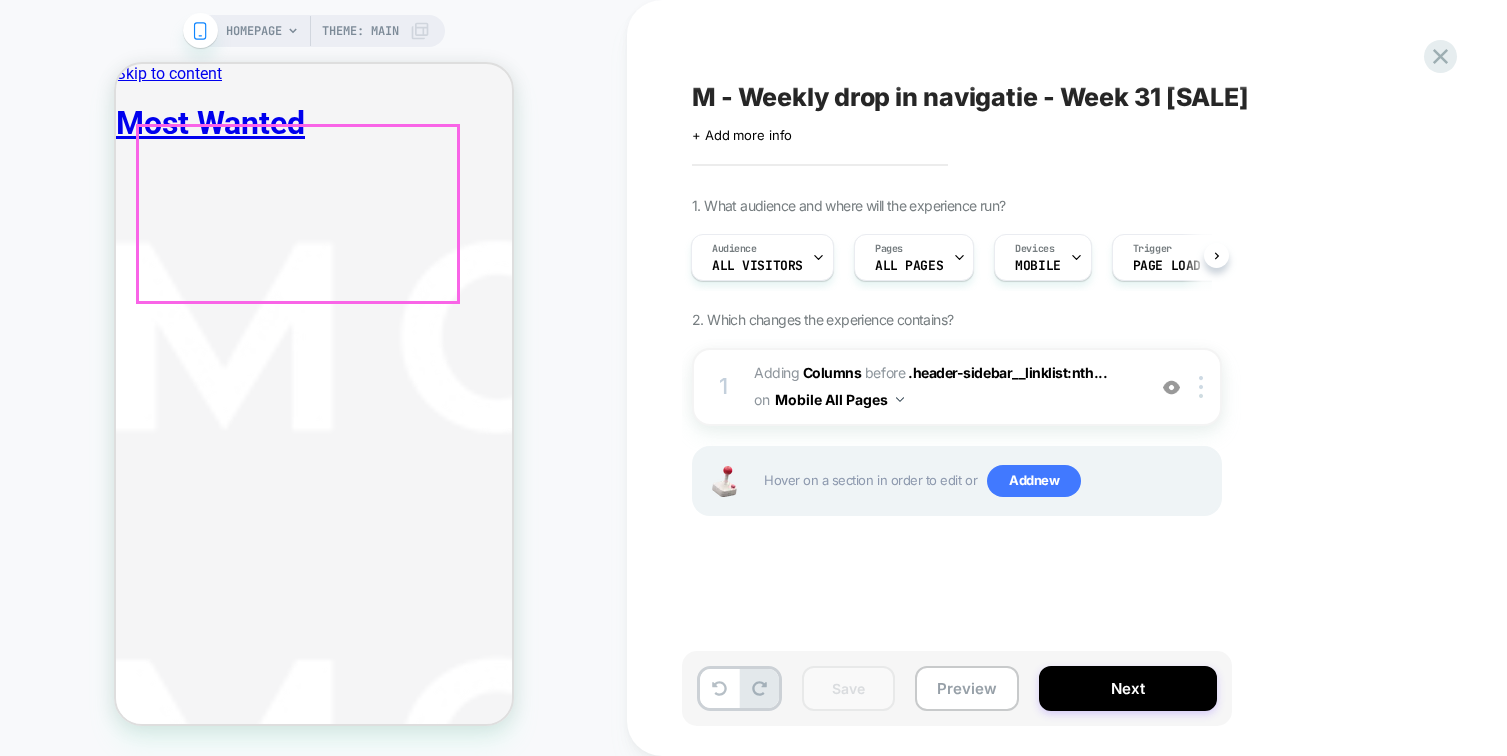 click on "﻿ SALE" at bounding box center [241, 110436] 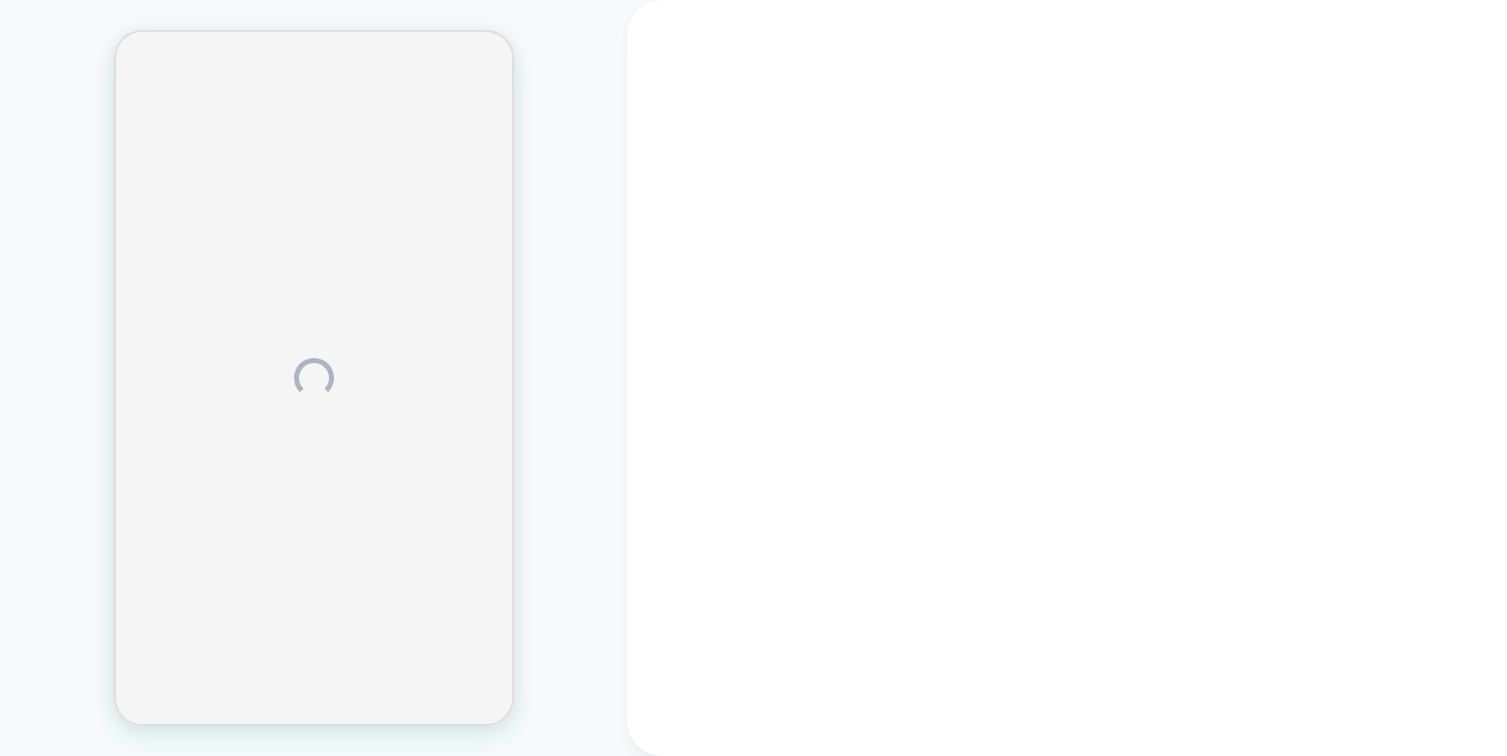 scroll, scrollTop: 0, scrollLeft: 0, axis: both 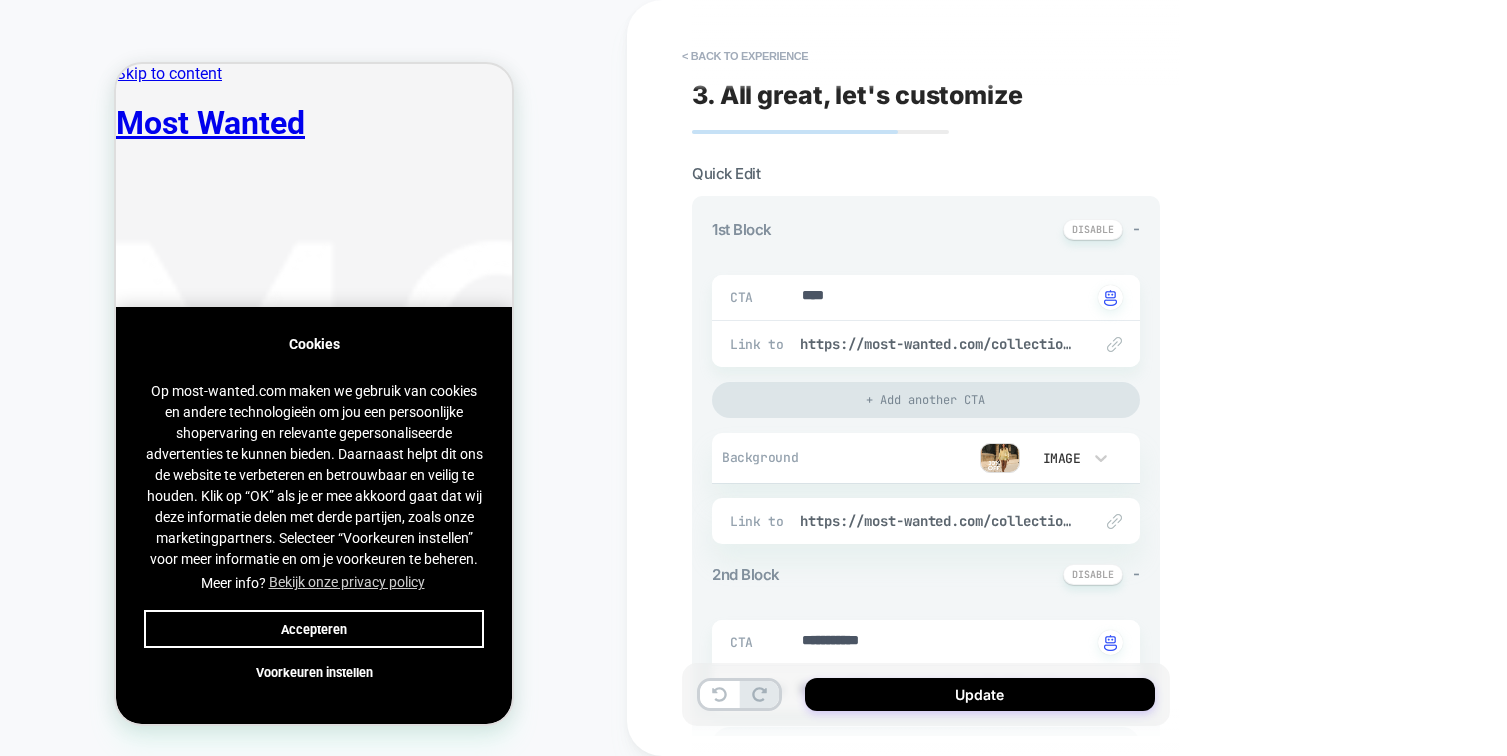 click on "Accepteren" at bounding box center [313, 629] 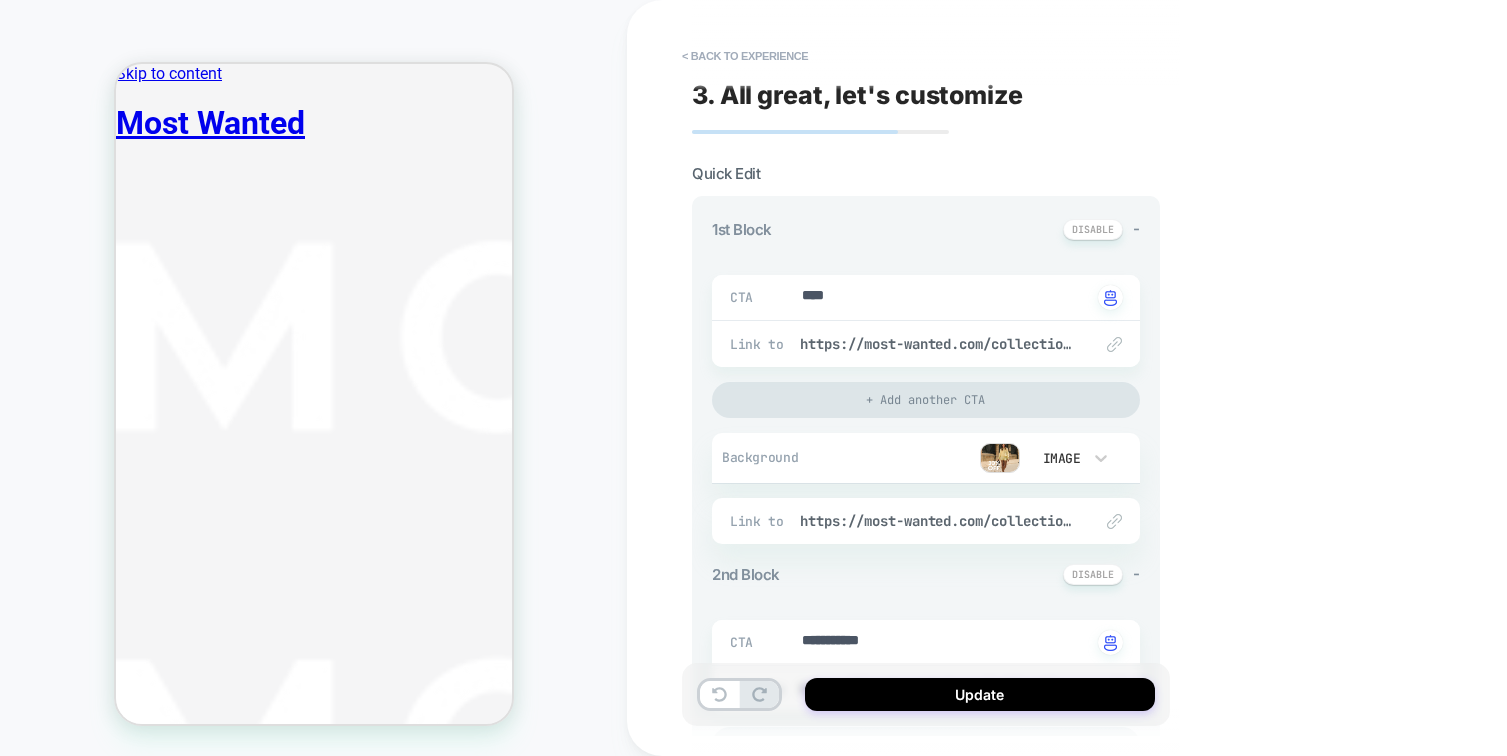 click 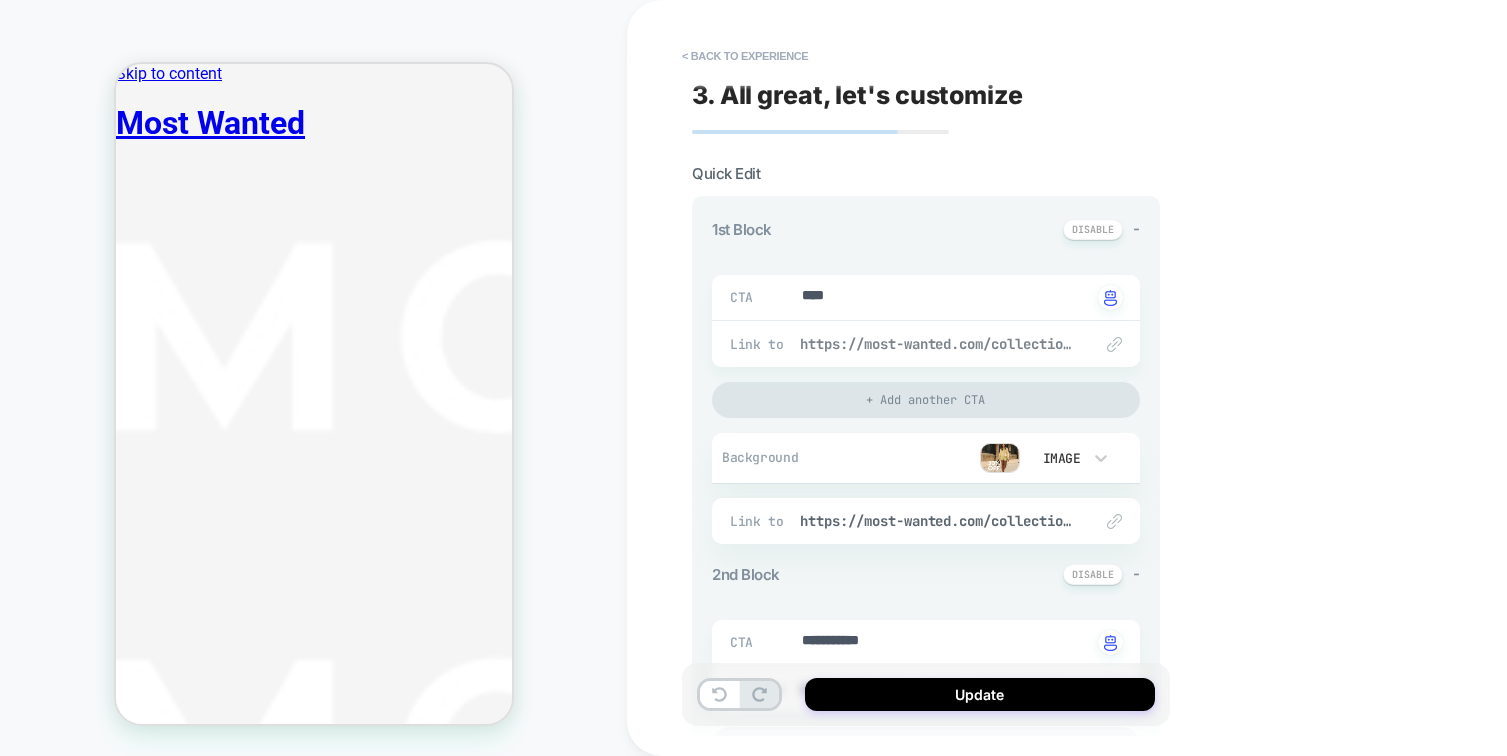 click on "https://most-wanted.com/collections/sale" at bounding box center [936, 344] 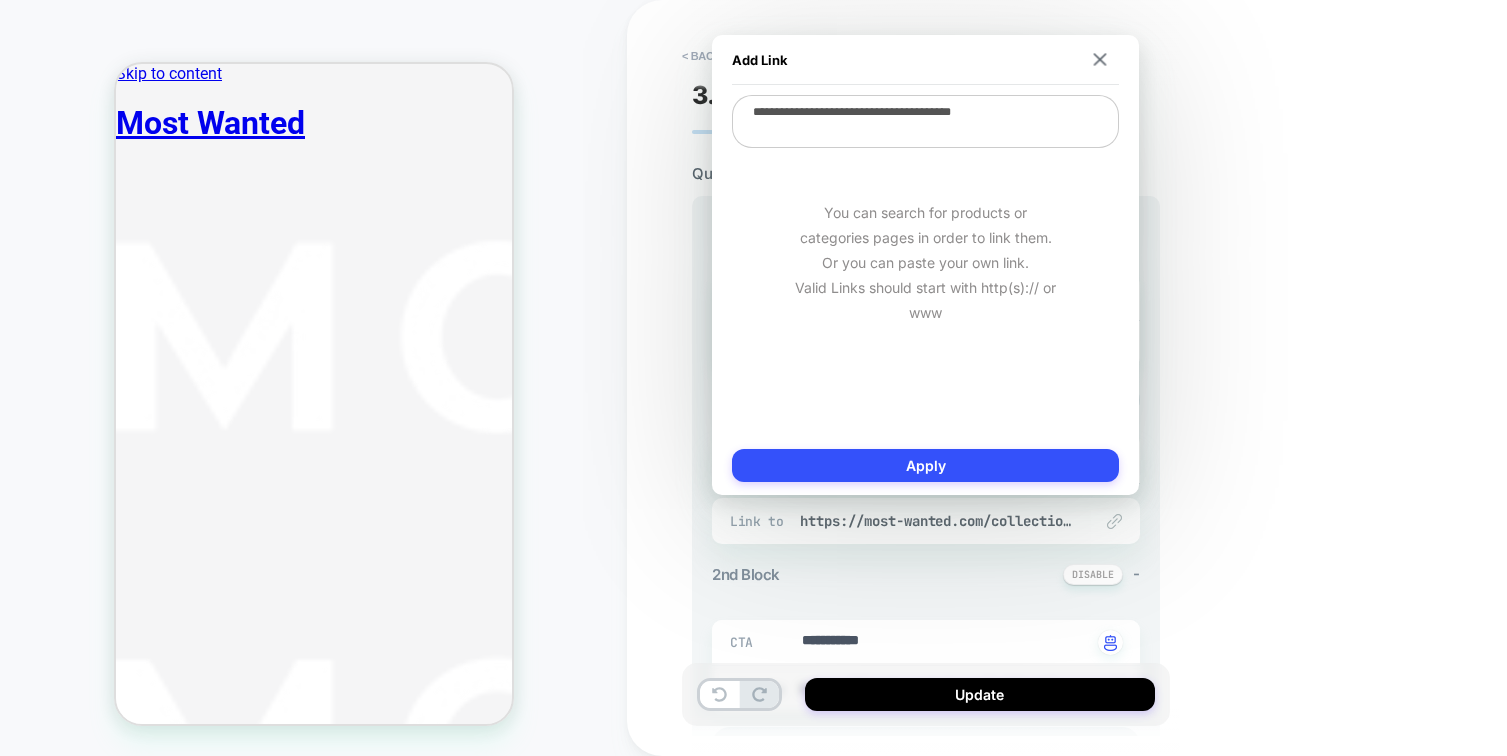 drag, startPoint x: 1051, startPoint y: 119, endPoint x: 1018, endPoint y: 118, distance: 33.01515 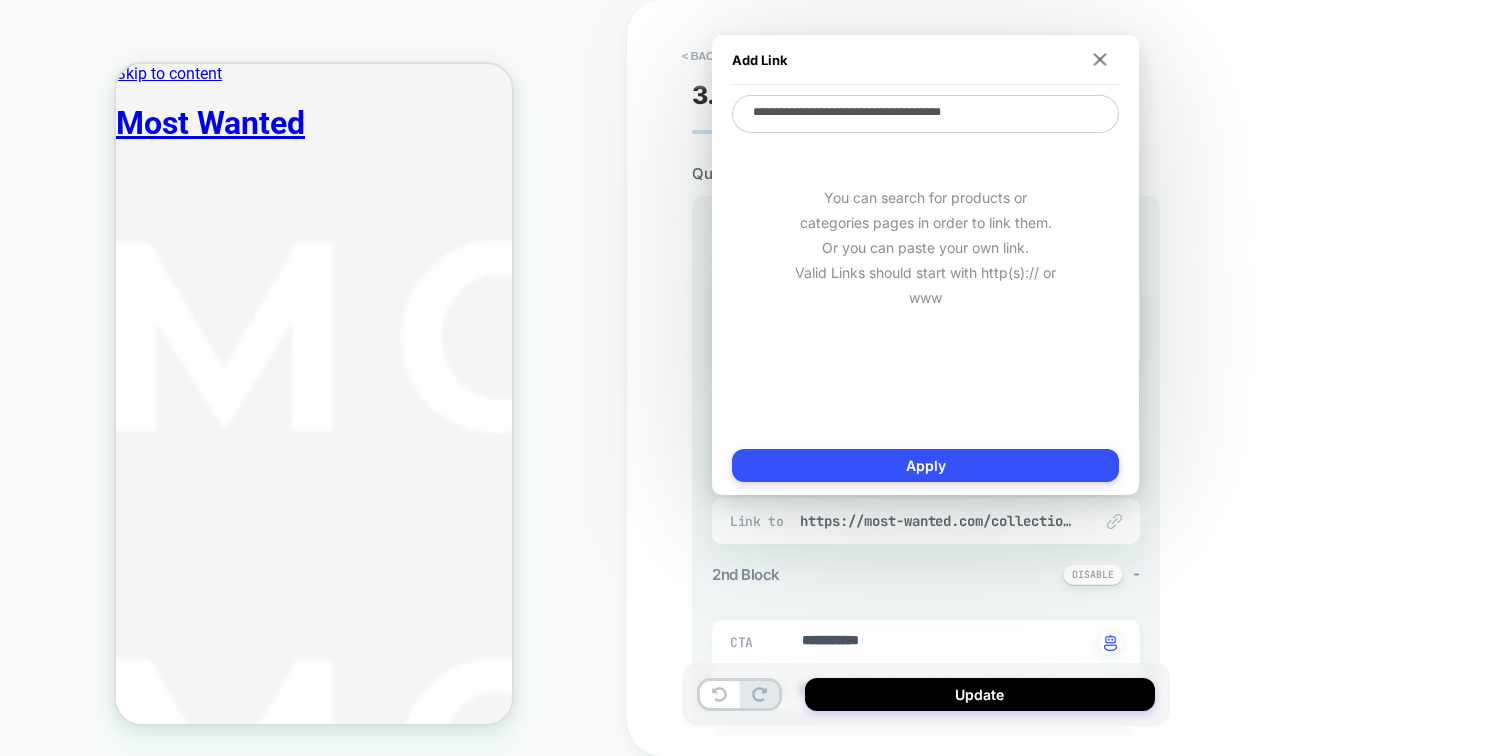 type on "*" 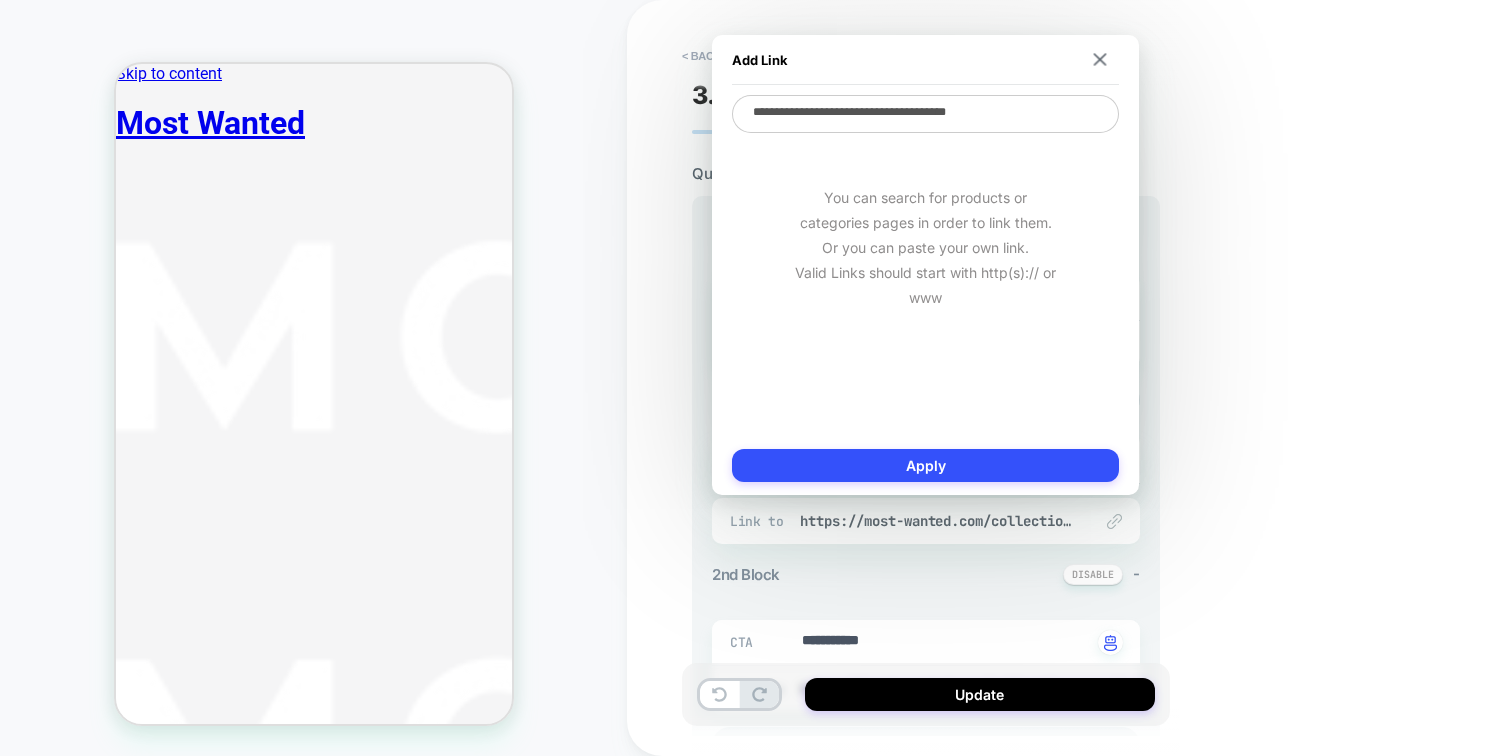 type on "*" 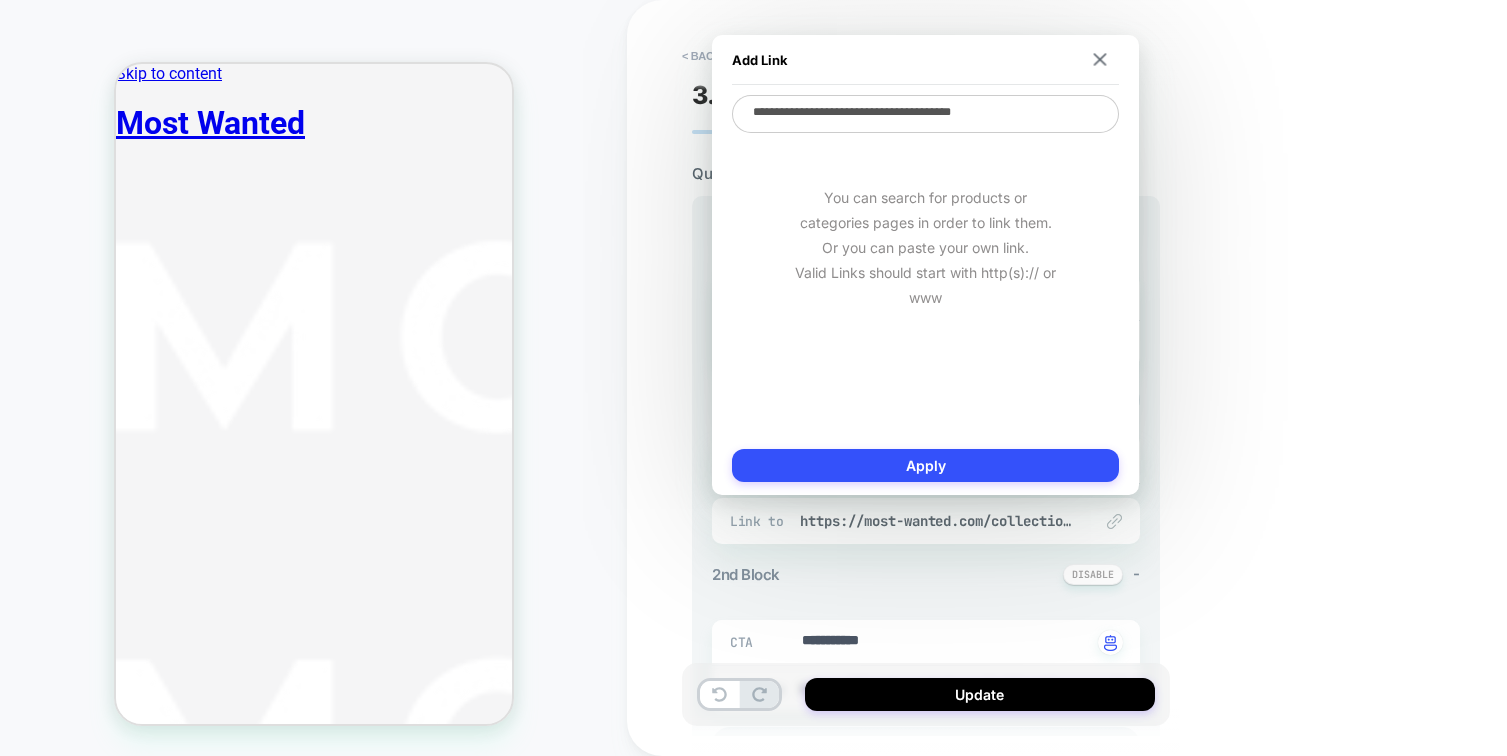 type on "*" 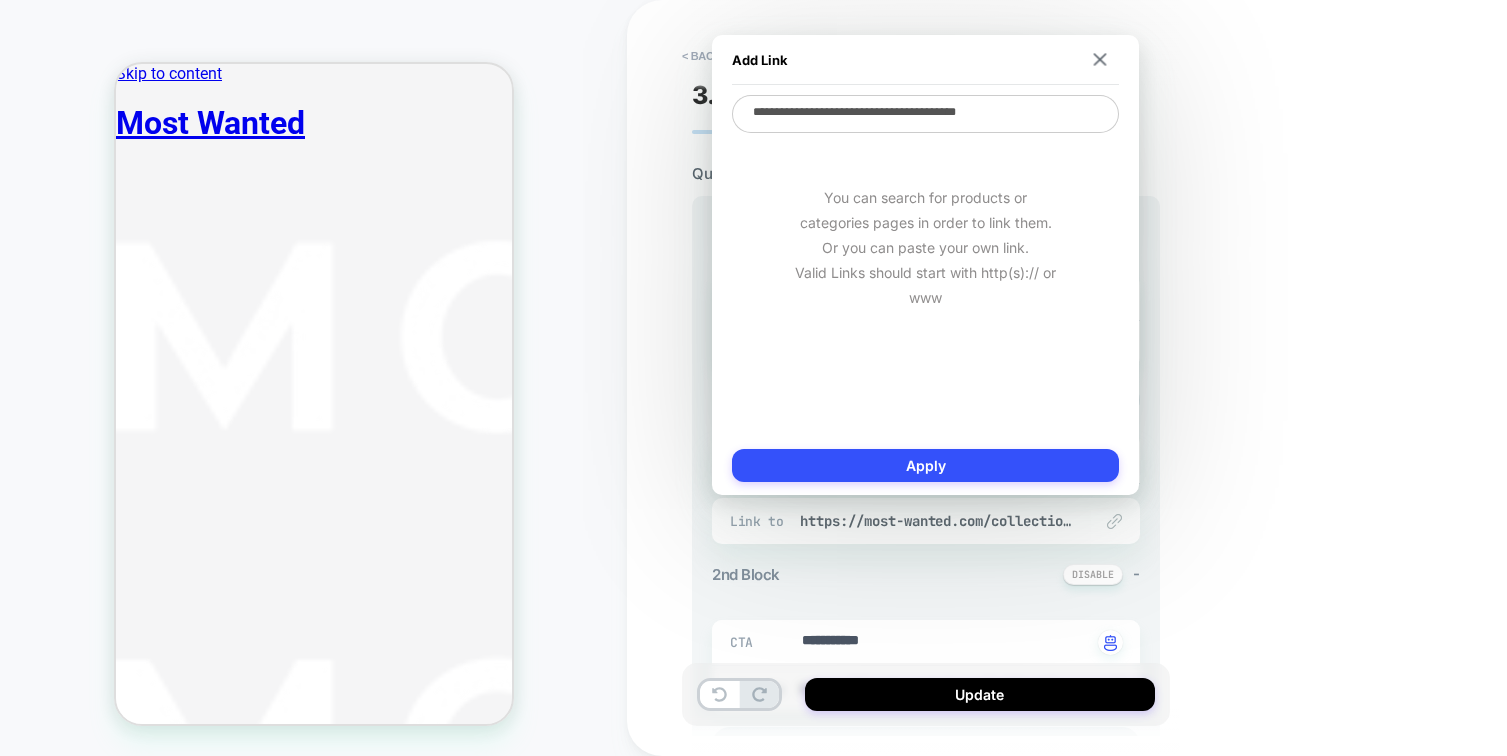 type on "*" 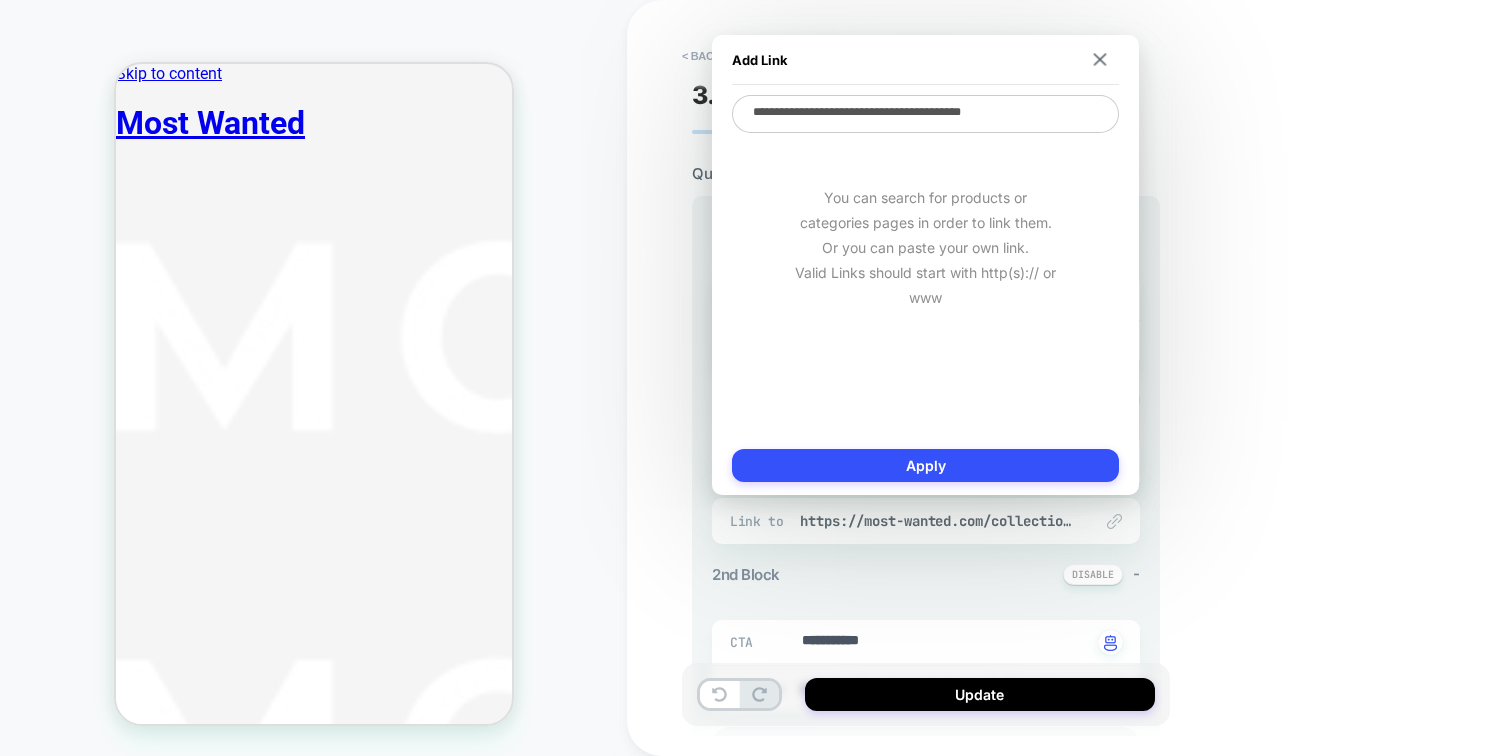 type on "*" 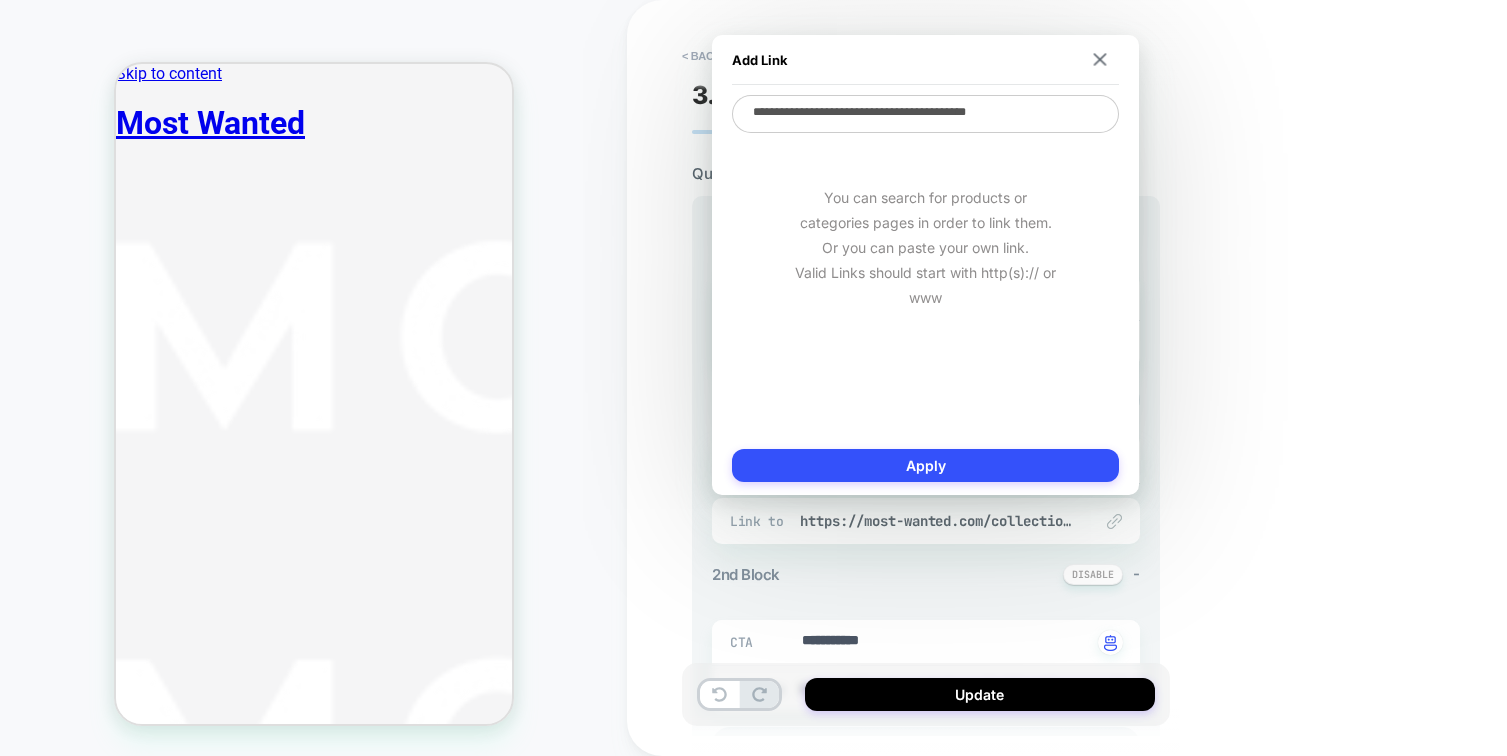 type on "*" 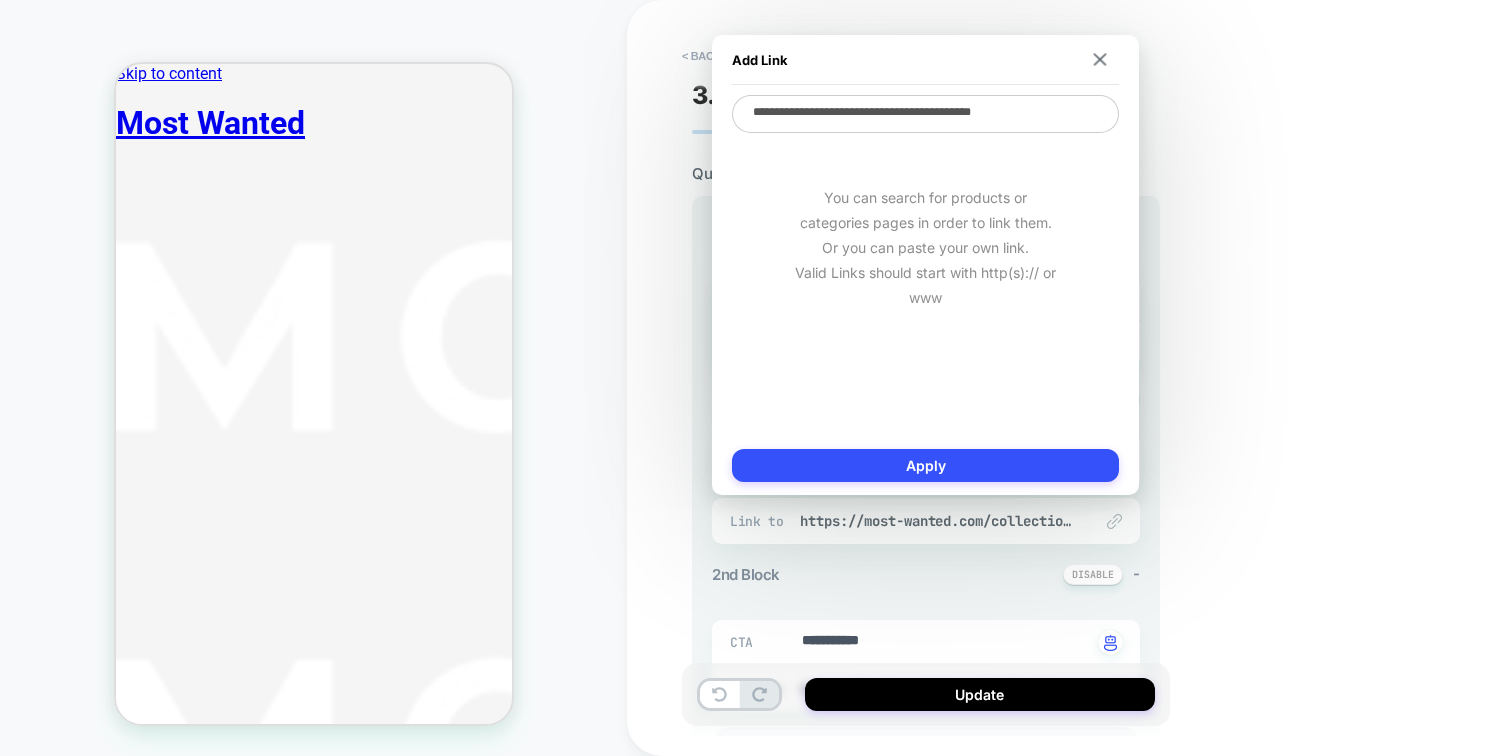 type on "*" 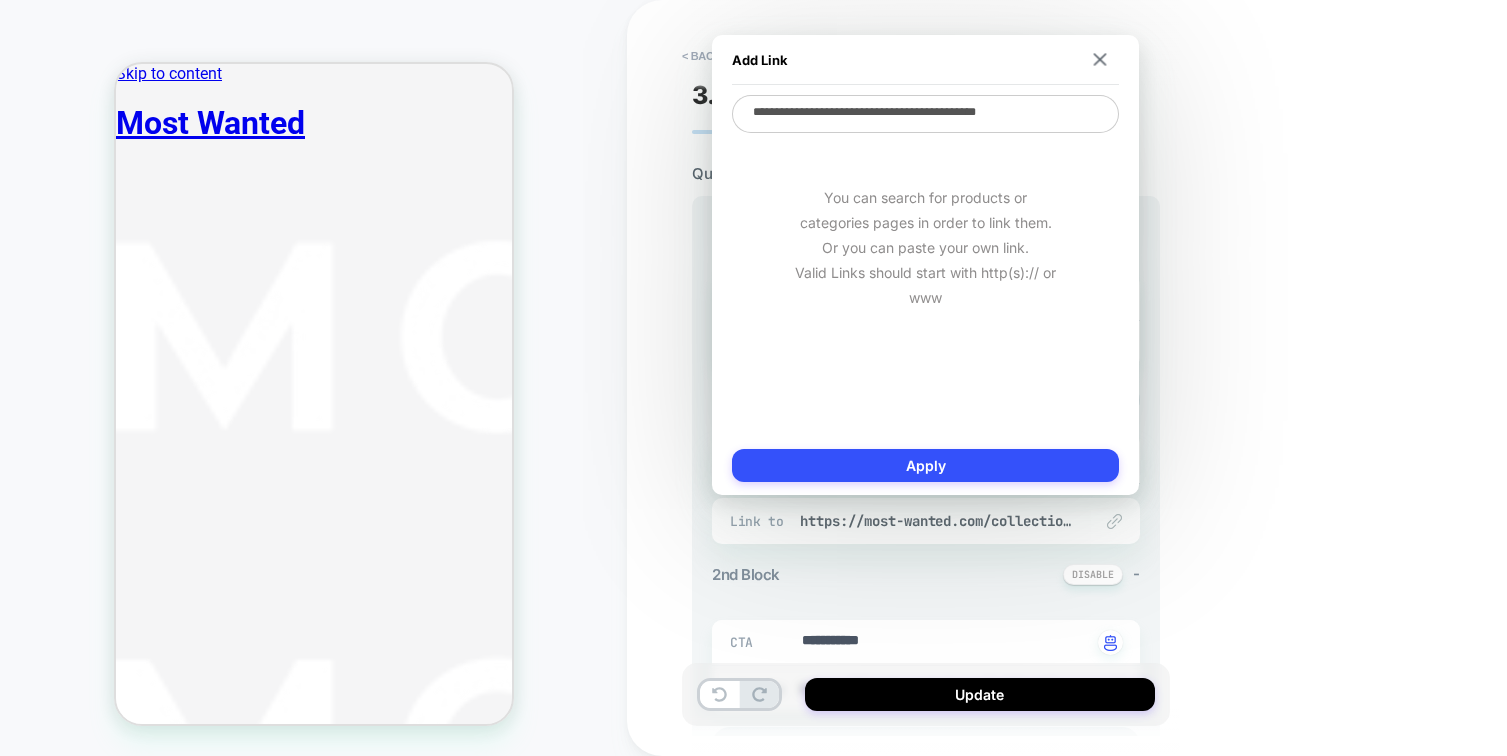 type on "*" 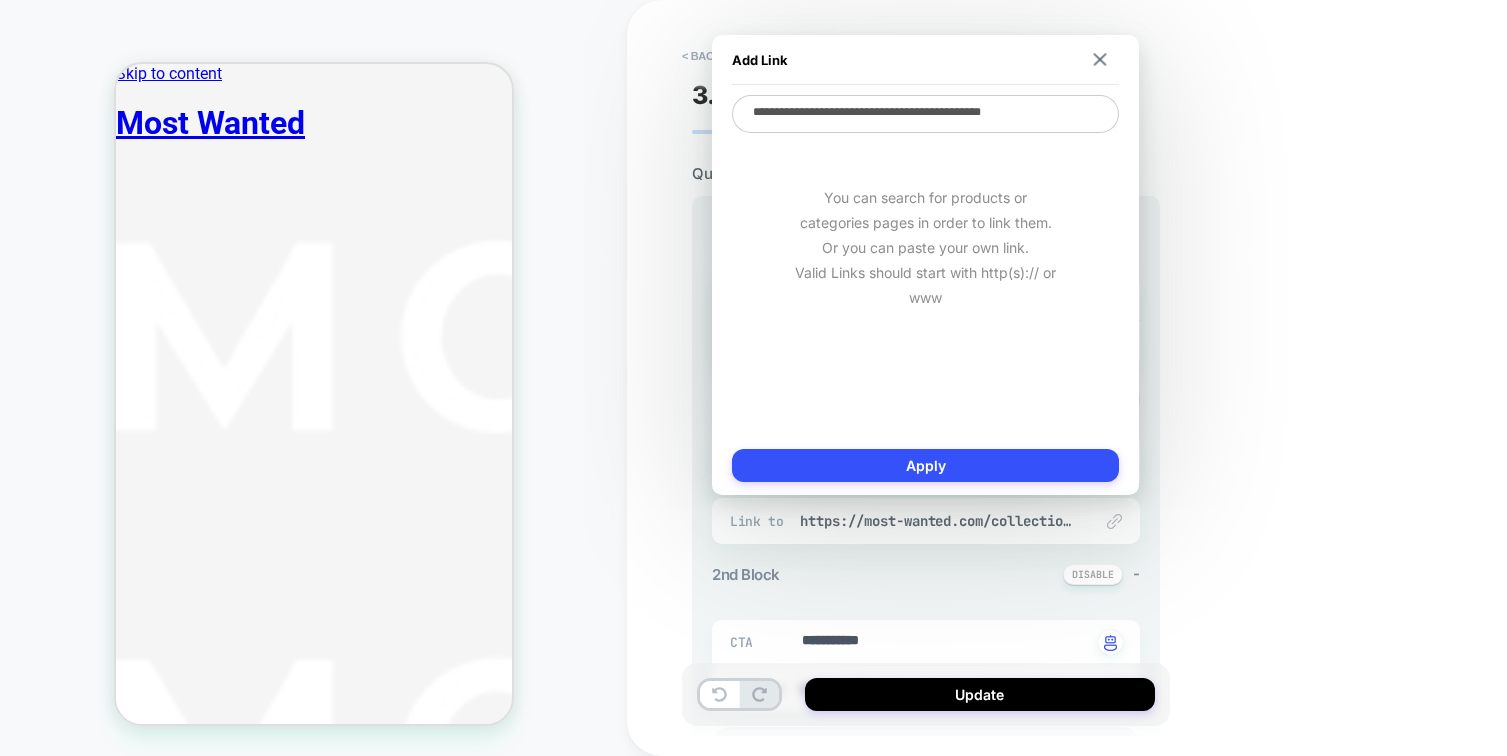 type on "*" 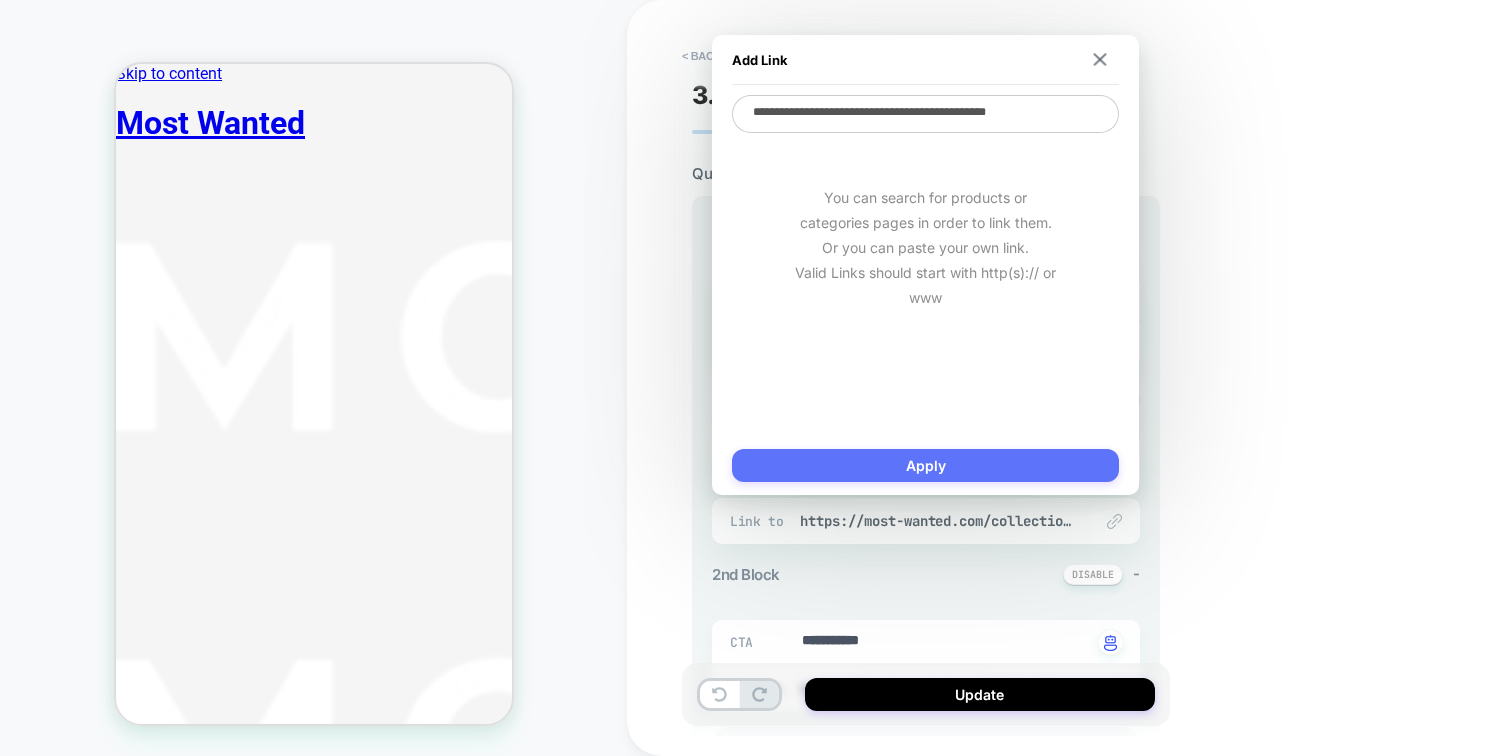 type on "**********" 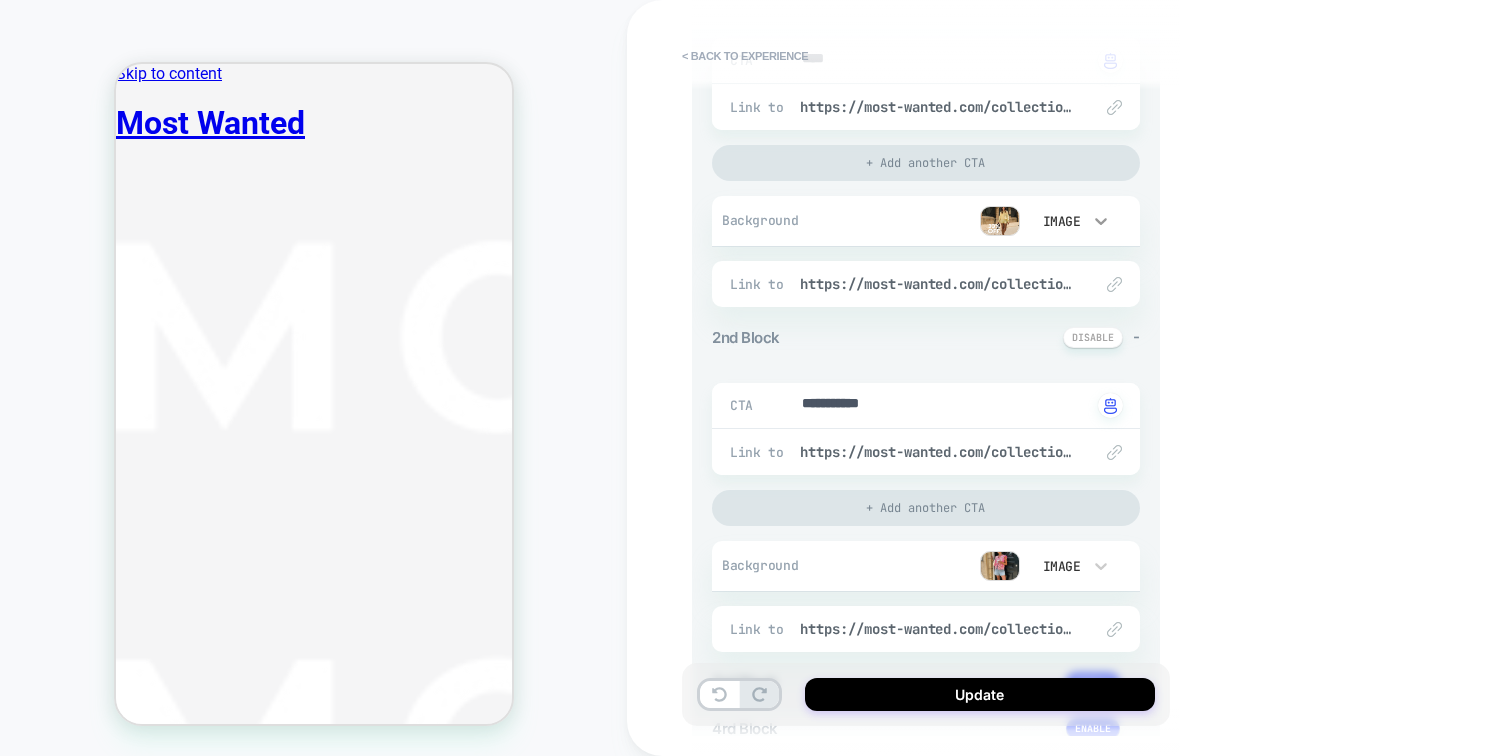 scroll, scrollTop: 0, scrollLeft: 0, axis: both 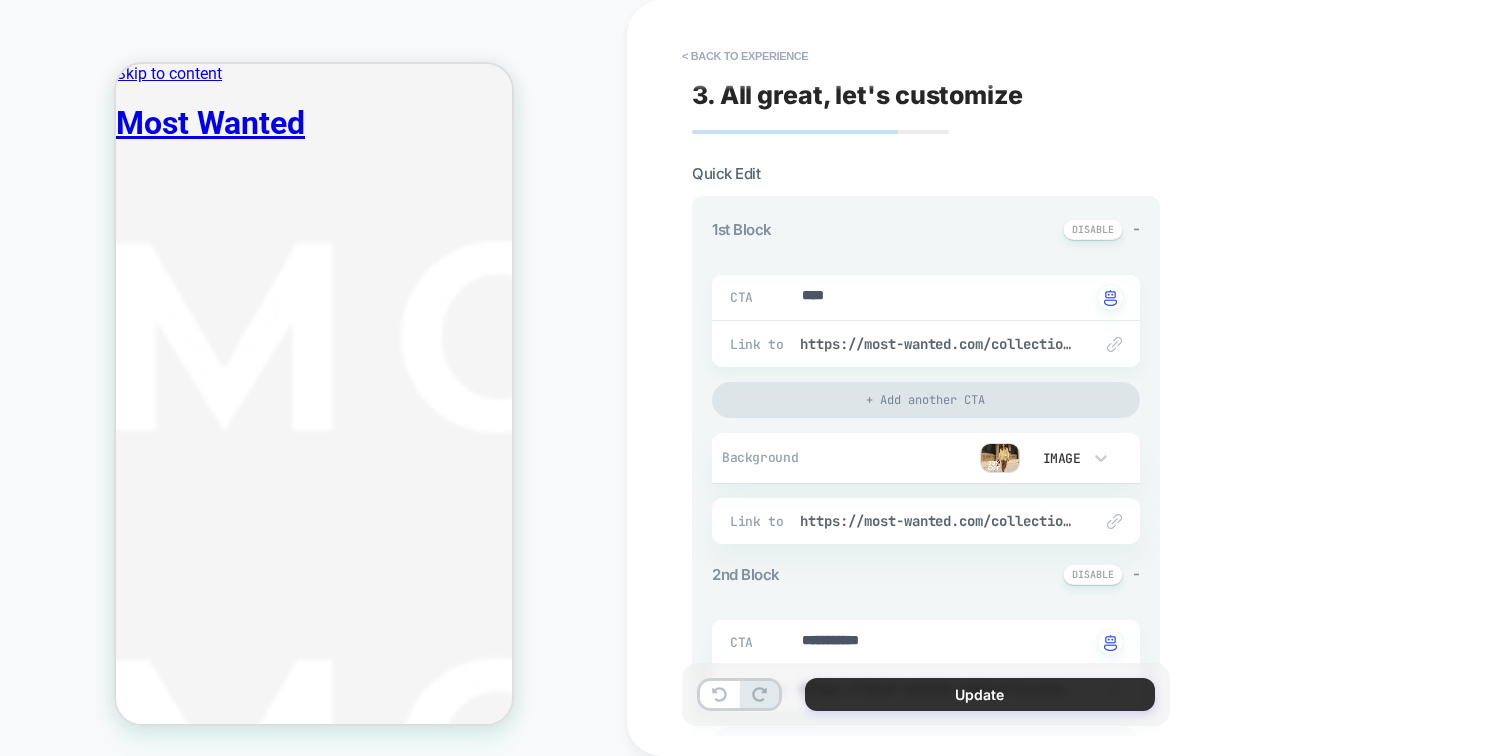 click on "Update" at bounding box center [980, 694] 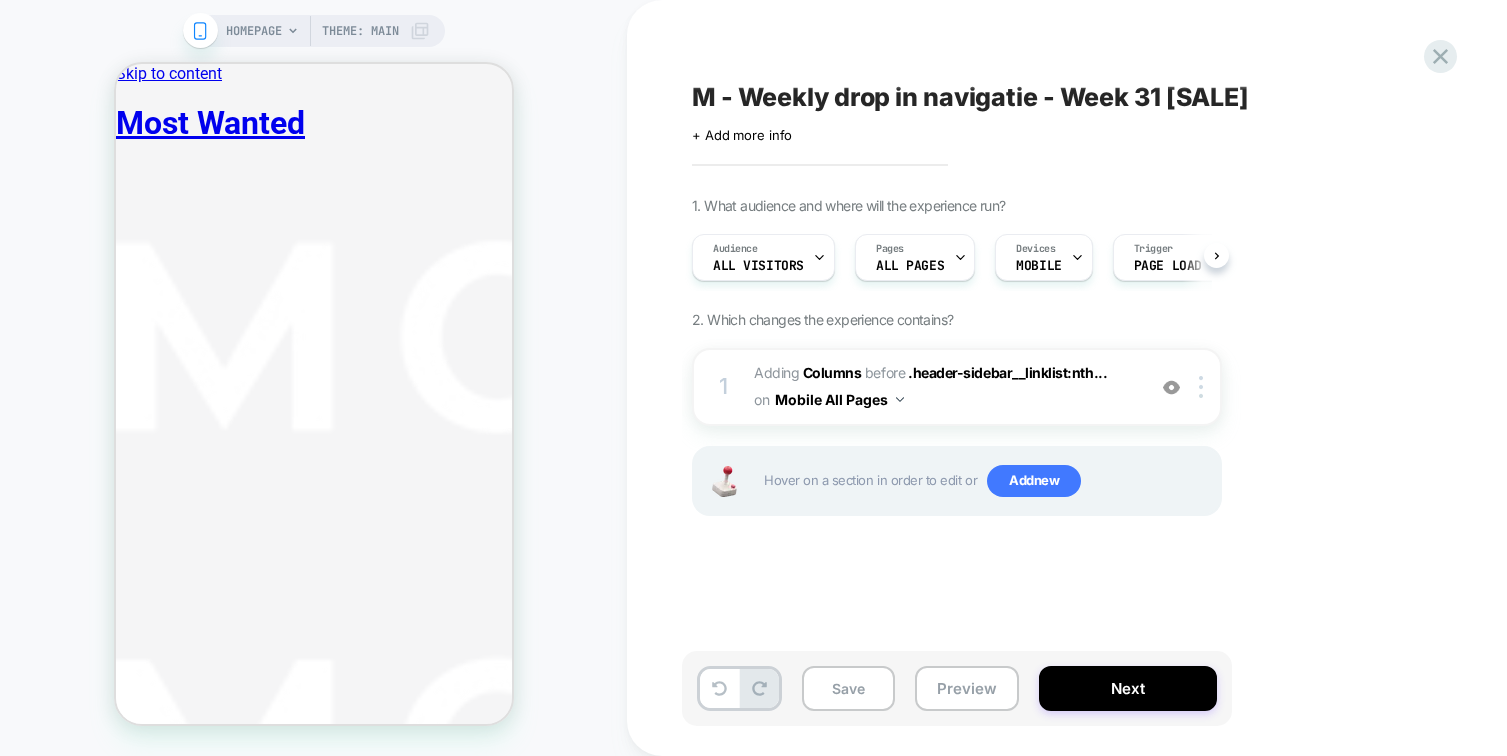 scroll, scrollTop: 0, scrollLeft: 1, axis: horizontal 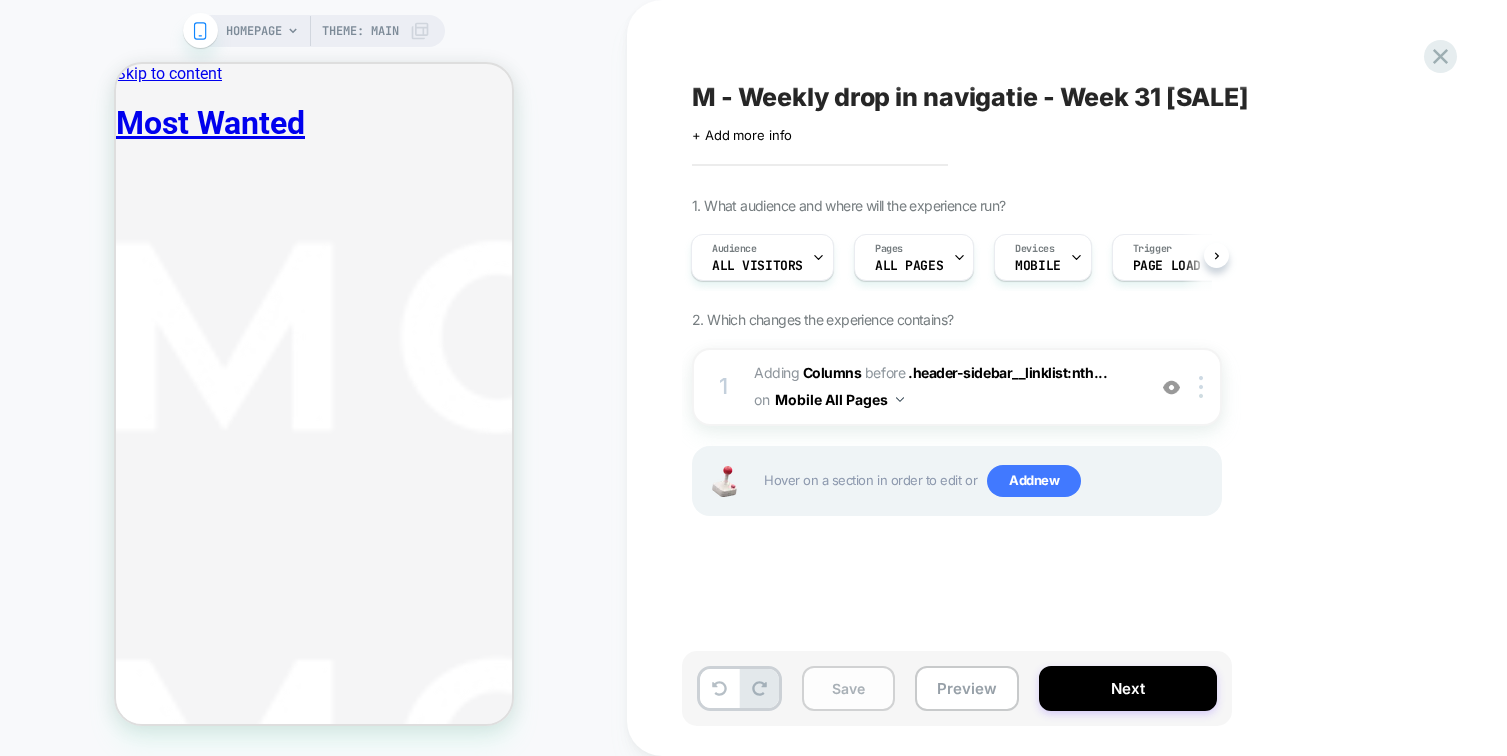 click on "Save" at bounding box center [848, 688] 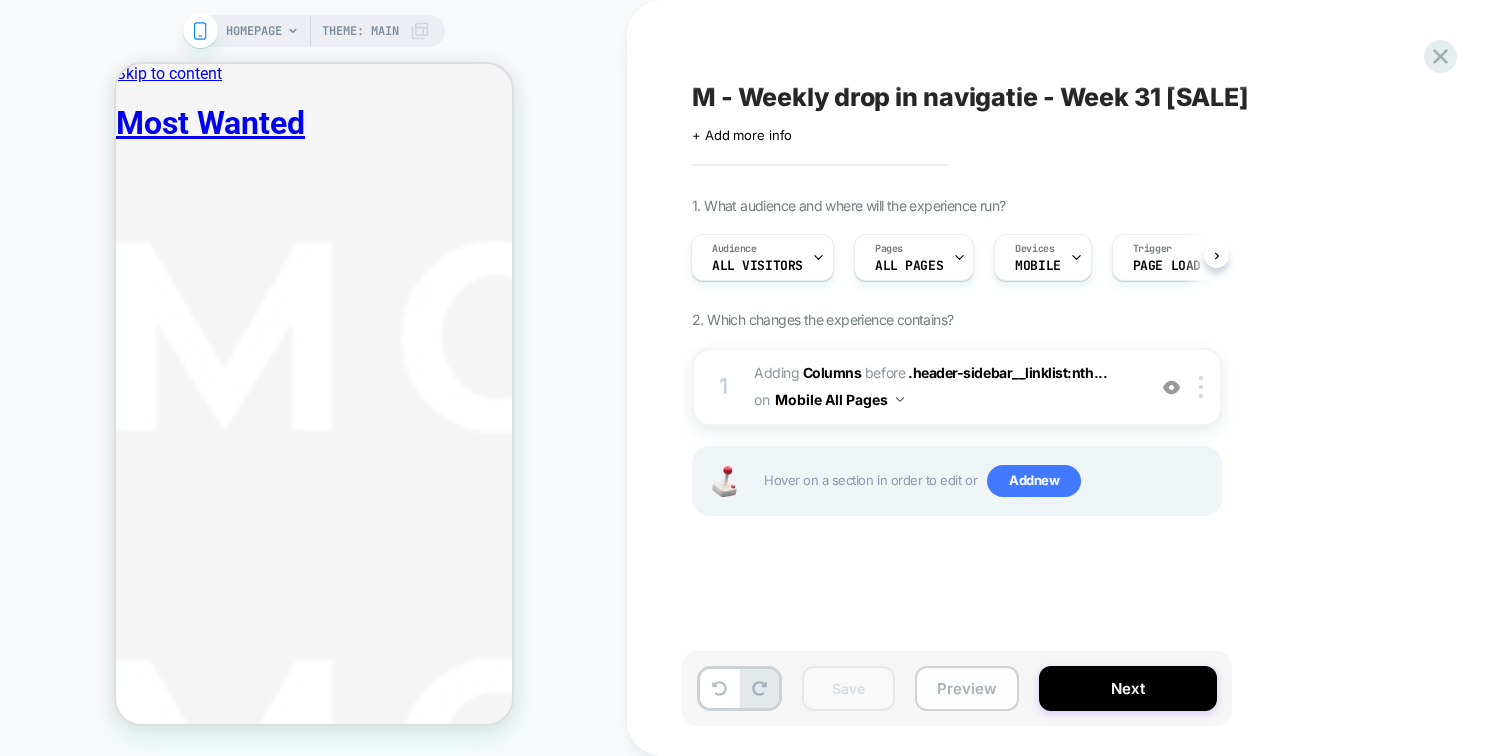 click on "Preview" at bounding box center (967, 688) 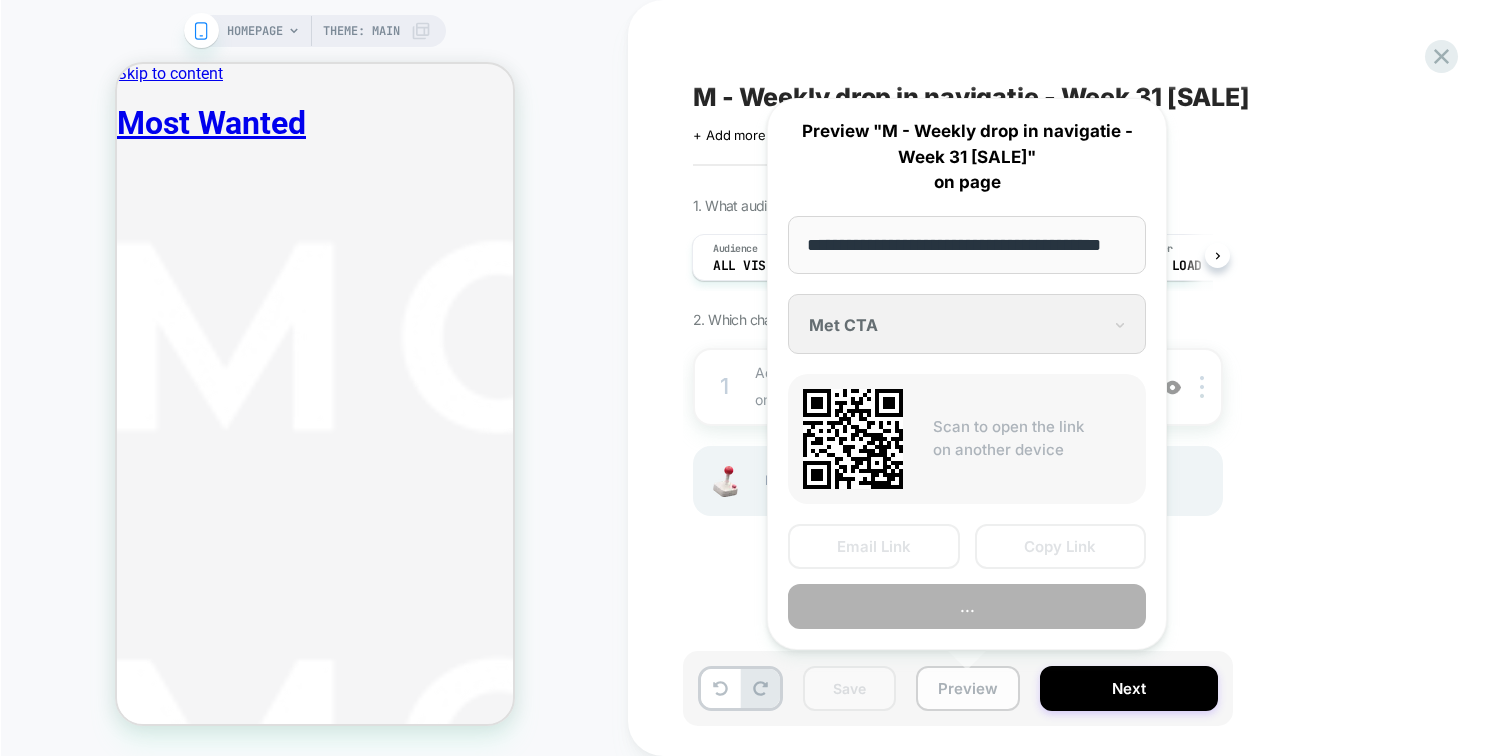 scroll, scrollTop: 0, scrollLeft: 46, axis: horizontal 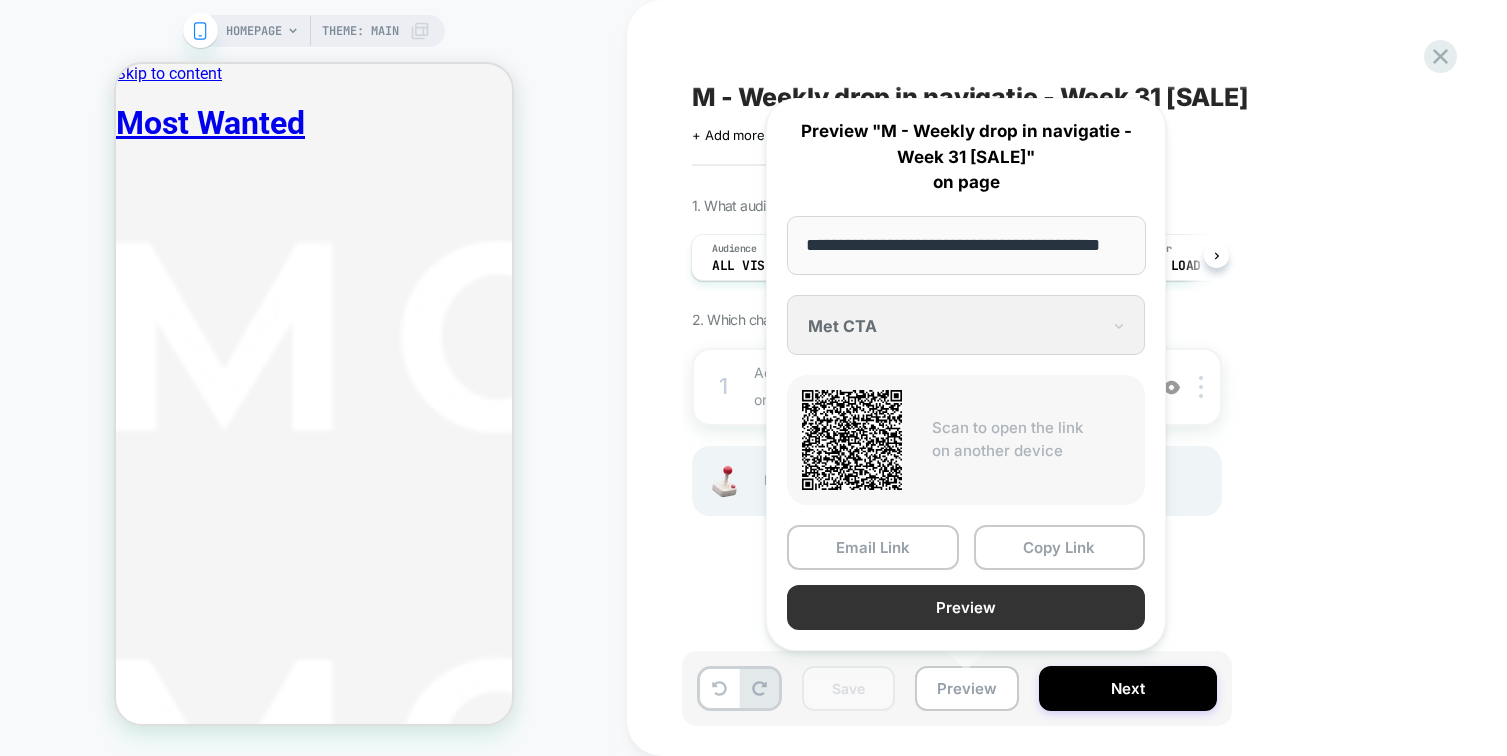 click on "Preview" at bounding box center (966, 607) 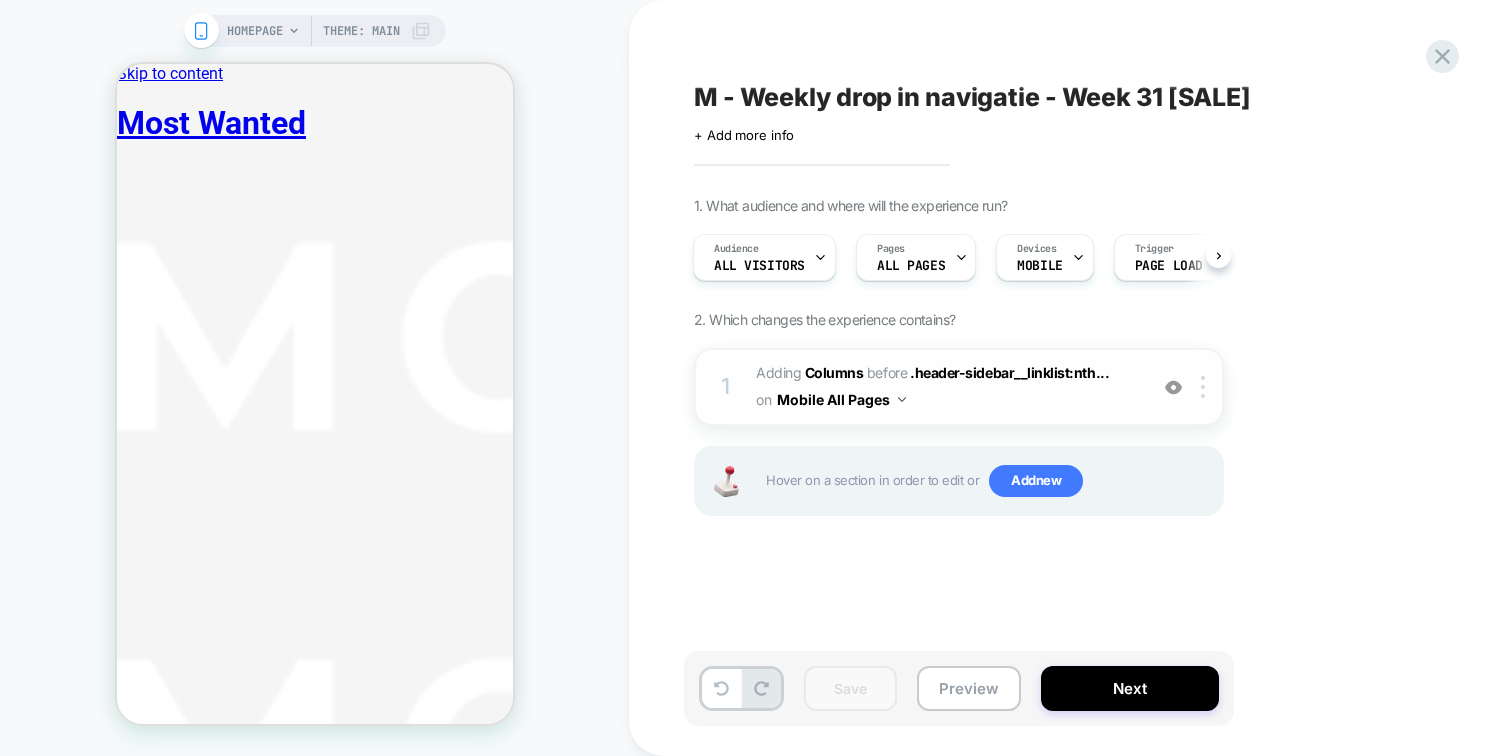 click on "#_loomi_addon_1749030724046_dup1749725474_dup1750321892_dup1750860914_dup1751527356_dup1752156069_dup1752762917_dup1753364428_dup1753970876_dup1754312811 Adding   Columns   BEFORE .header-sidebar__linklist:nth... .header-sidebar__linklist:nth-child(1) > li:nth-child(1)   on Mobile All Pages" at bounding box center [946, 387] 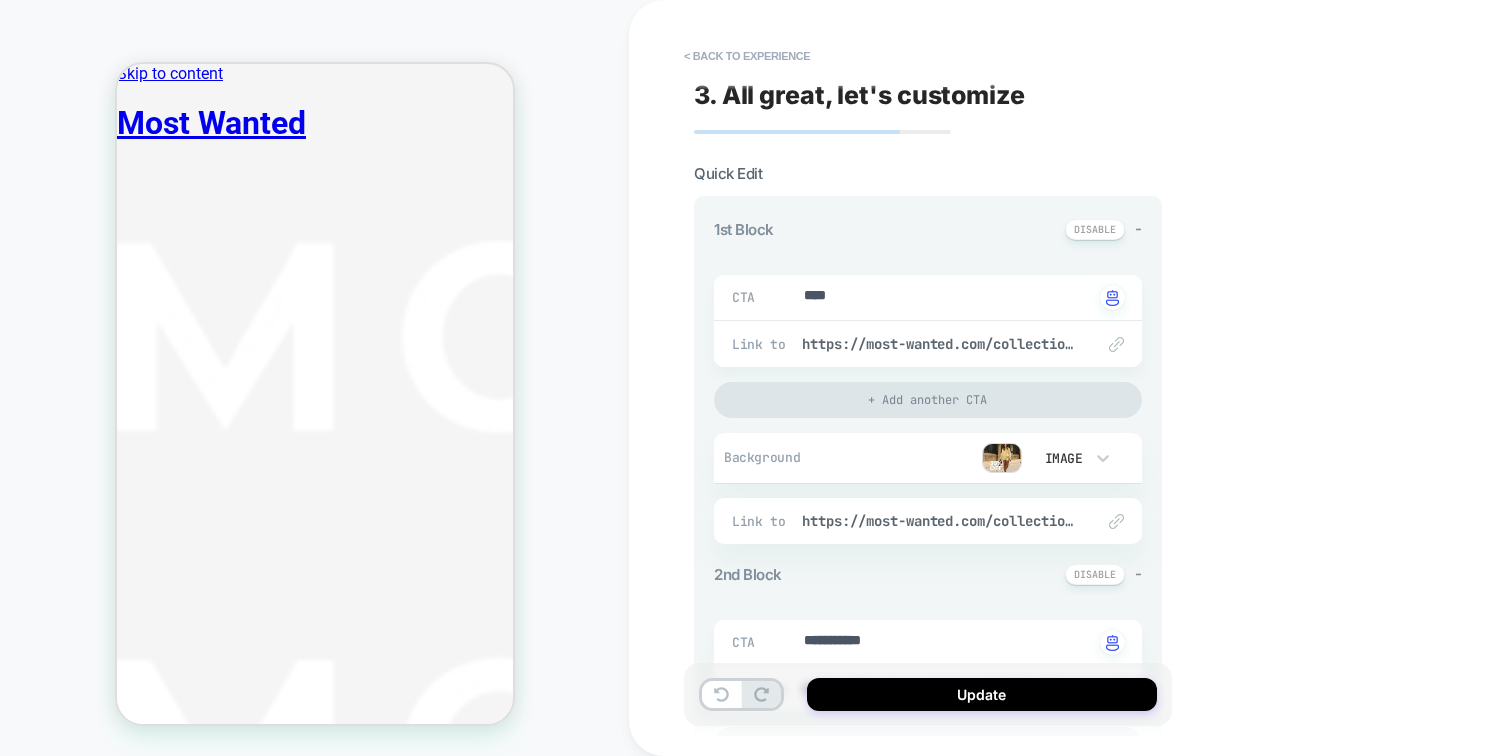 click at bounding box center [1002, 458] 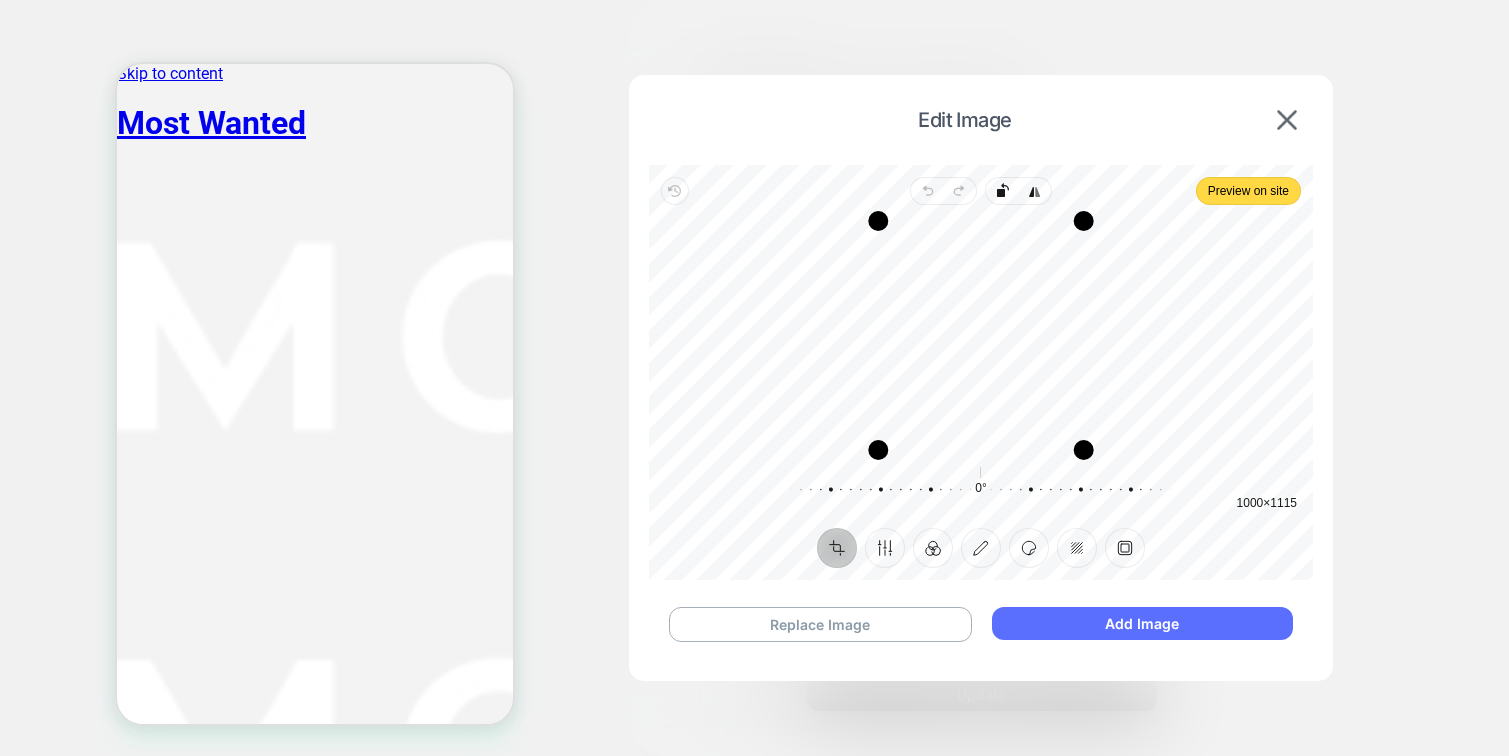 click on "Add Image" at bounding box center [1142, 623] 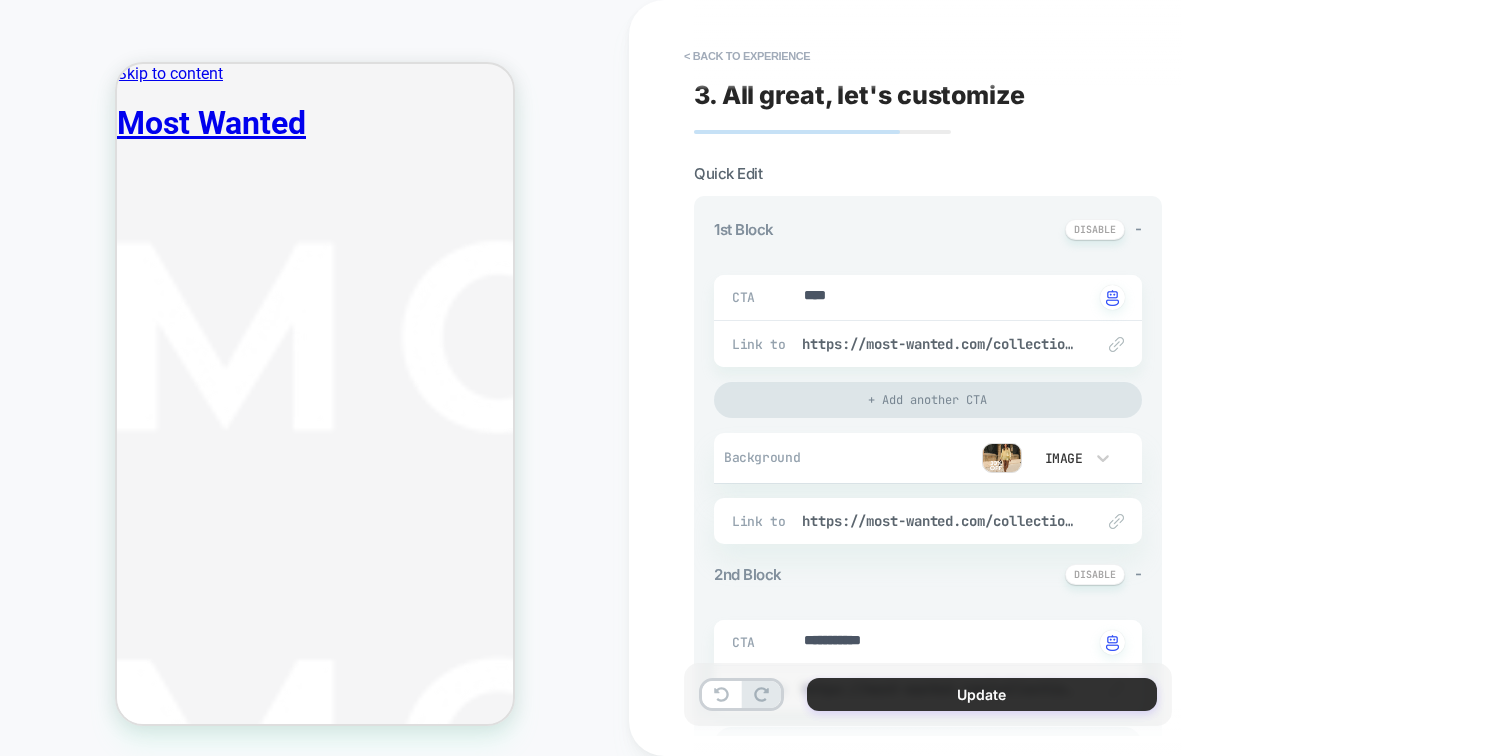 click on "Update" at bounding box center [982, 694] 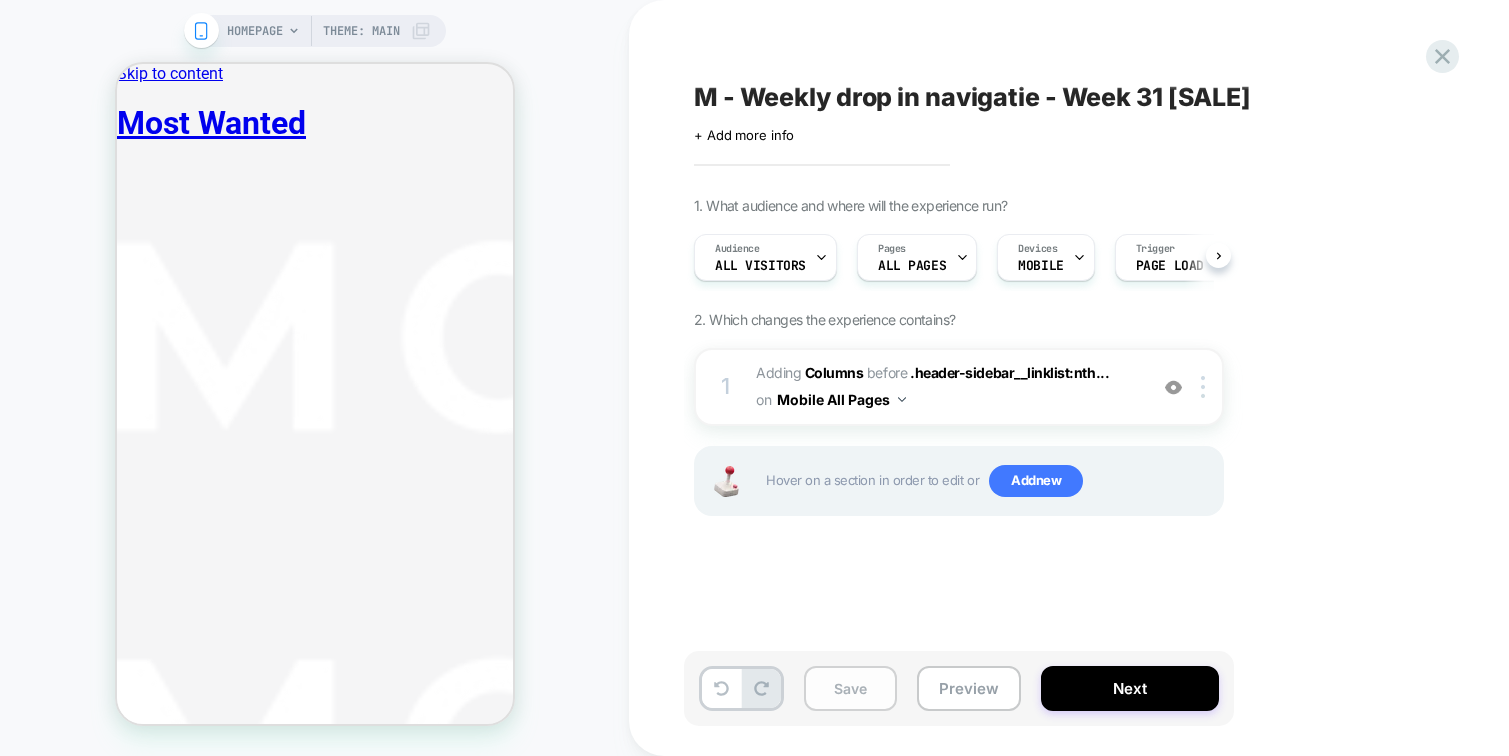 scroll, scrollTop: 0, scrollLeft: 1, axis: horizontal 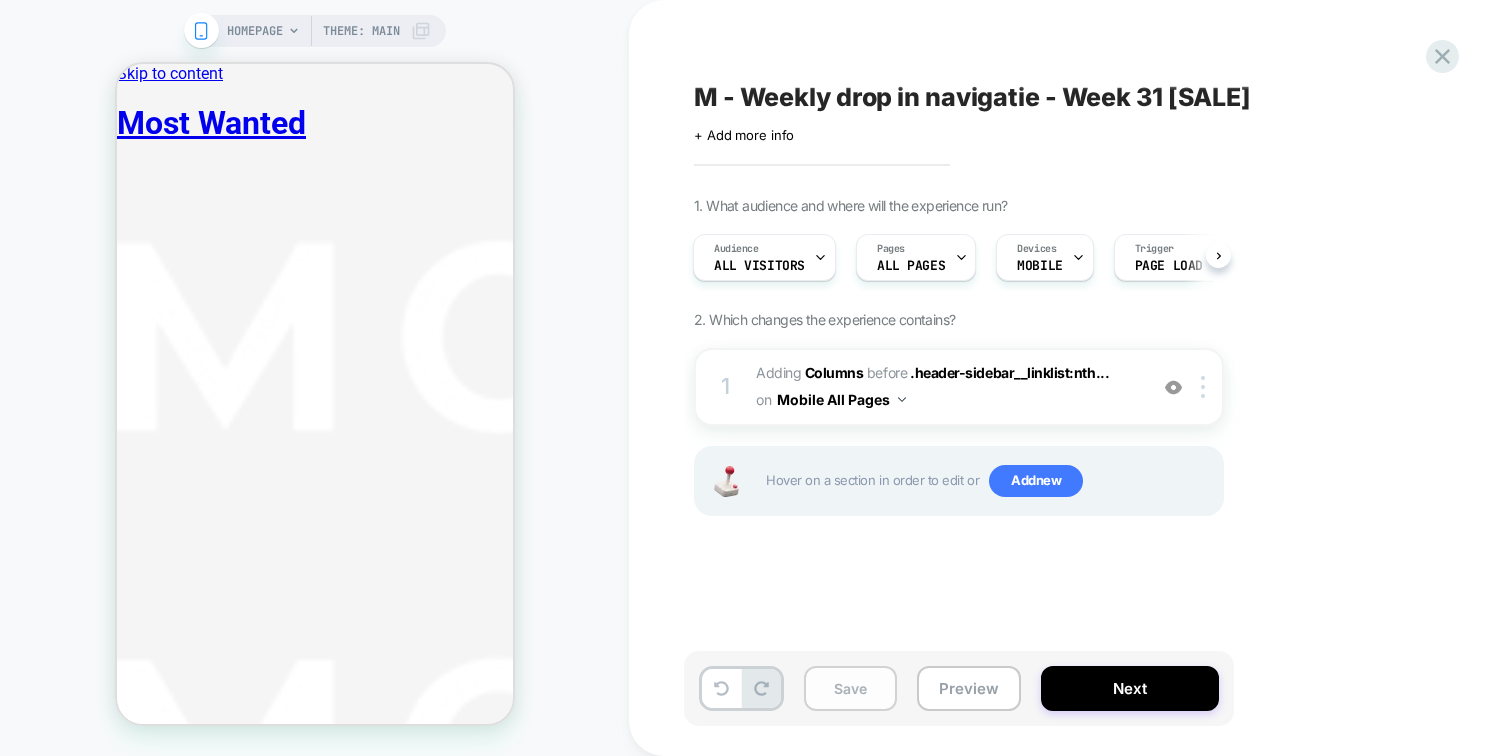 click on "Save" at bounding box center [850, 688] 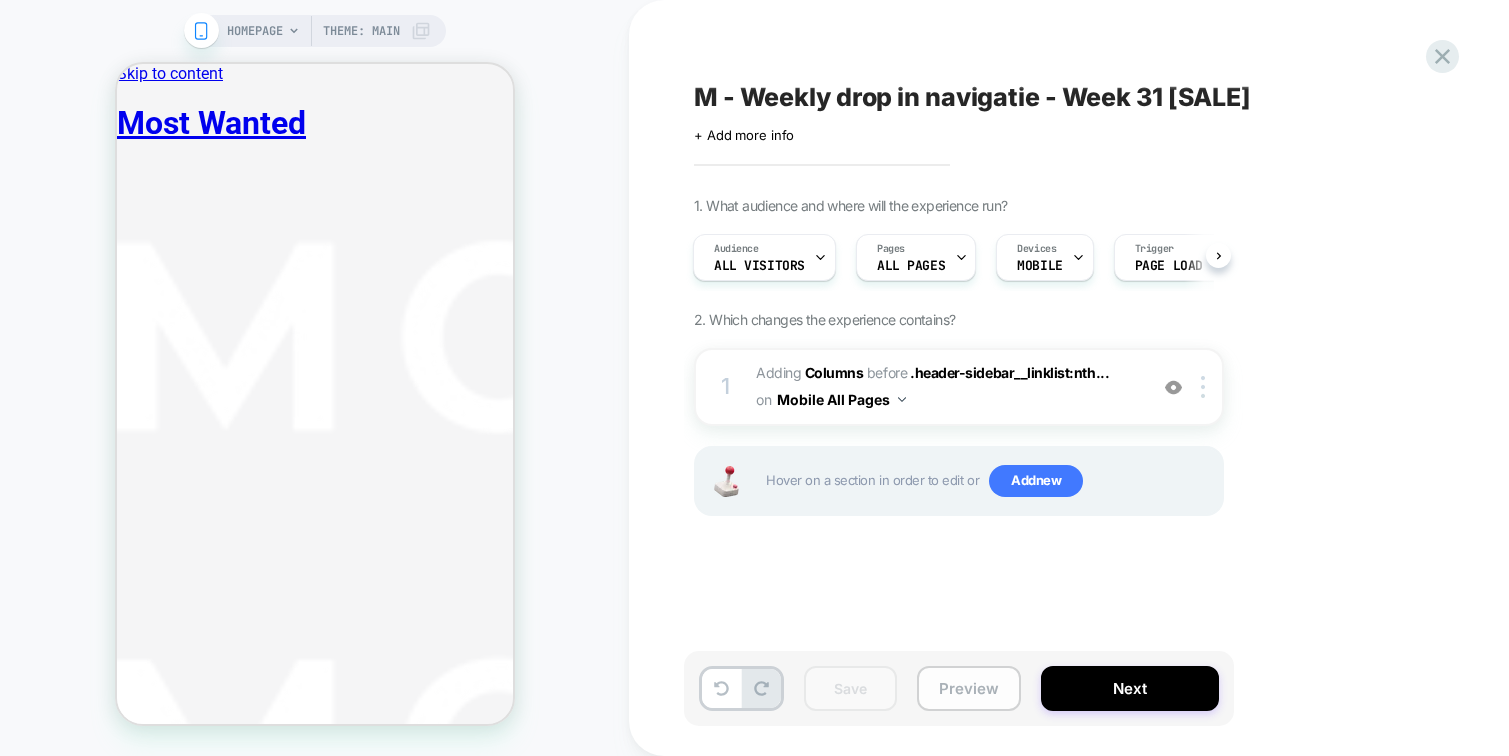 click on "Preview" at bounding box center (969, 688) 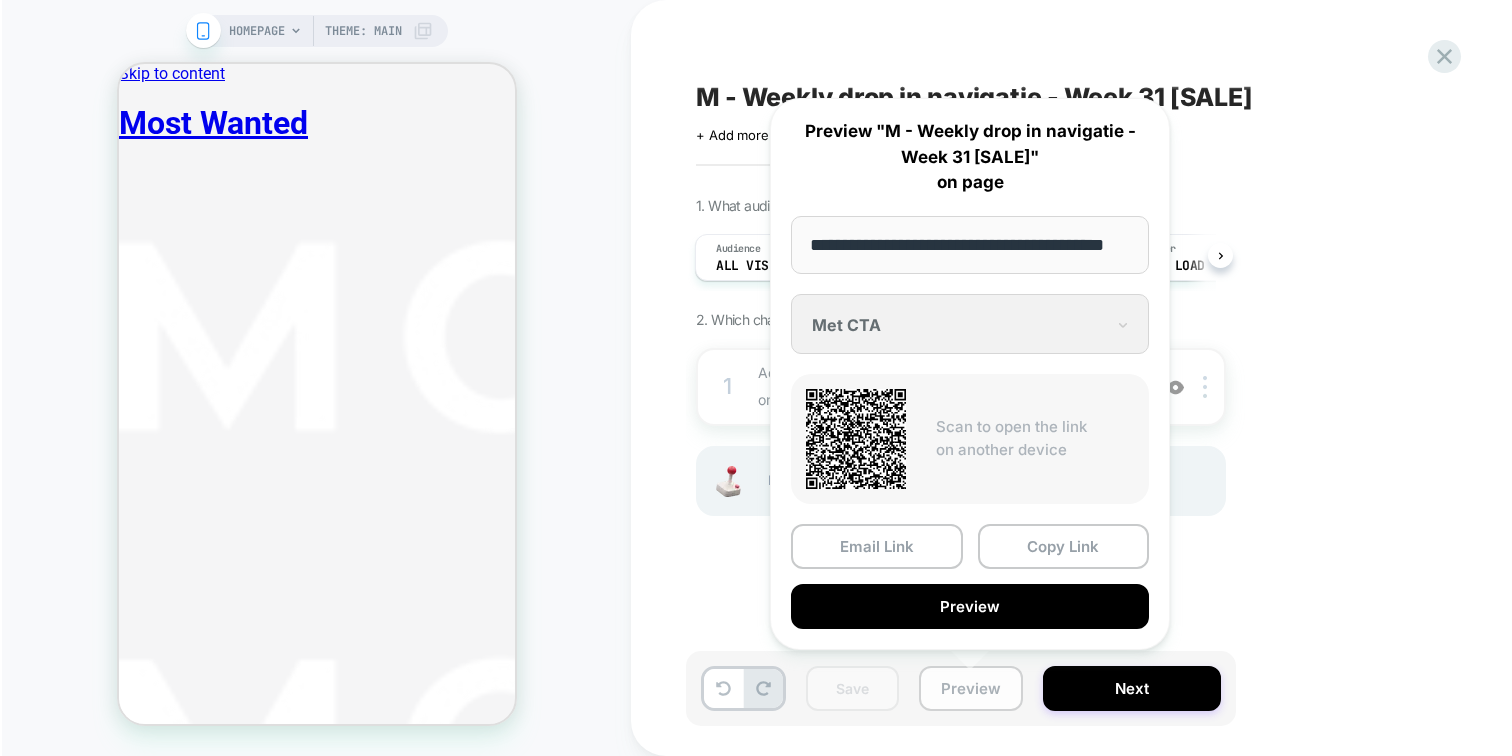 scroll, scrollTop: 0, scrollLeft: 46, axis: horizontal 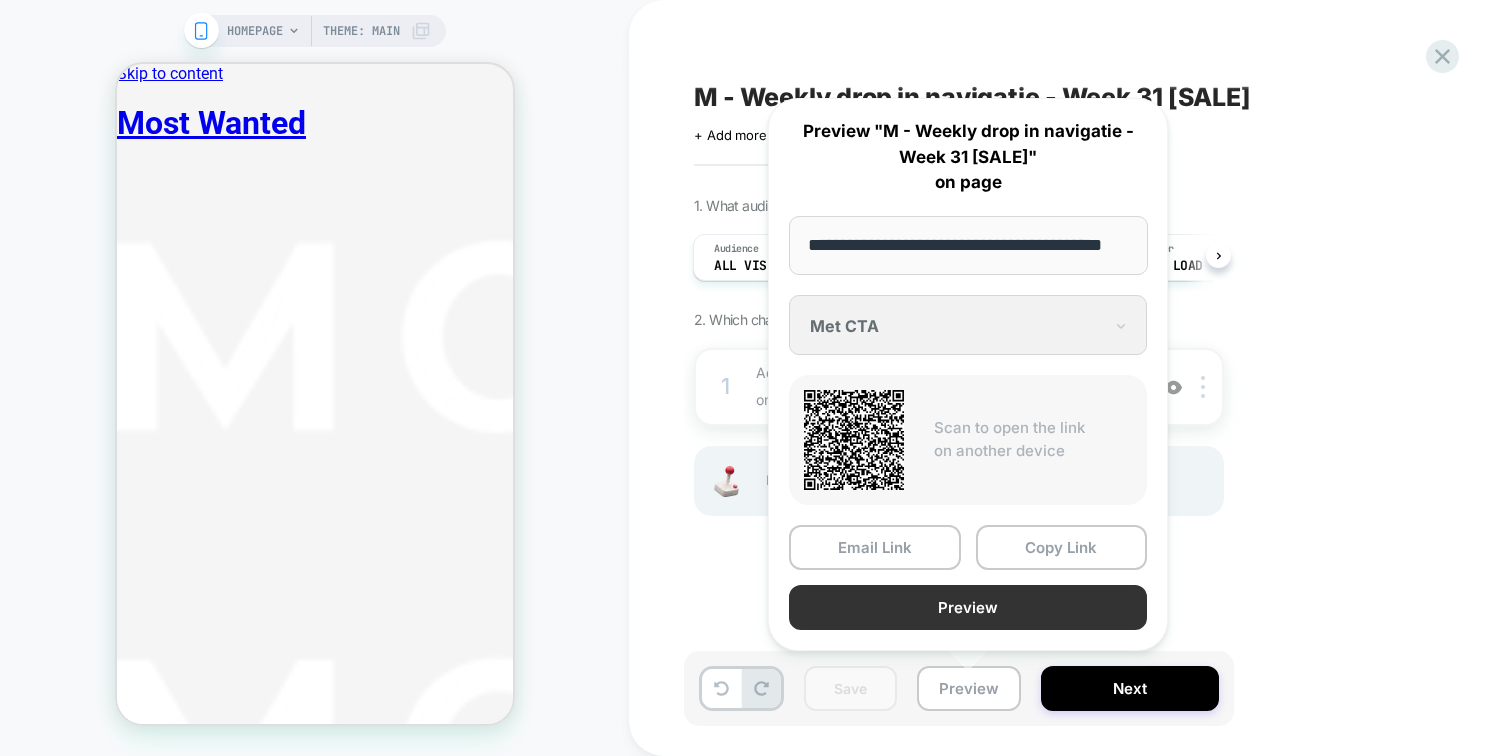 click on "Preview" at bounding box center [968, 607] 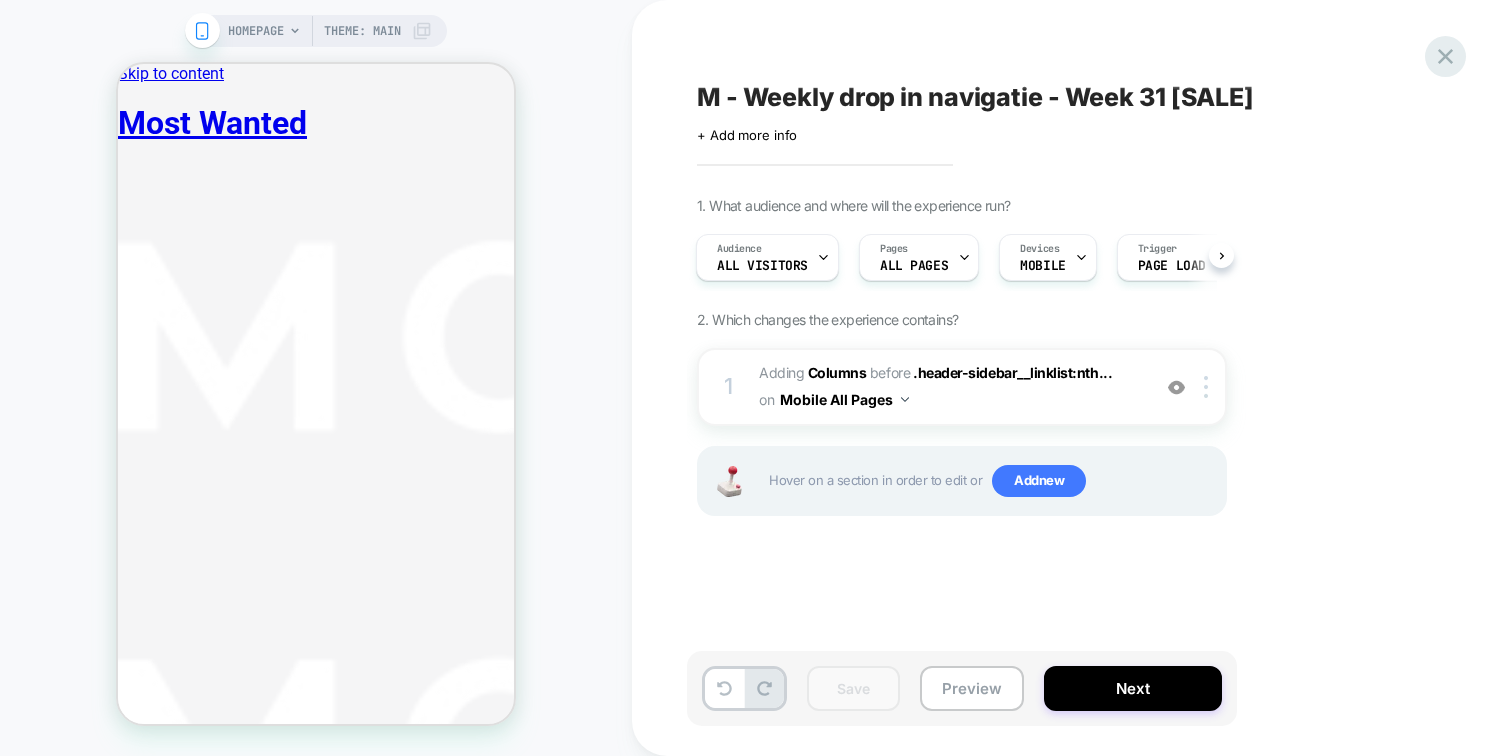 click 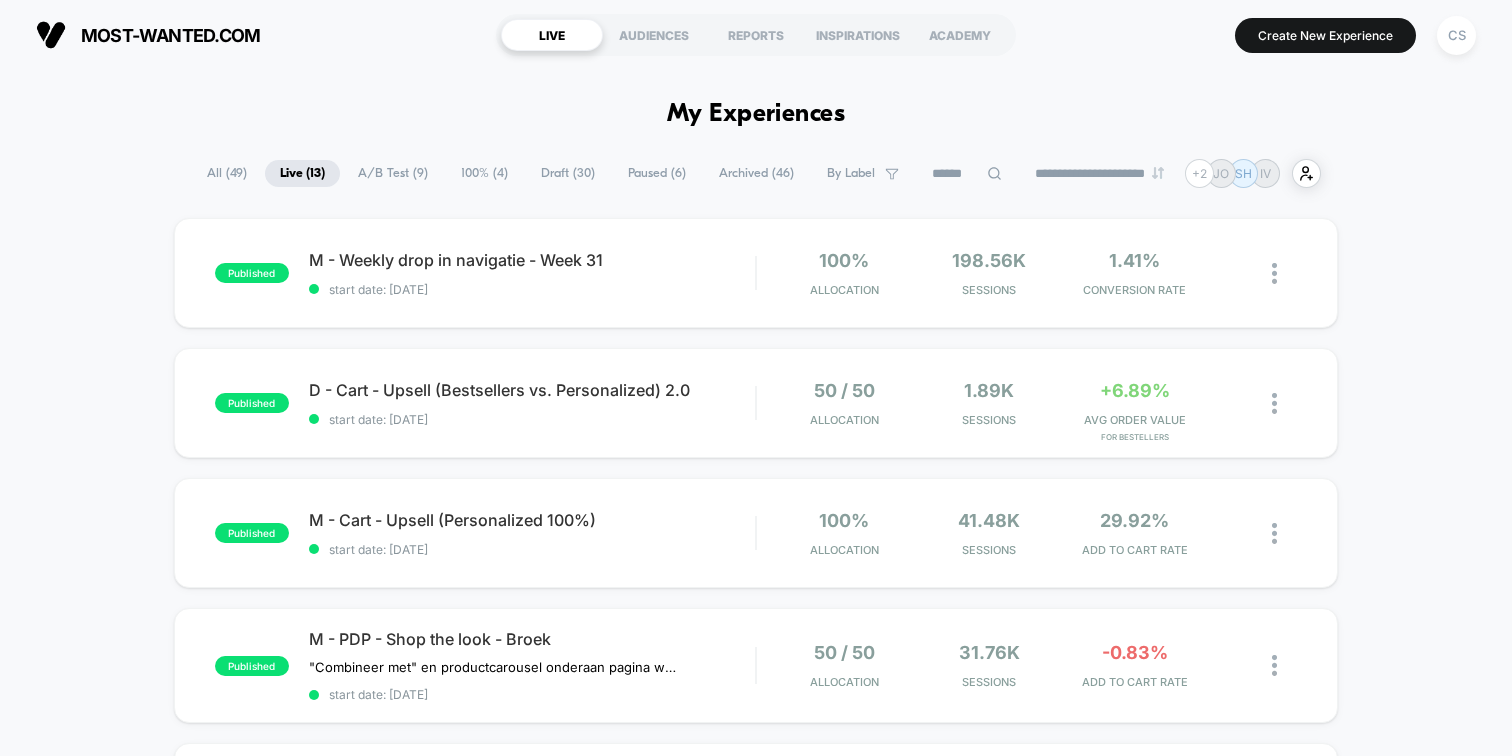 click on "Draft ( 30 )" at bounding box center [568, 173] 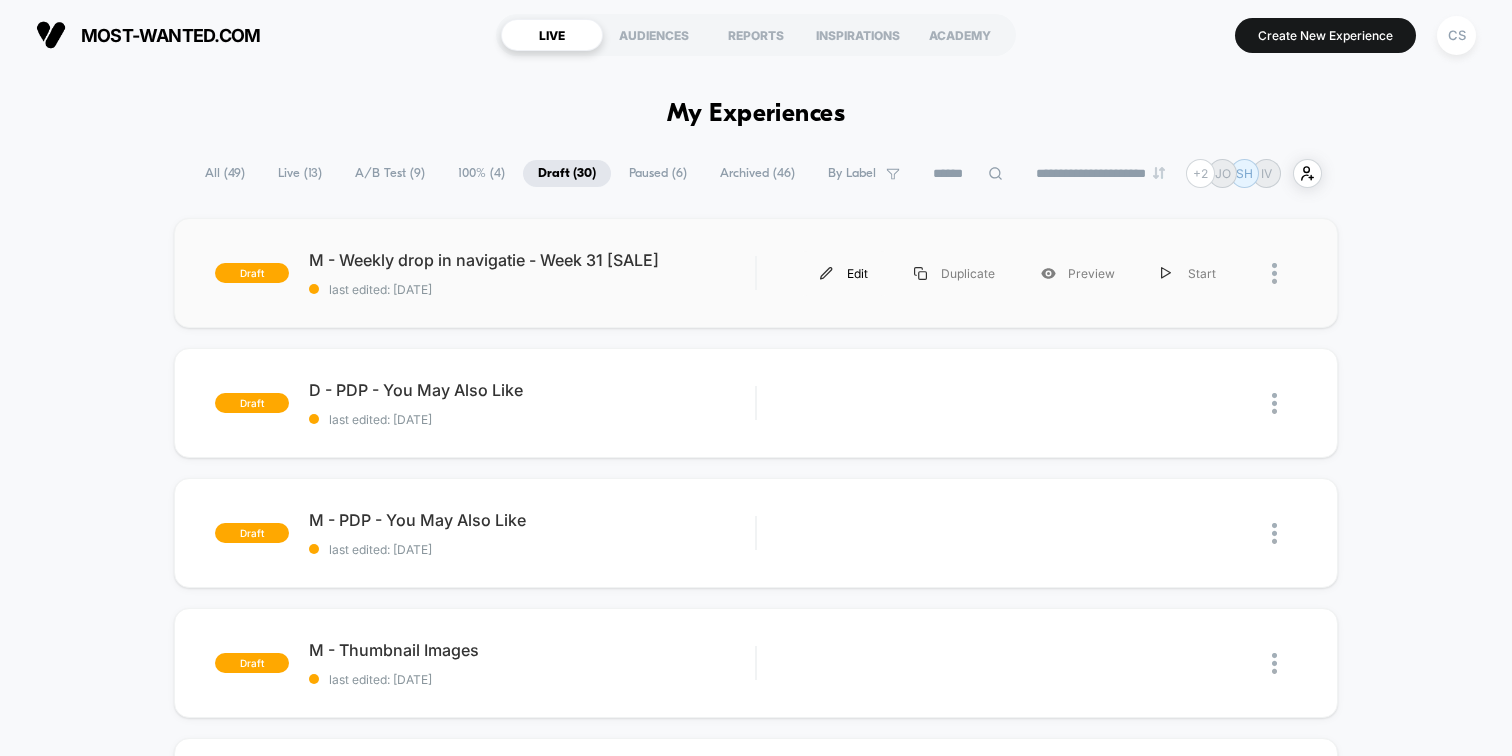 click on "Edit" at bounding box center (844, 273) 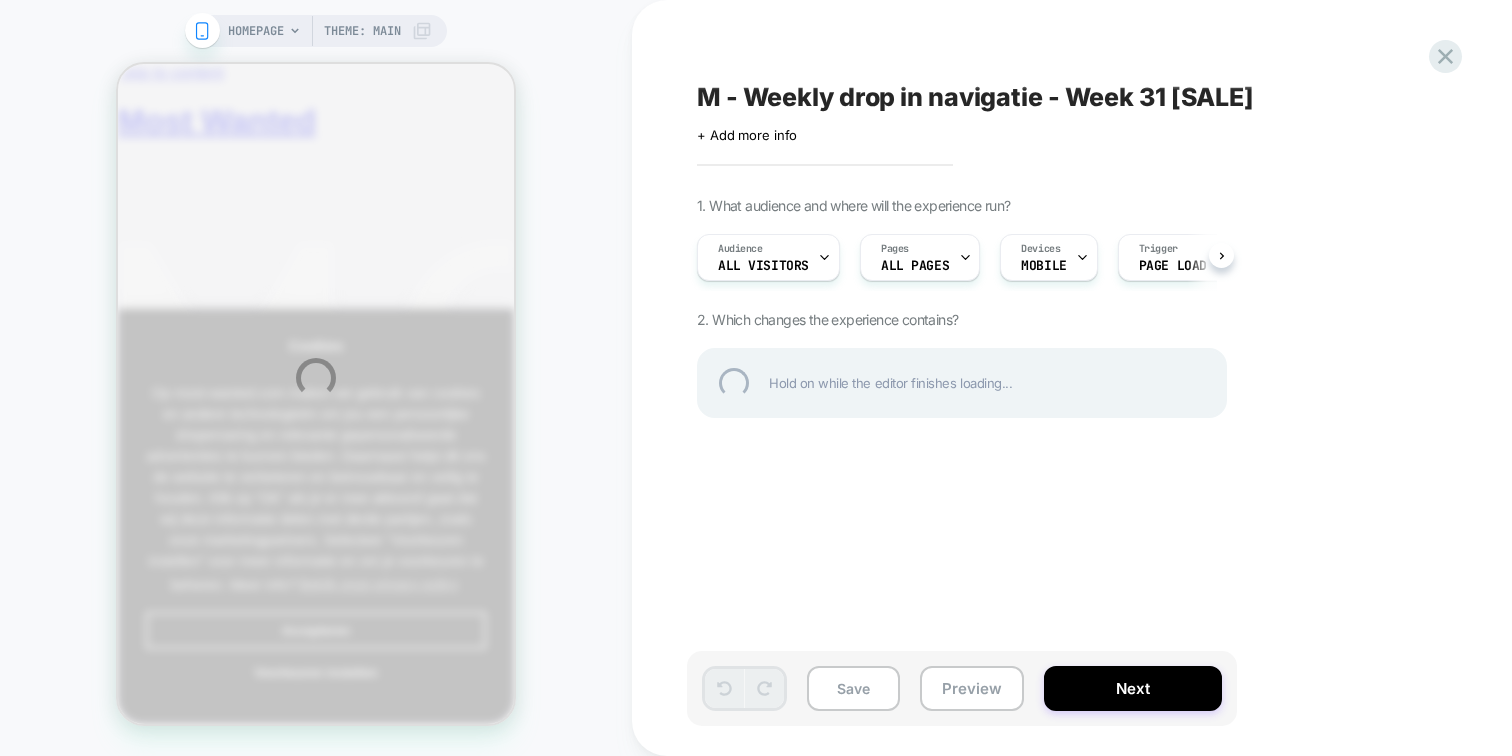 scroll, scrollTop: 0, scrollLeft: 0, axis: both 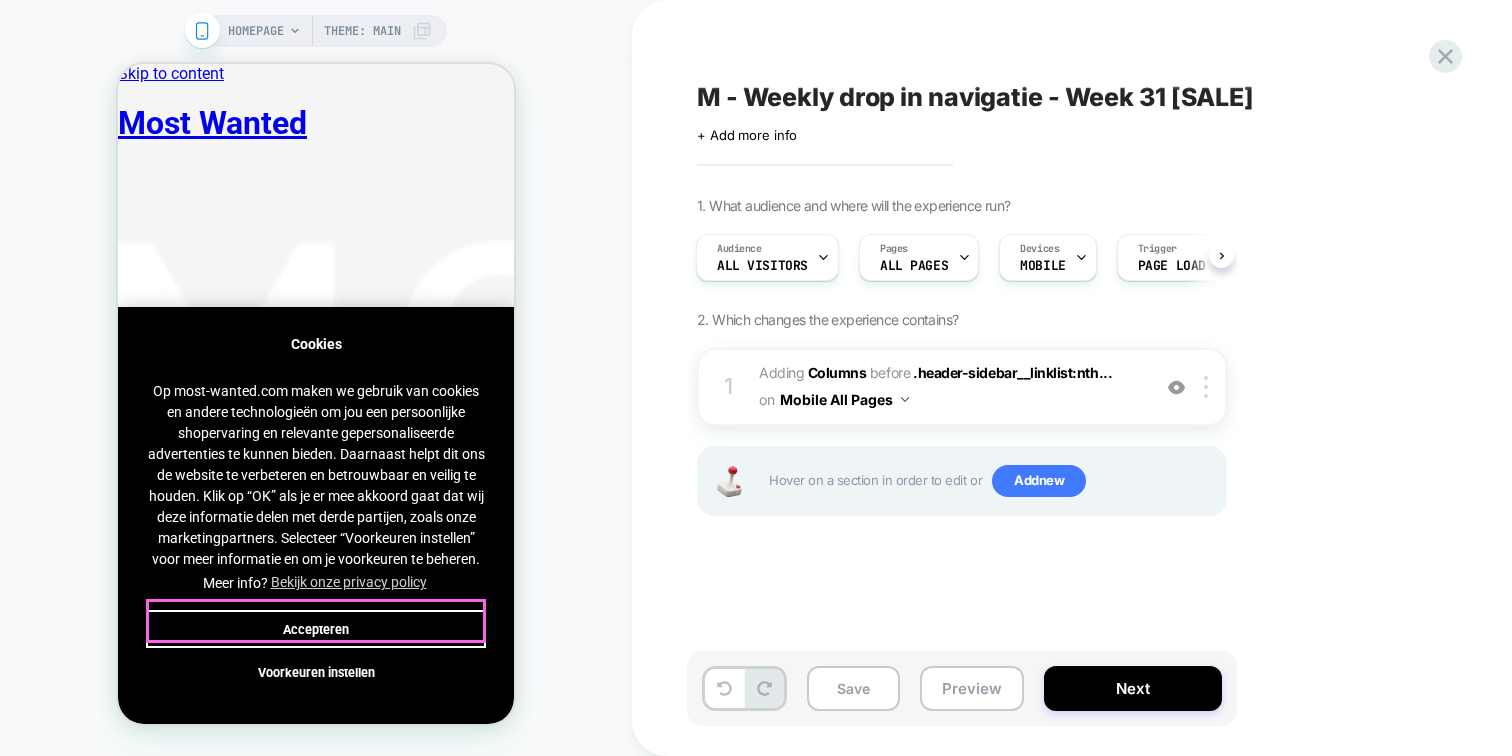 click on "Accepteren" at bounding box center (316, 629) 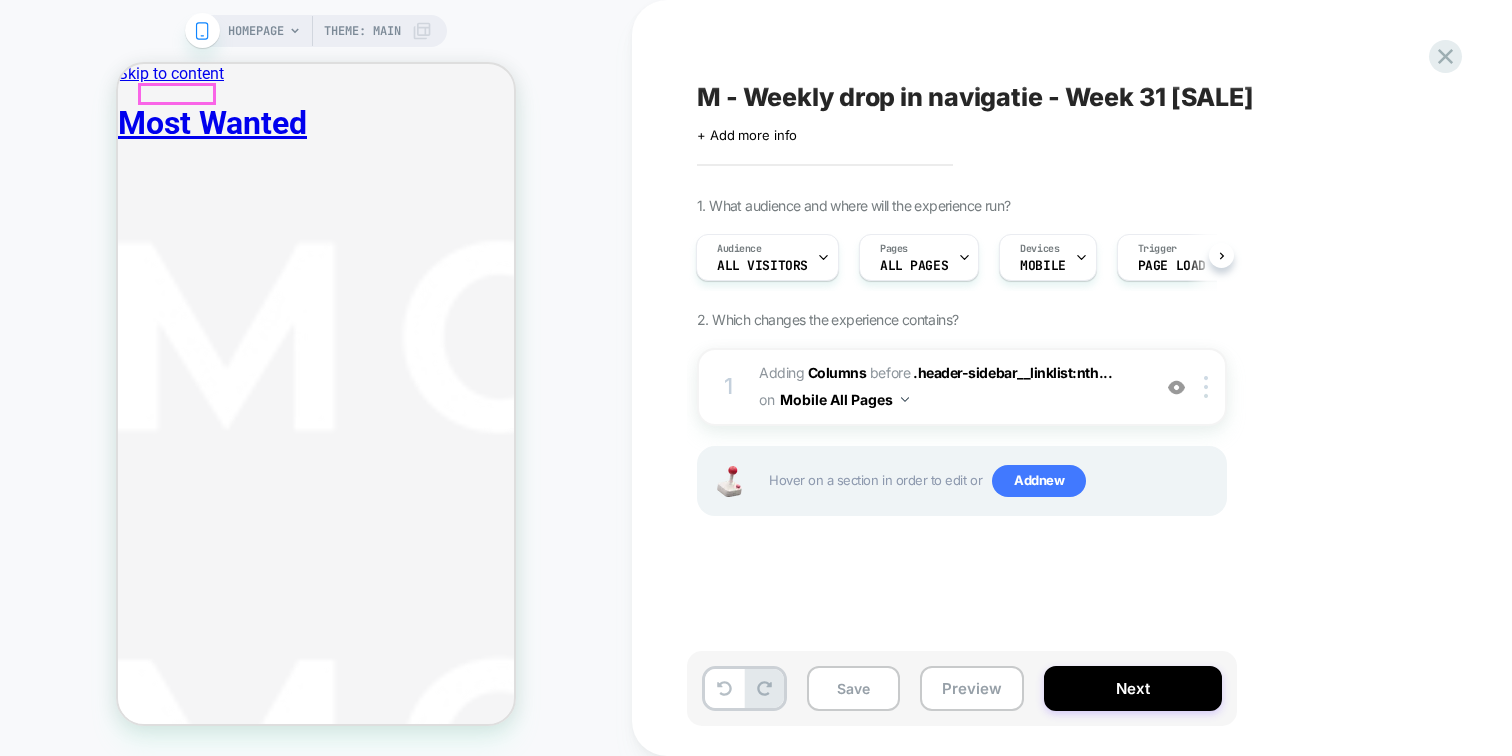 click 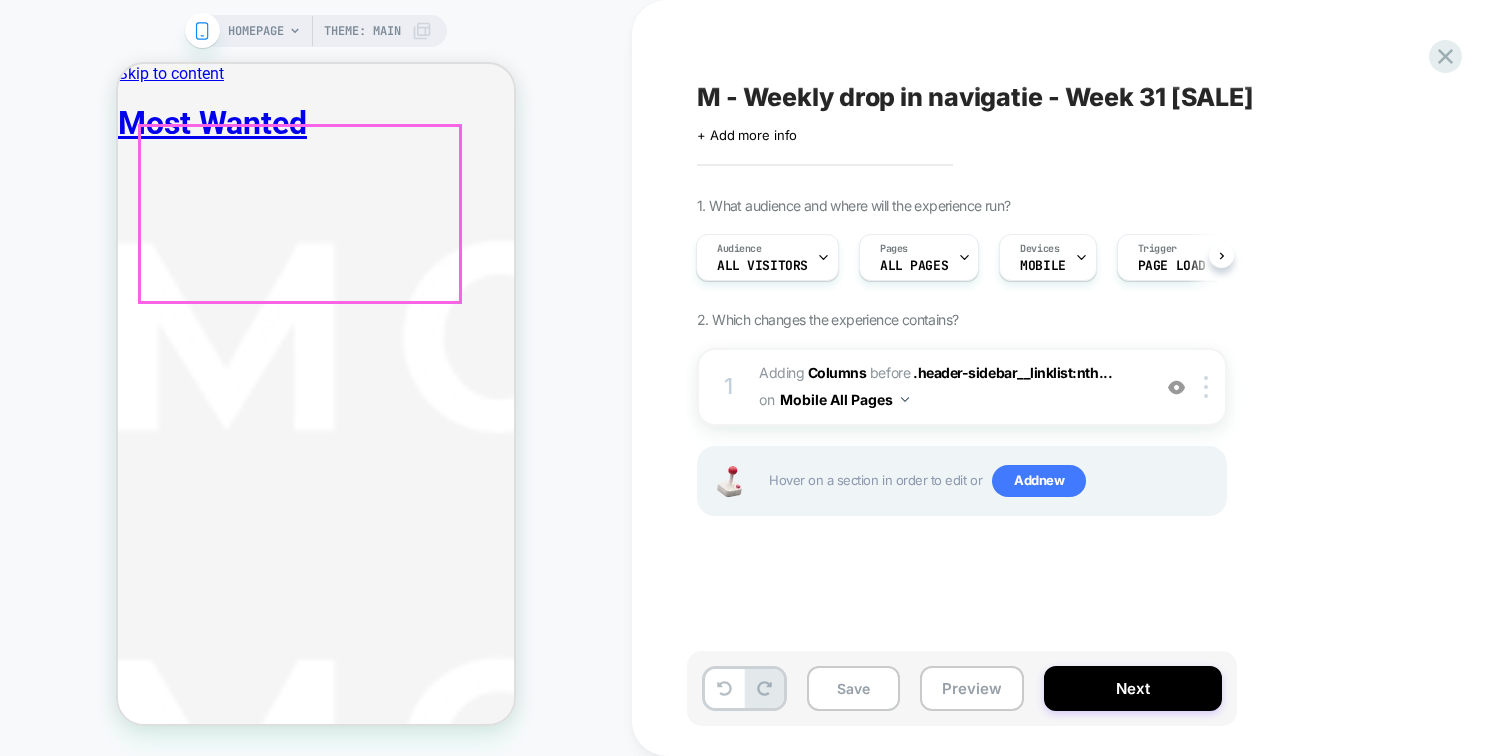 click on "﻿ SALE" at bounding box center (244, 110474) 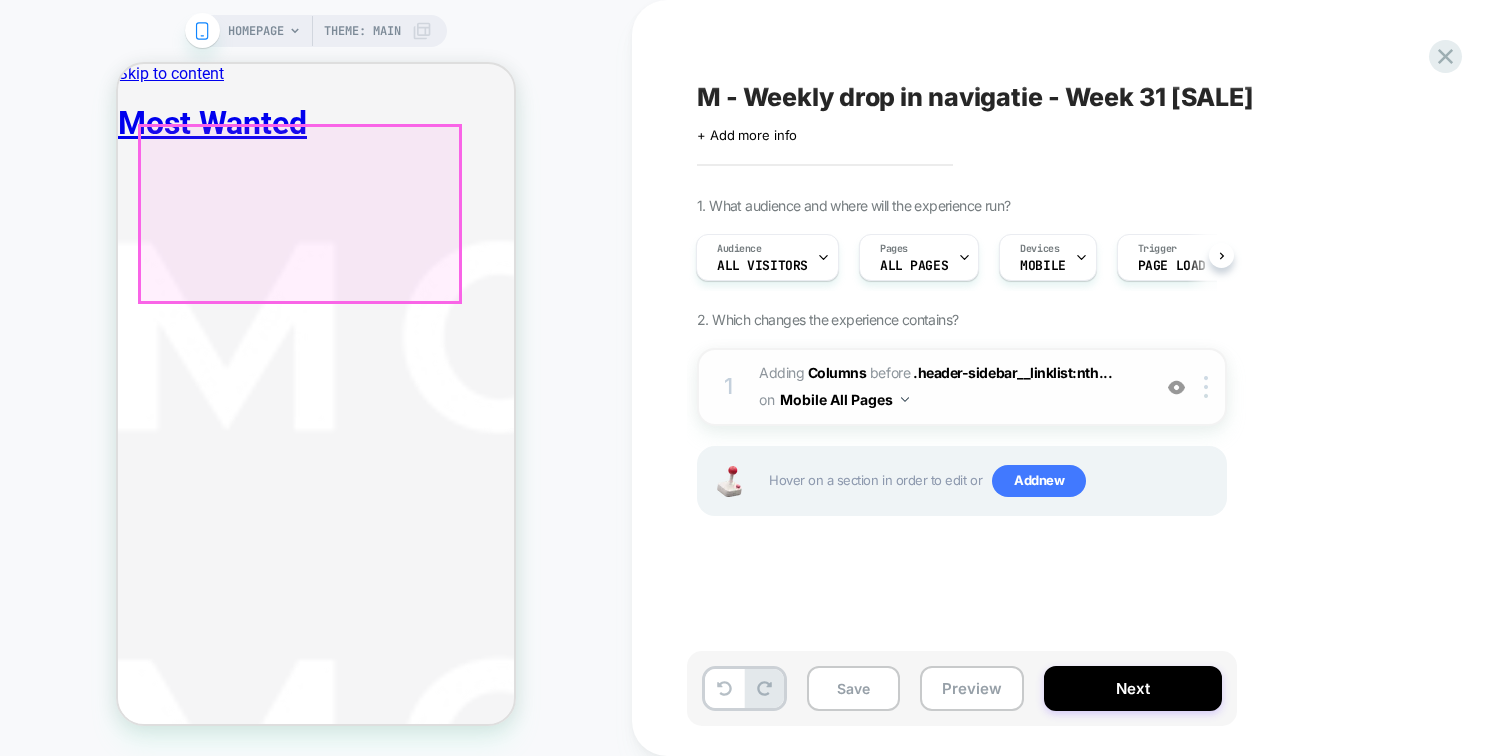 click on "#_loomi_addon_1749030724046_dup1749725474_dup1750321892_dup1750860914_dup1751527356_dup1752156069_dup1752762917_dup1753364428_dup1753970876_dup1754312811 Adding   Columns   BEFORE .header-sidebar__linklist:nth... .header-sidebar__linklist:nth-child(1) > li:nth-child(1)   on Mobile All Pages" at bounding box center (949, 387) 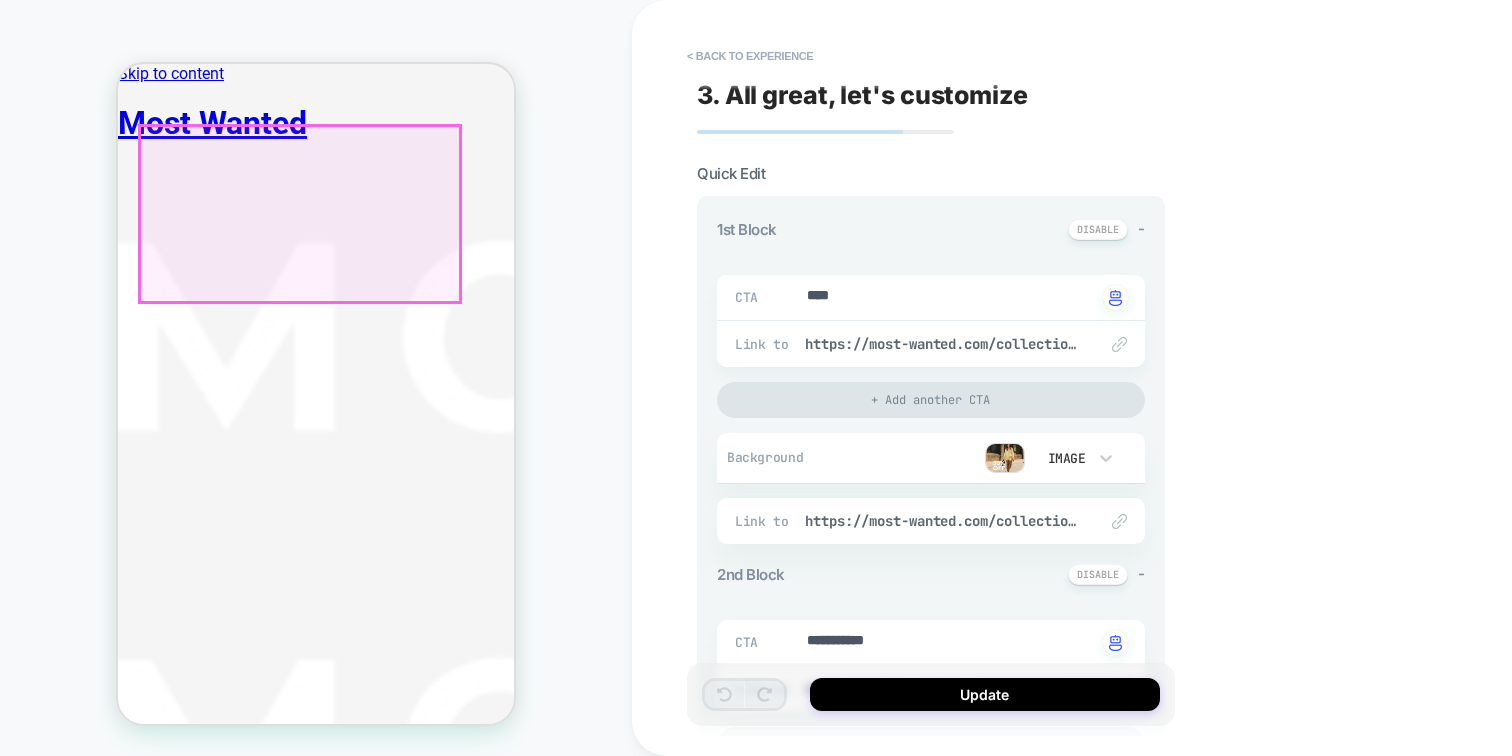 type on "*" 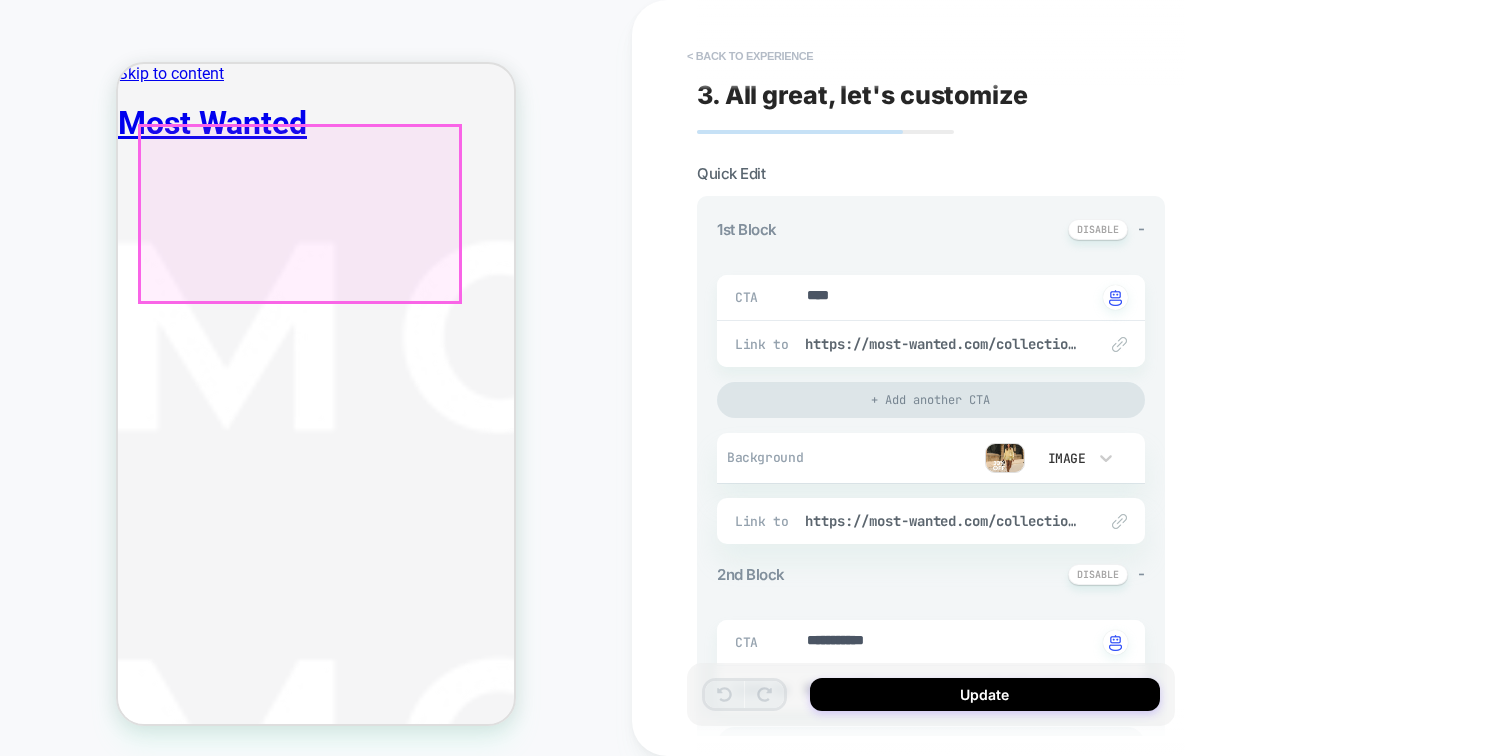 click on "< Back to experience" at bounding box center [750, 56] 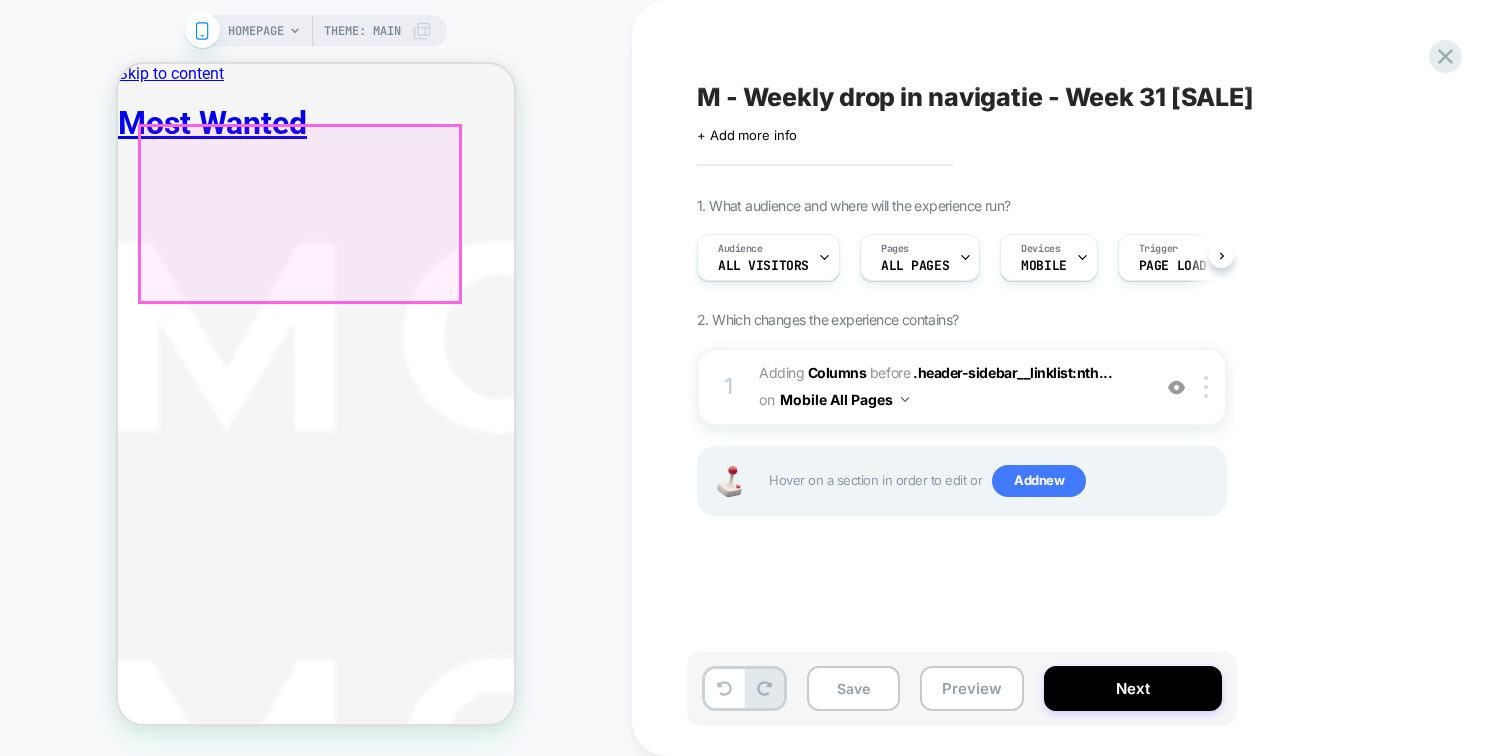 scroll, scrollTop: 0, scrollLeft: 1, axis: horizontal 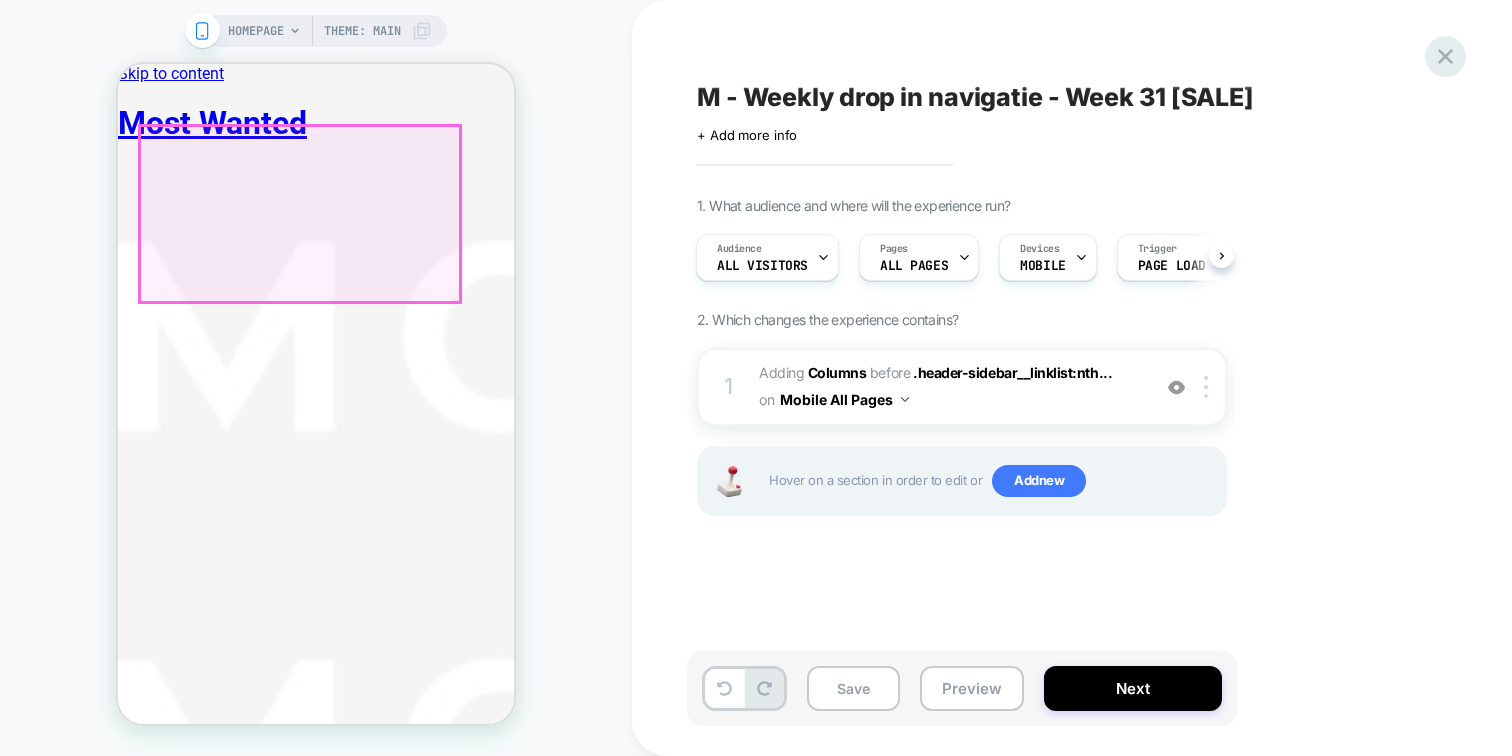 click 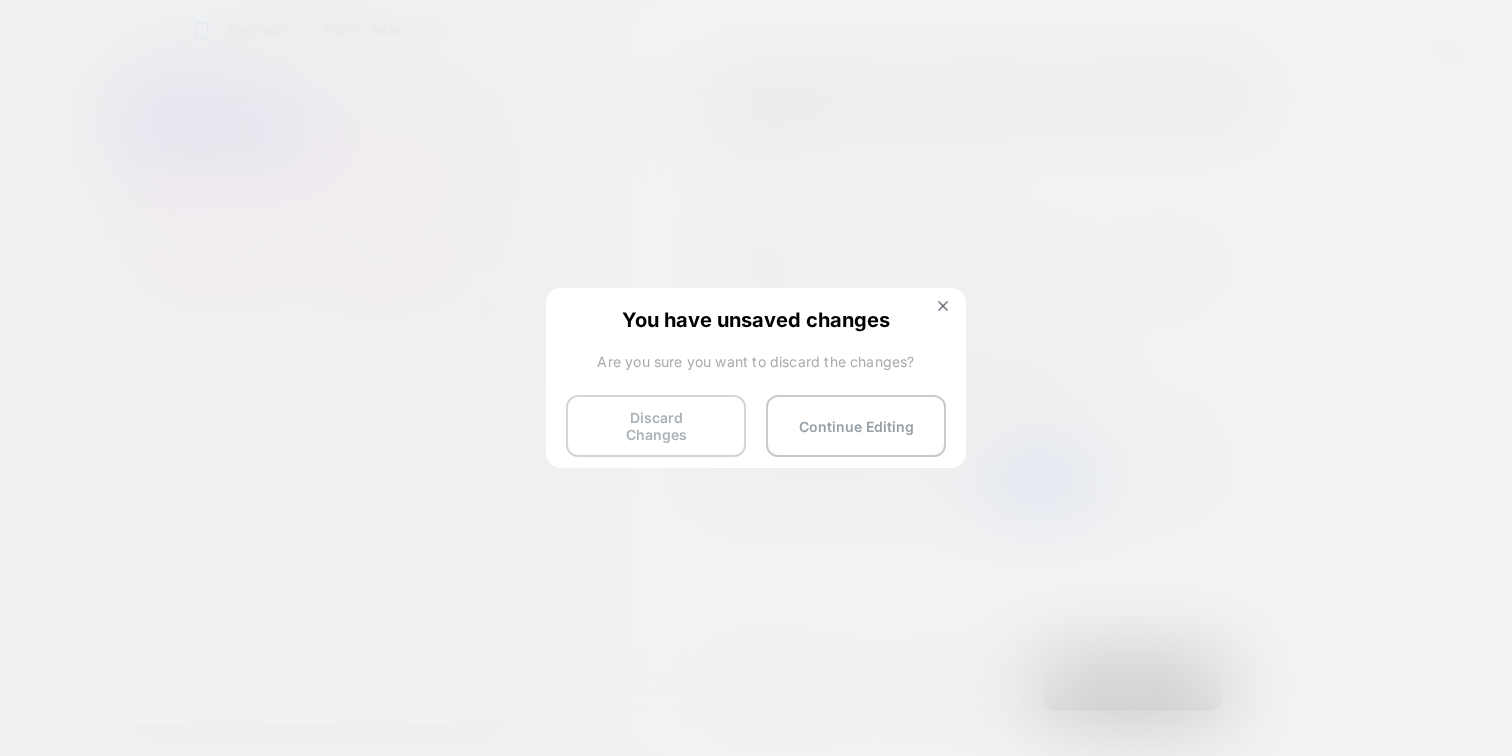 click on "Discard Changes" at bounding box center (656, 426) 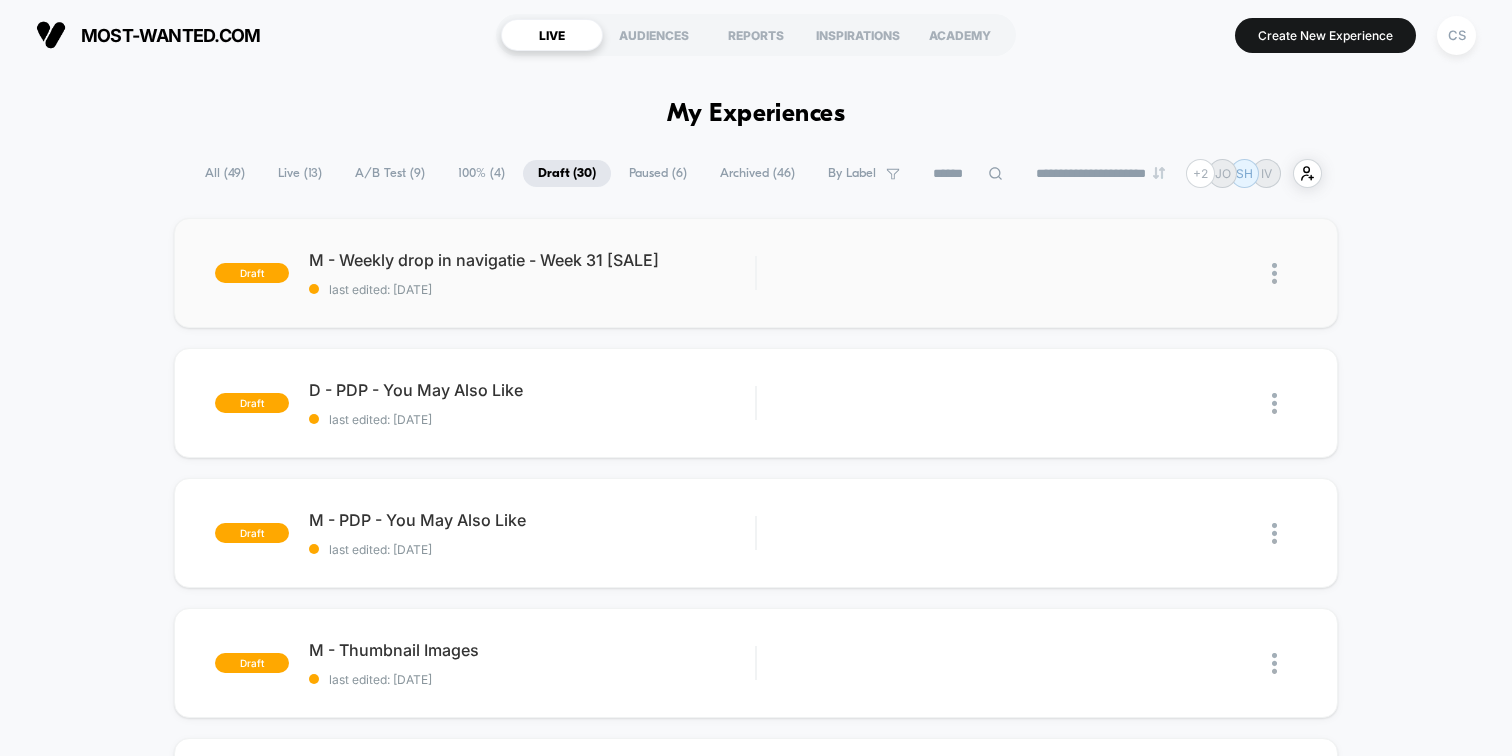 click at bounding box center [1274, 273] 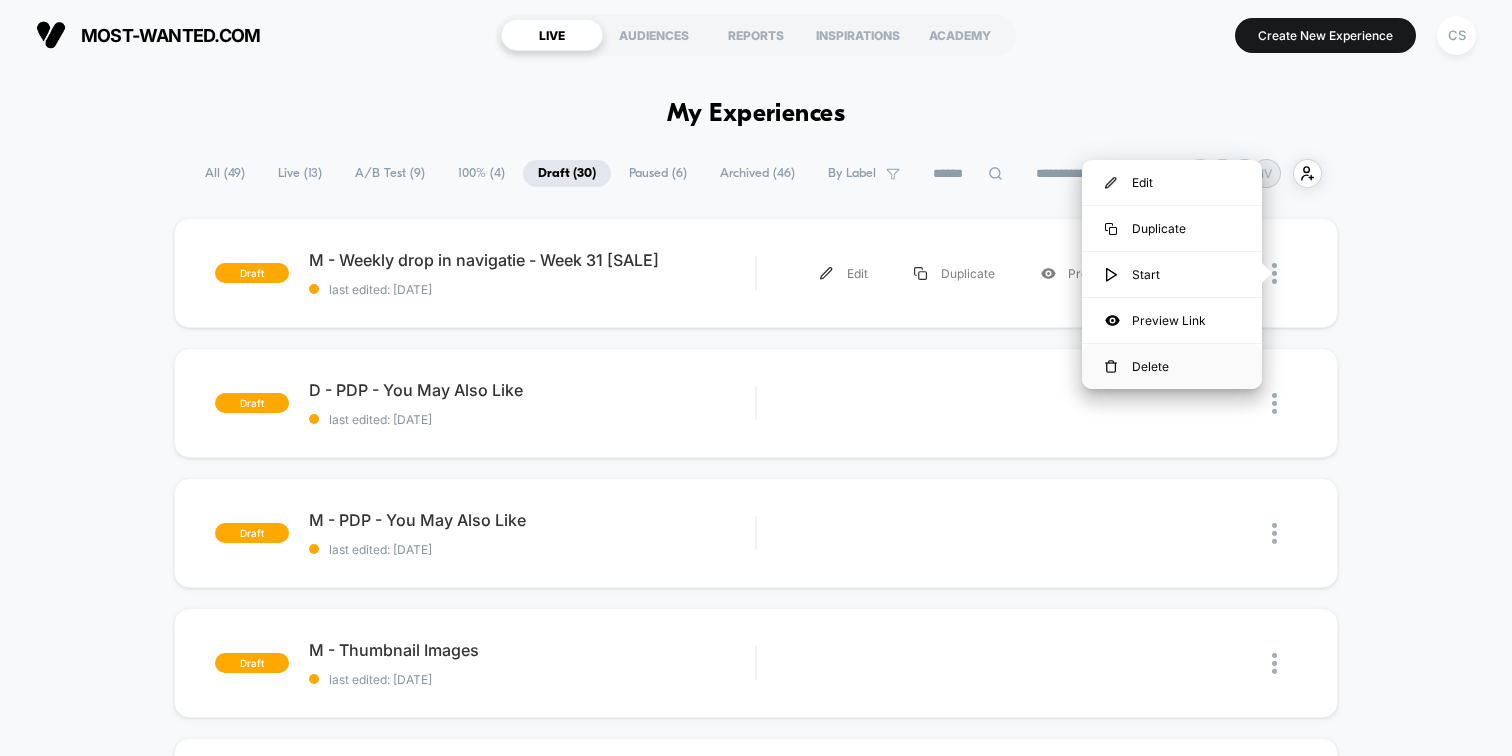 click on "Delete" at bounding box center (1172, 366) 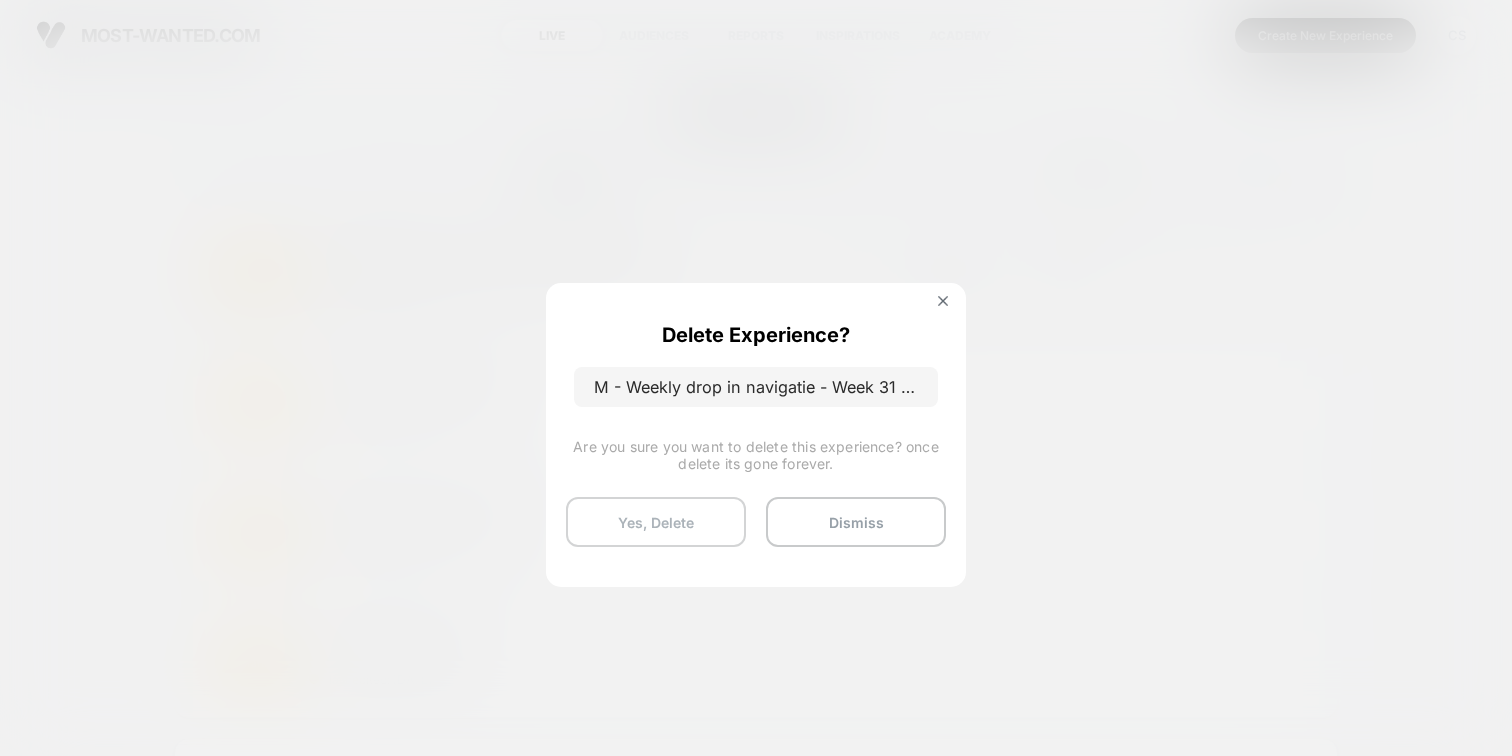 click on "Yes, Delete" at bounding box center [656, 522] 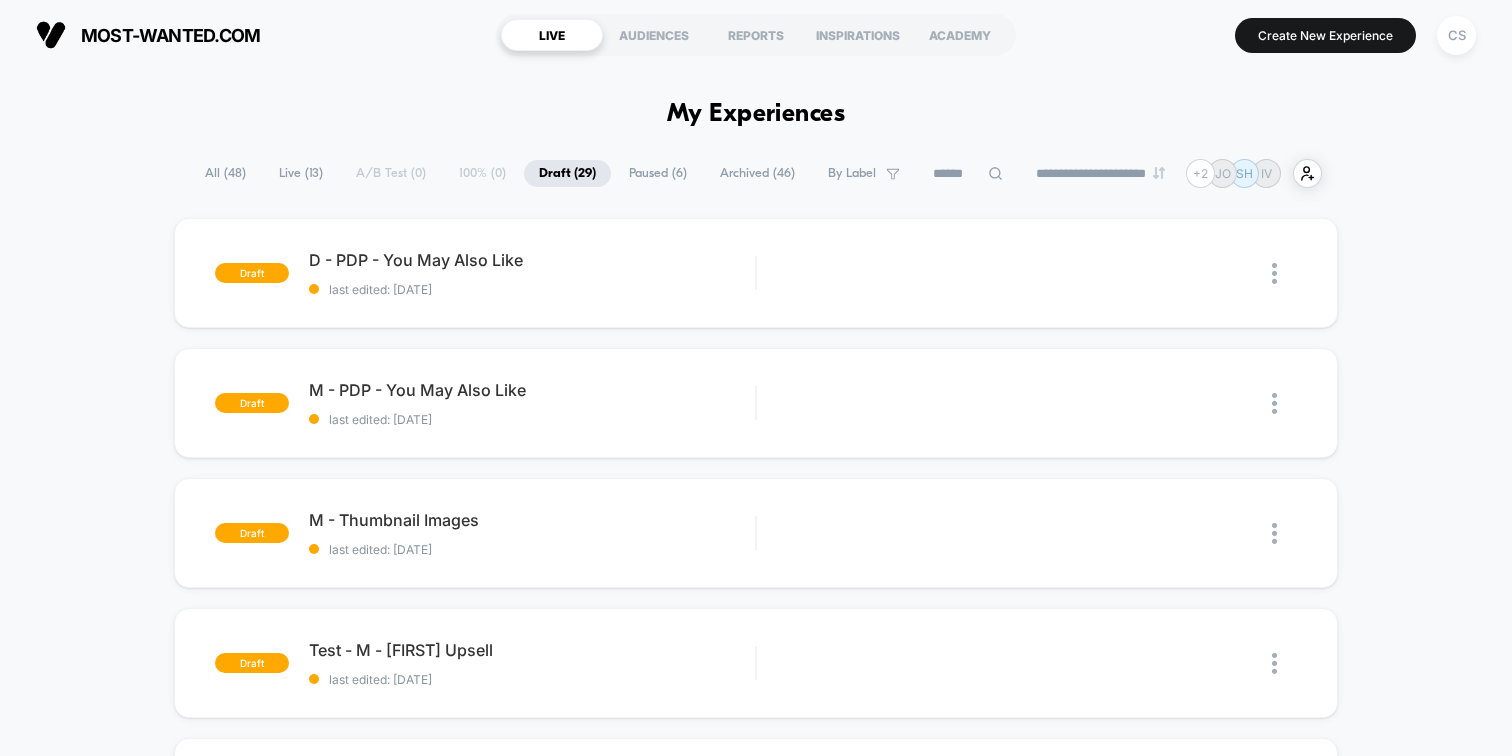 click on "All ( 48 )" at bounding box center [225, 173] 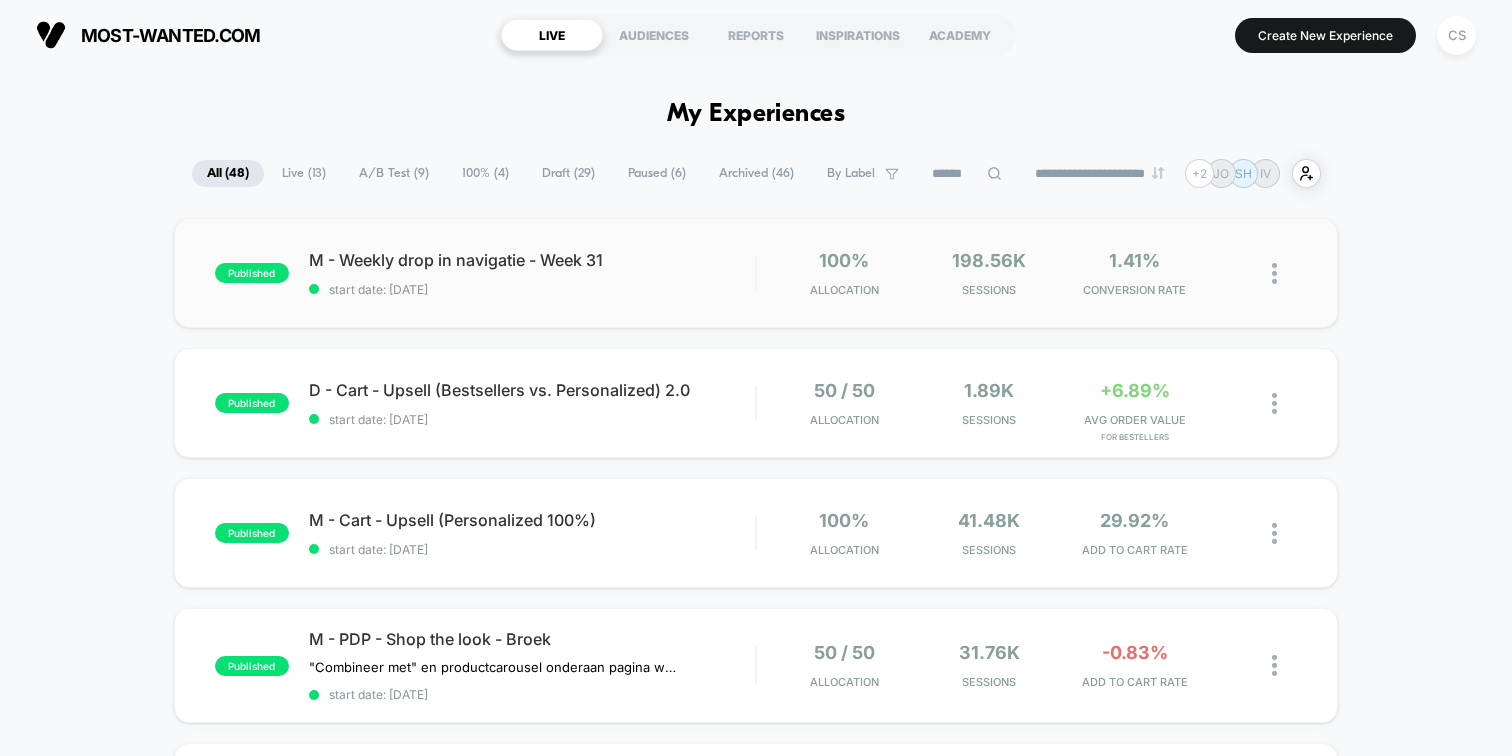 click at bounding box center (1274, 273) 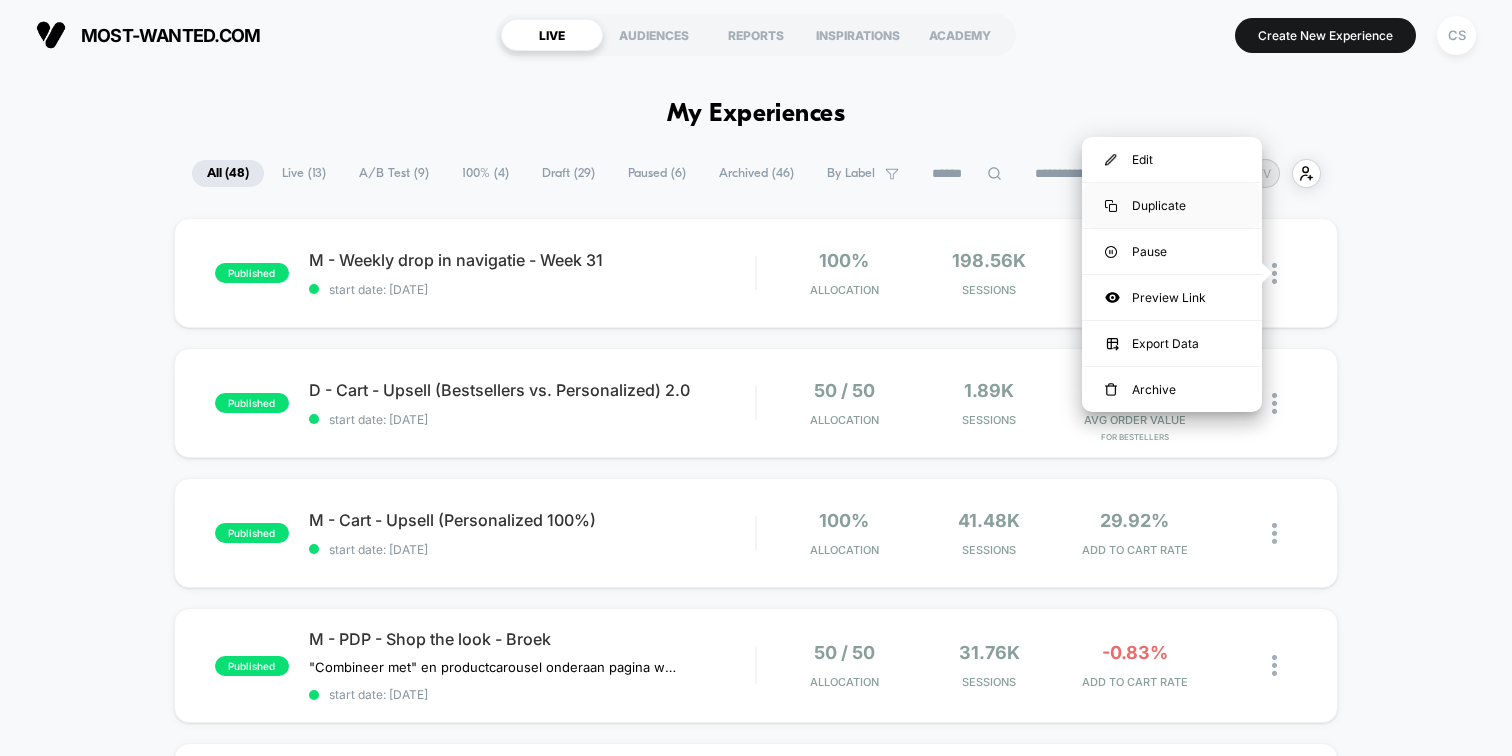 click on "Duplicate" at bounding box center [1172, 205] 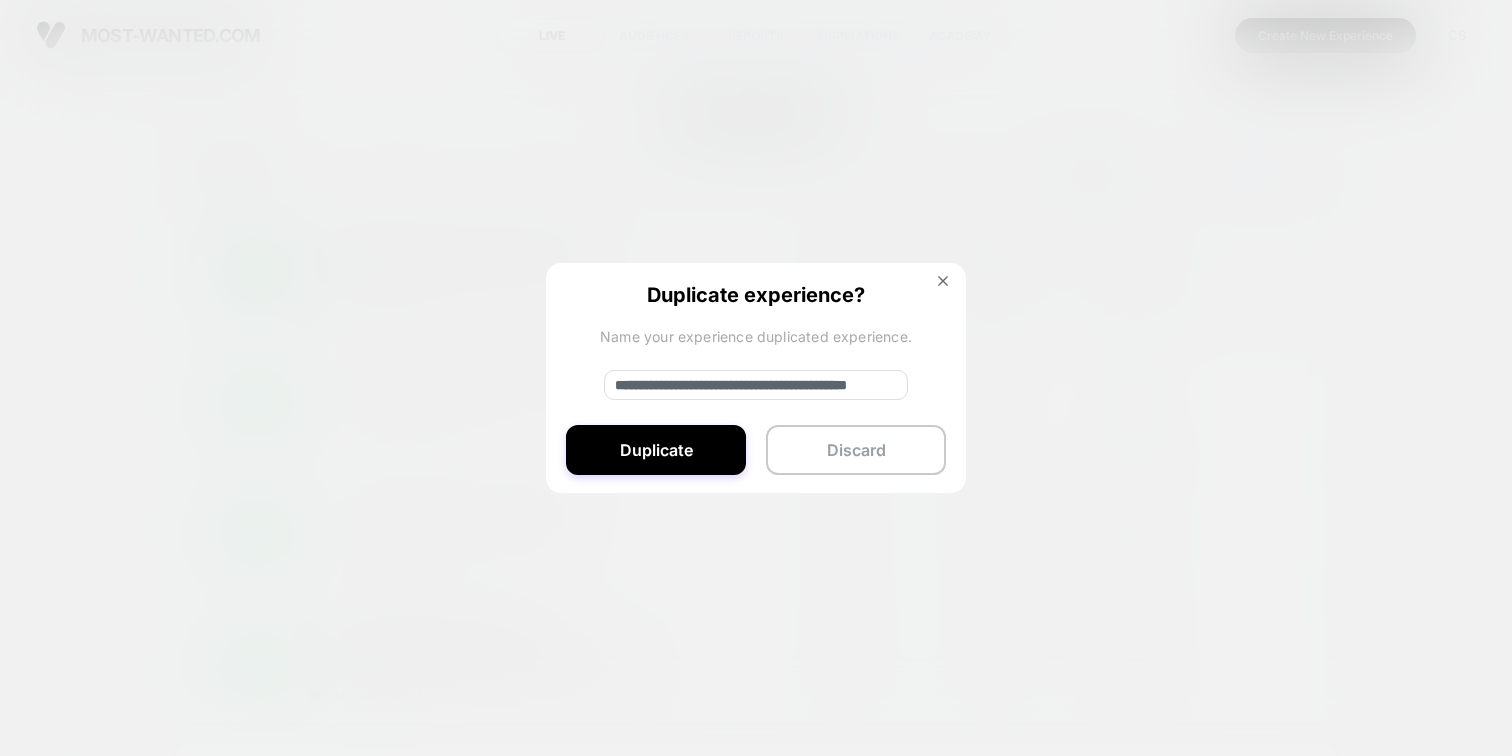drag, startPoint x: 679, startPoint y: 384, endPoint x: 502, endPoint y: 384, distance: 177 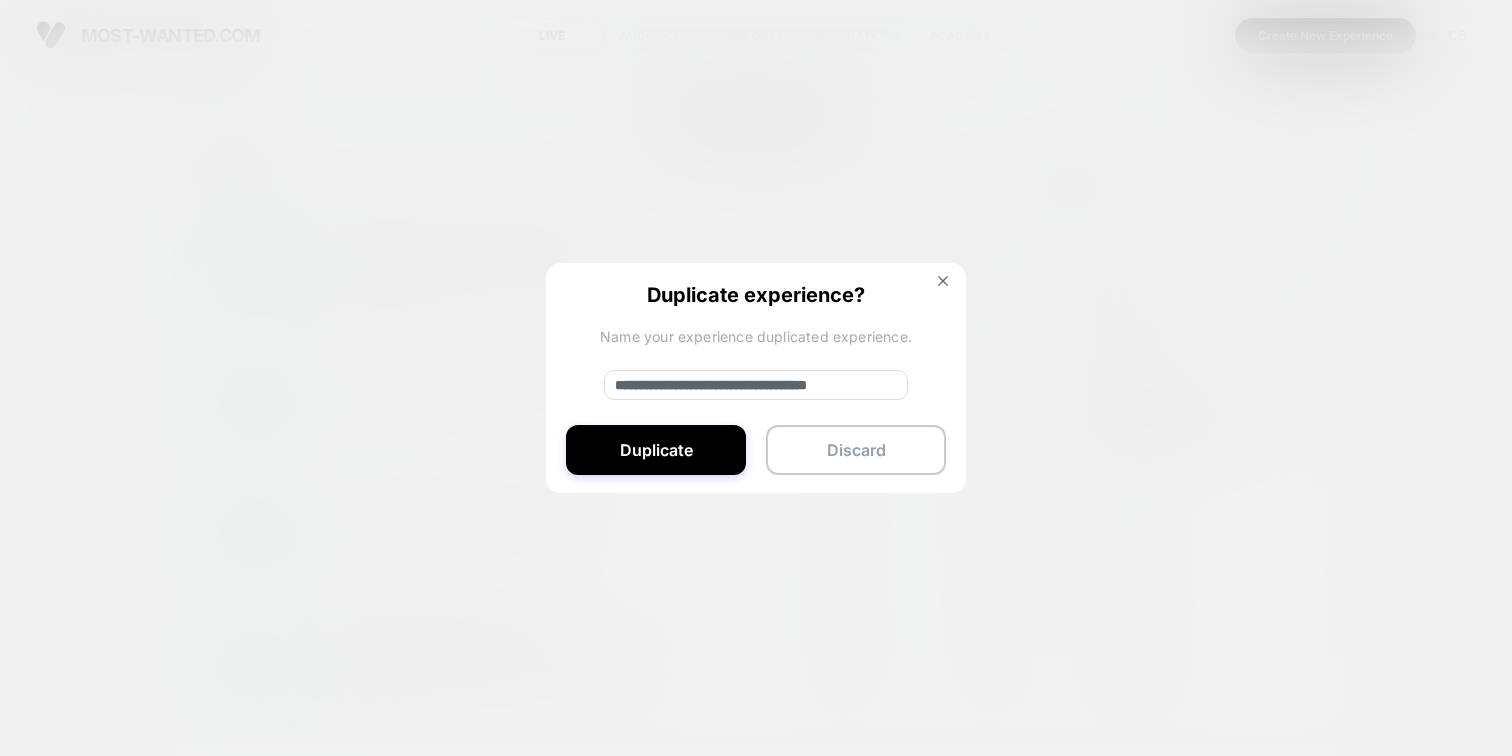 click on "**********" at bounding box center (756, 385) 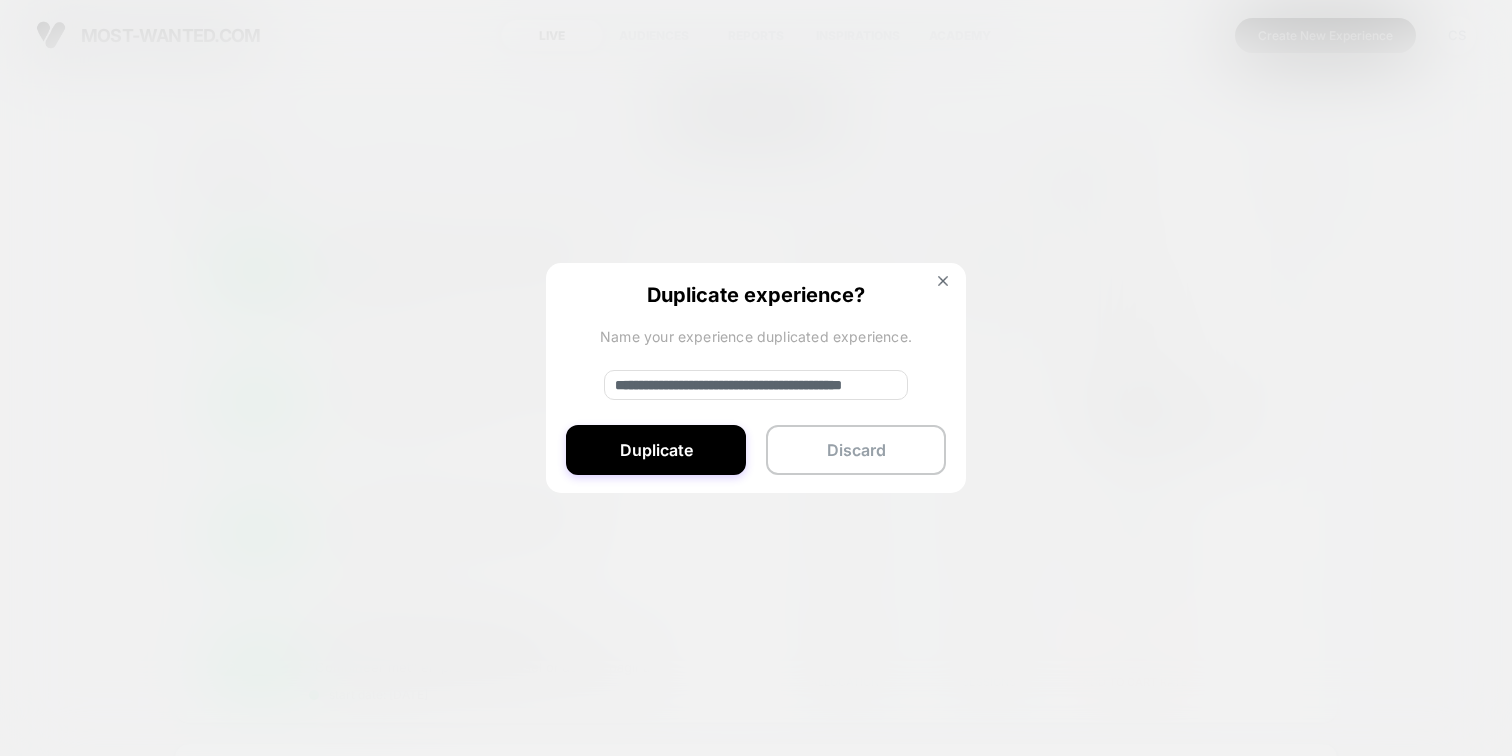 scroll, scrollTop: 0, scrollLeft: 97, axis: horizontal 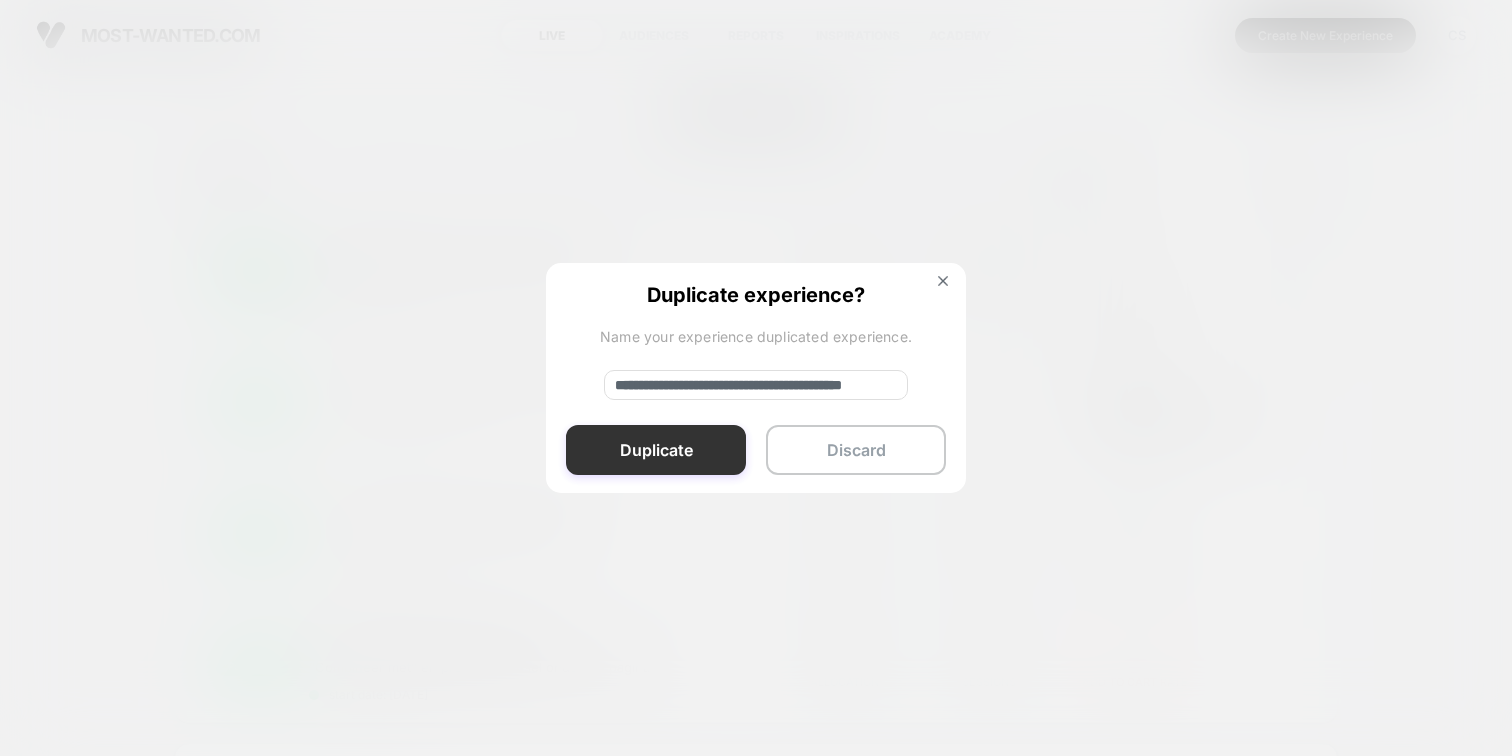 type on "**********" 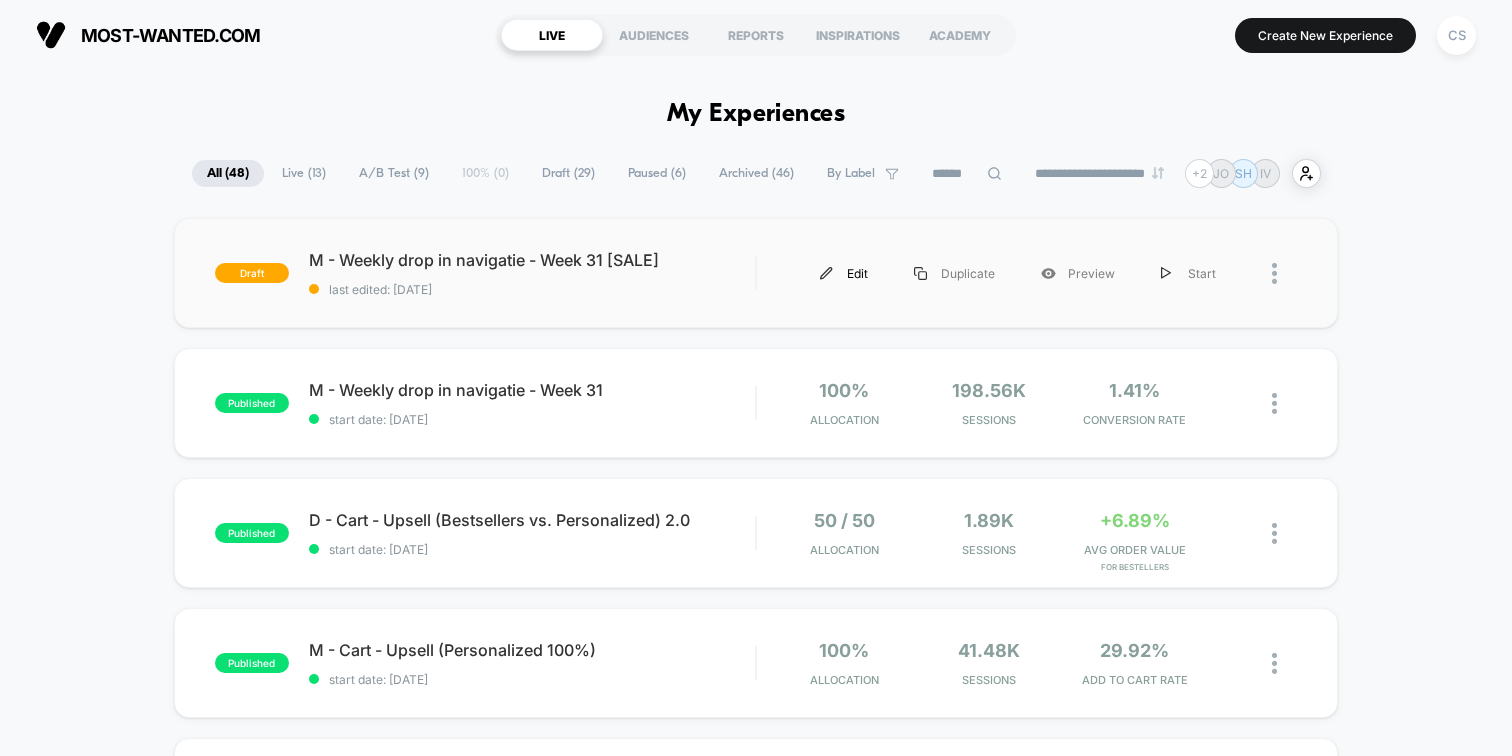click on "Edit" at bounding box center (844, 273) 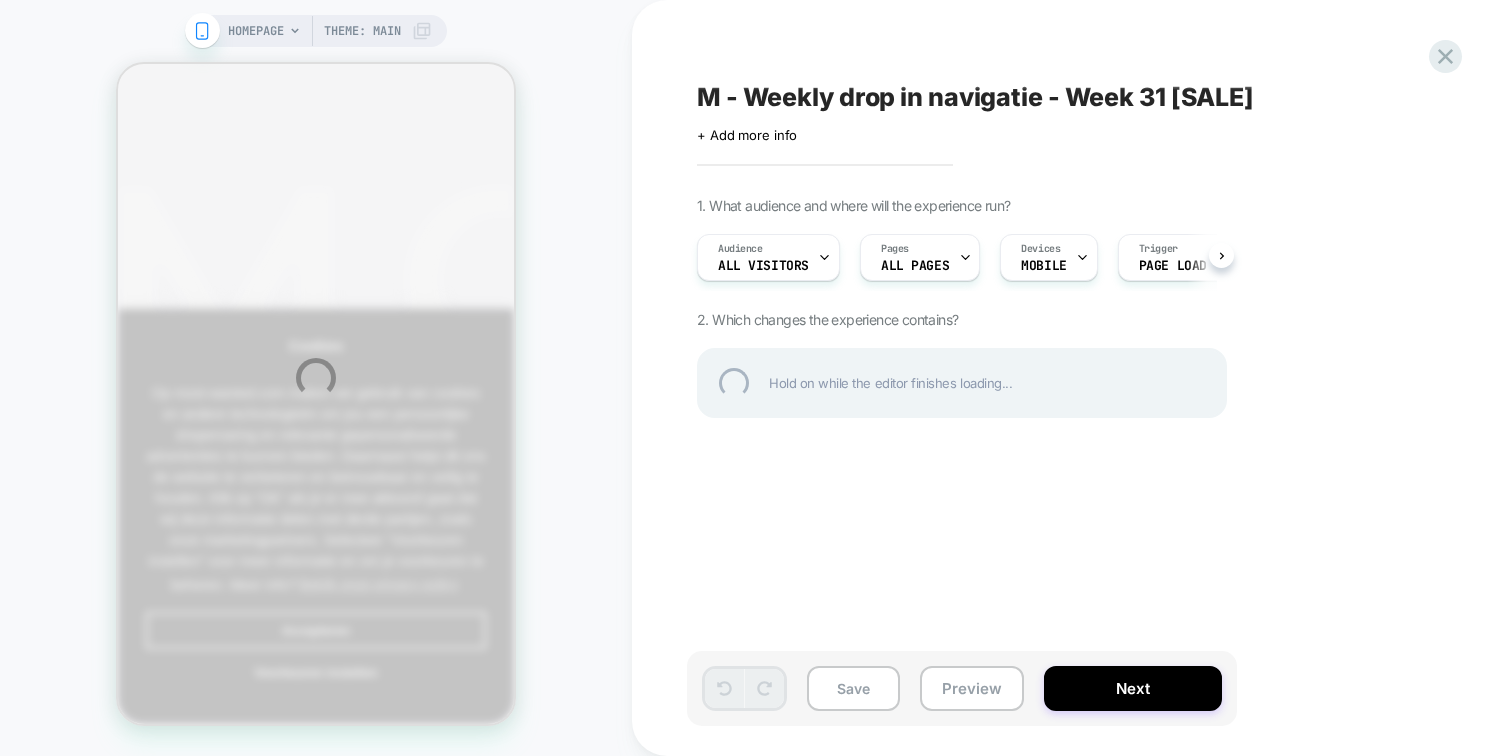 scroll, scrollTop: 0, scrollLeft: 0, axis: both 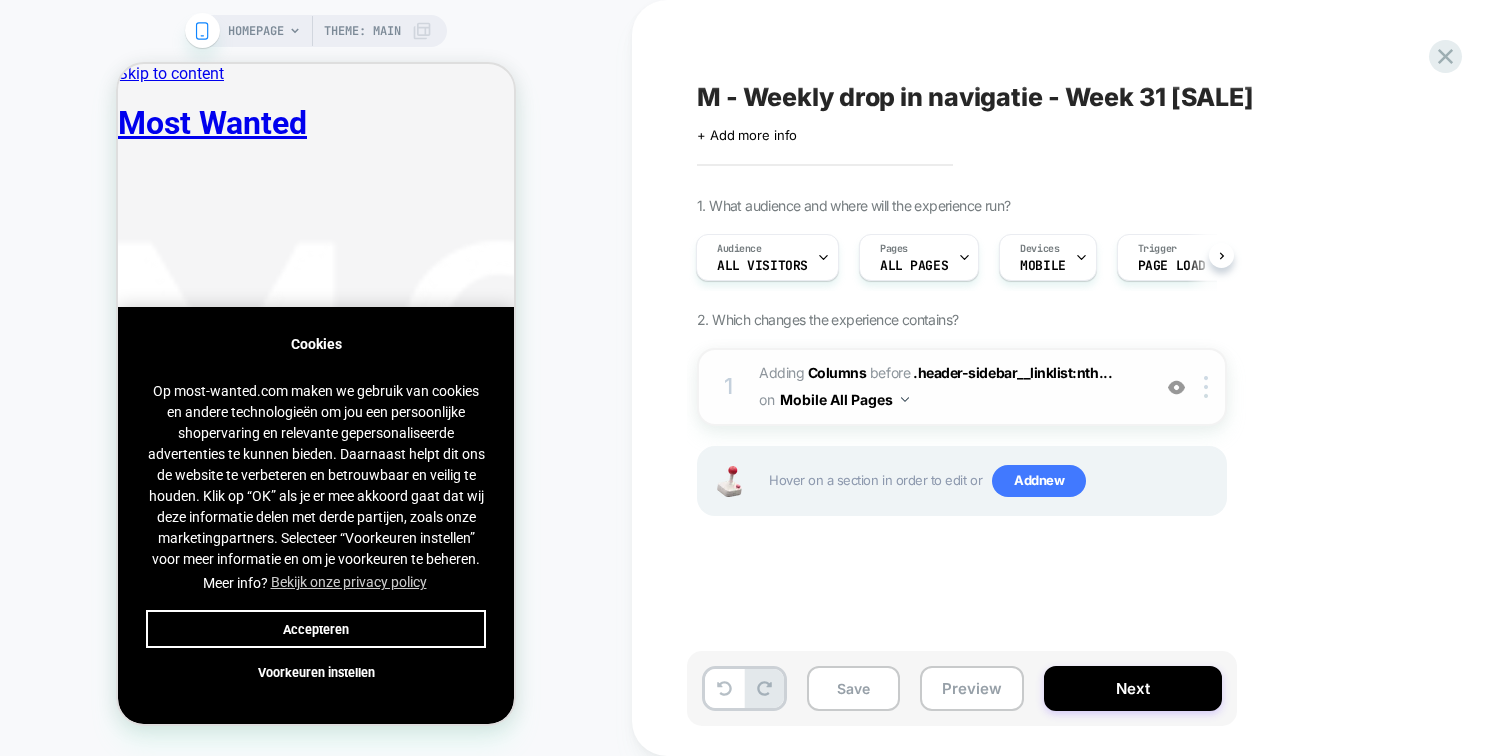 click on "#_loomi_addon_1749030724046_dup1749725474_dup1750321892_dup1750860914_dup1751527356_dup1752156069_dup1752762917_dup1753364428_dup1753970876_dup1754313512 Adding   Columns   BEFORE .header-sidebar__linklist:nth... .header-sidebar__linklist:nth-child(1) > li:nth-child(1)   on Mobile All Pages" at bounding box center (949, 387) 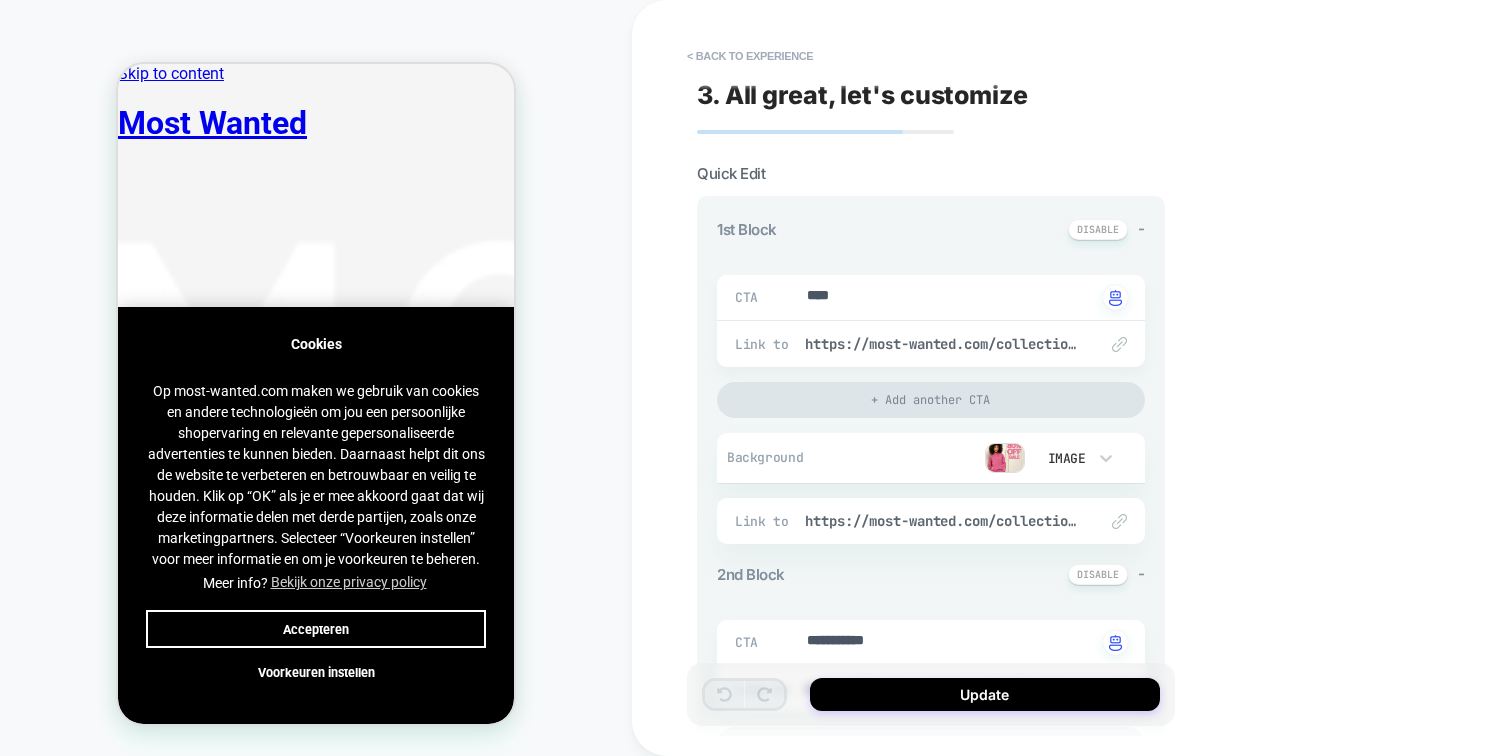click at bounding box center [1005, 458] 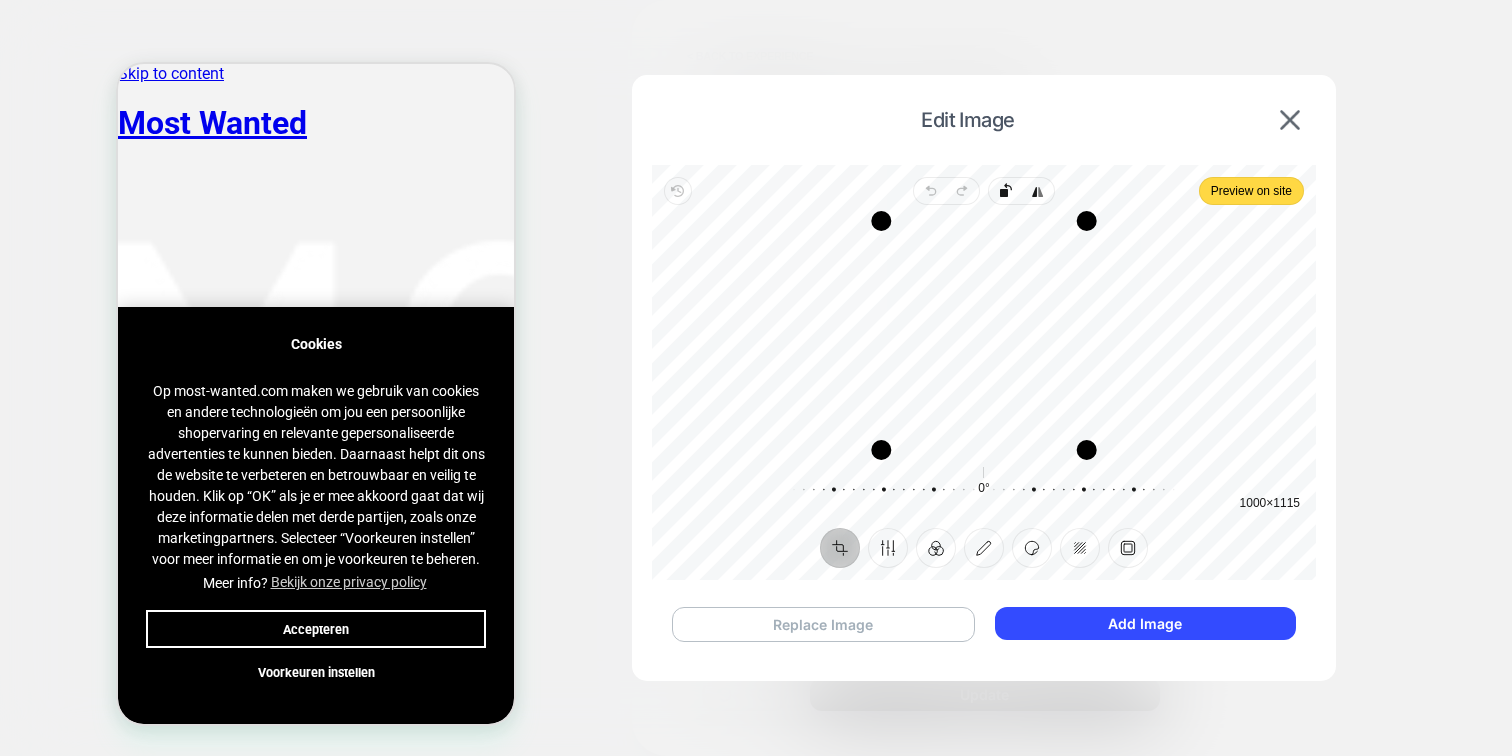click on "Replace Image" at bounding box center [823, 624] 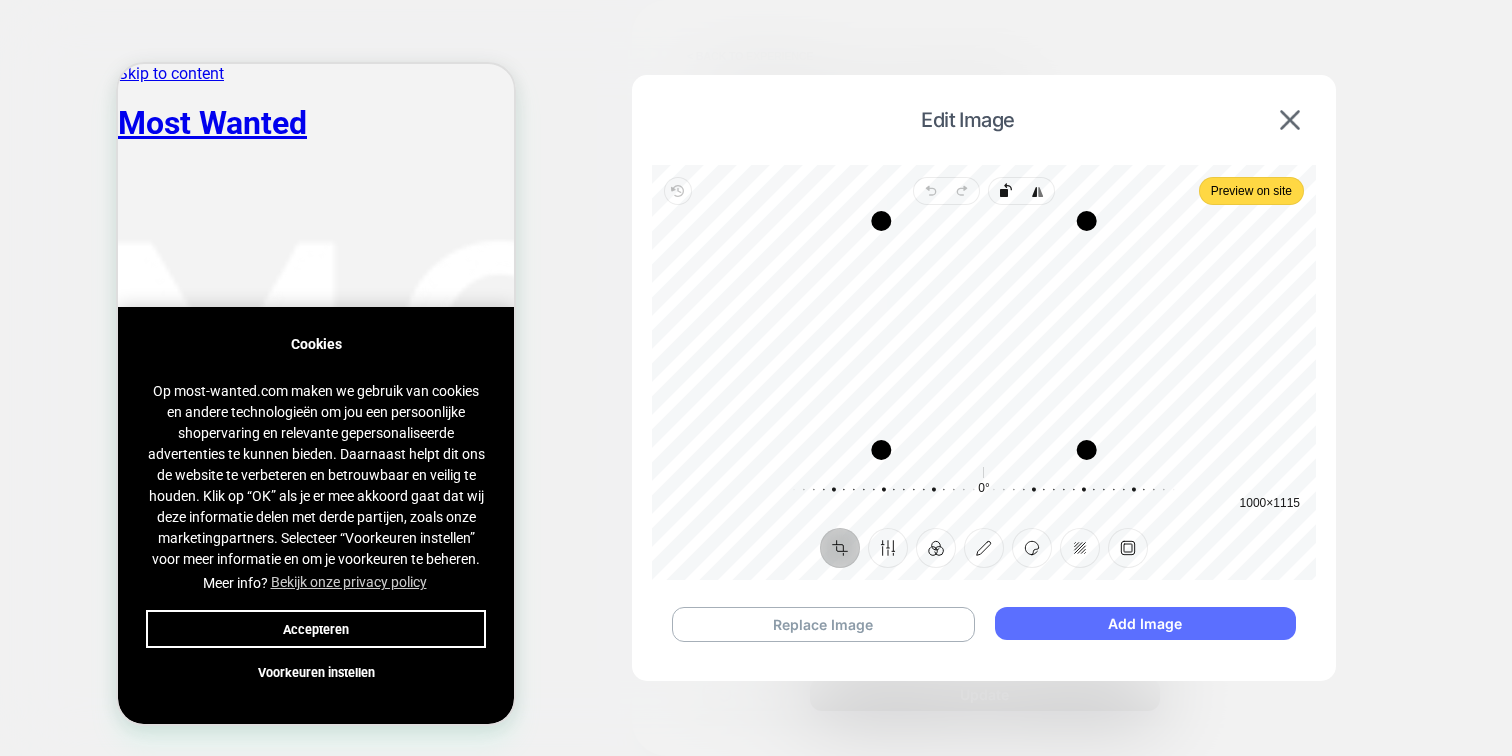 click on "Add Image" at bounding box center [1145, 623] 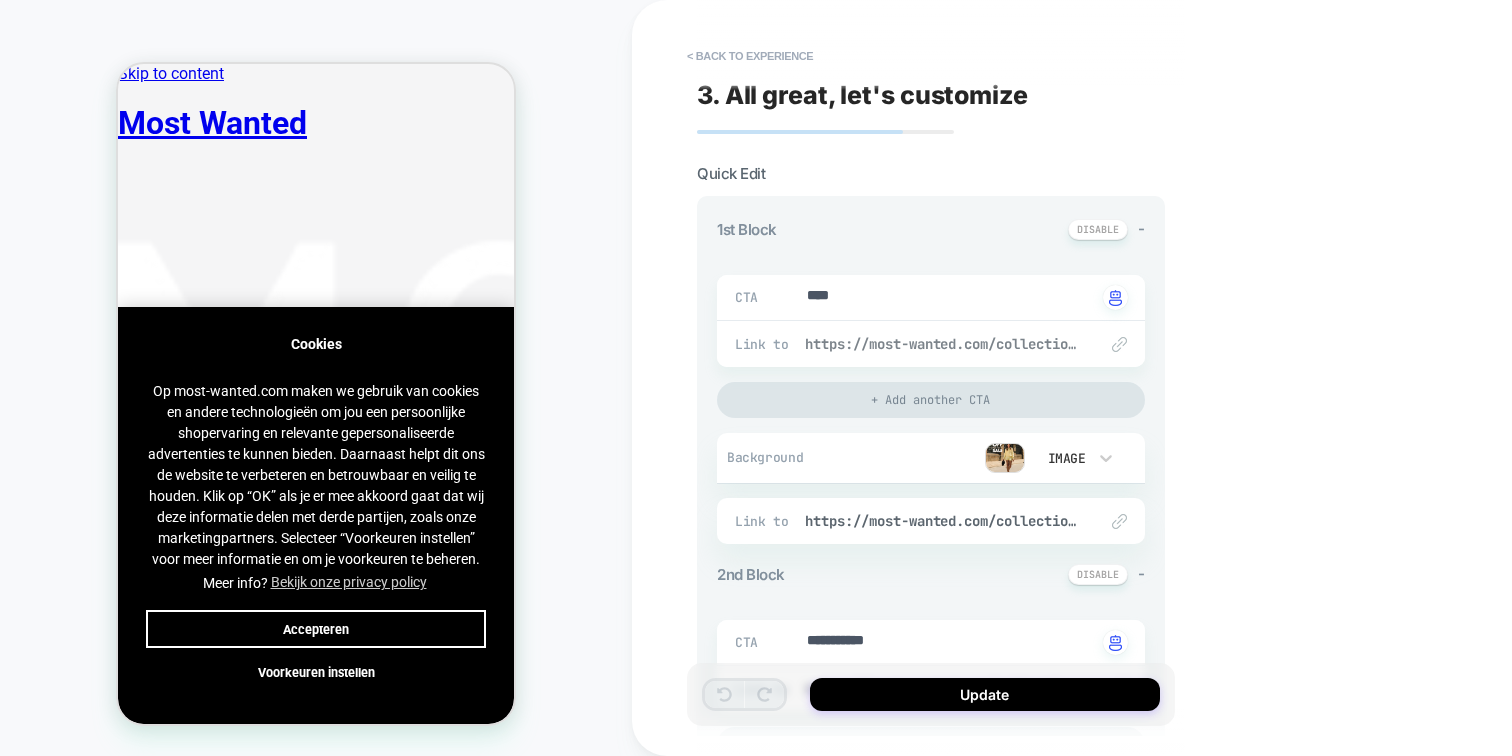 click on "https://most-wanted.com/collections/sale" at bounding box center [941, 344] 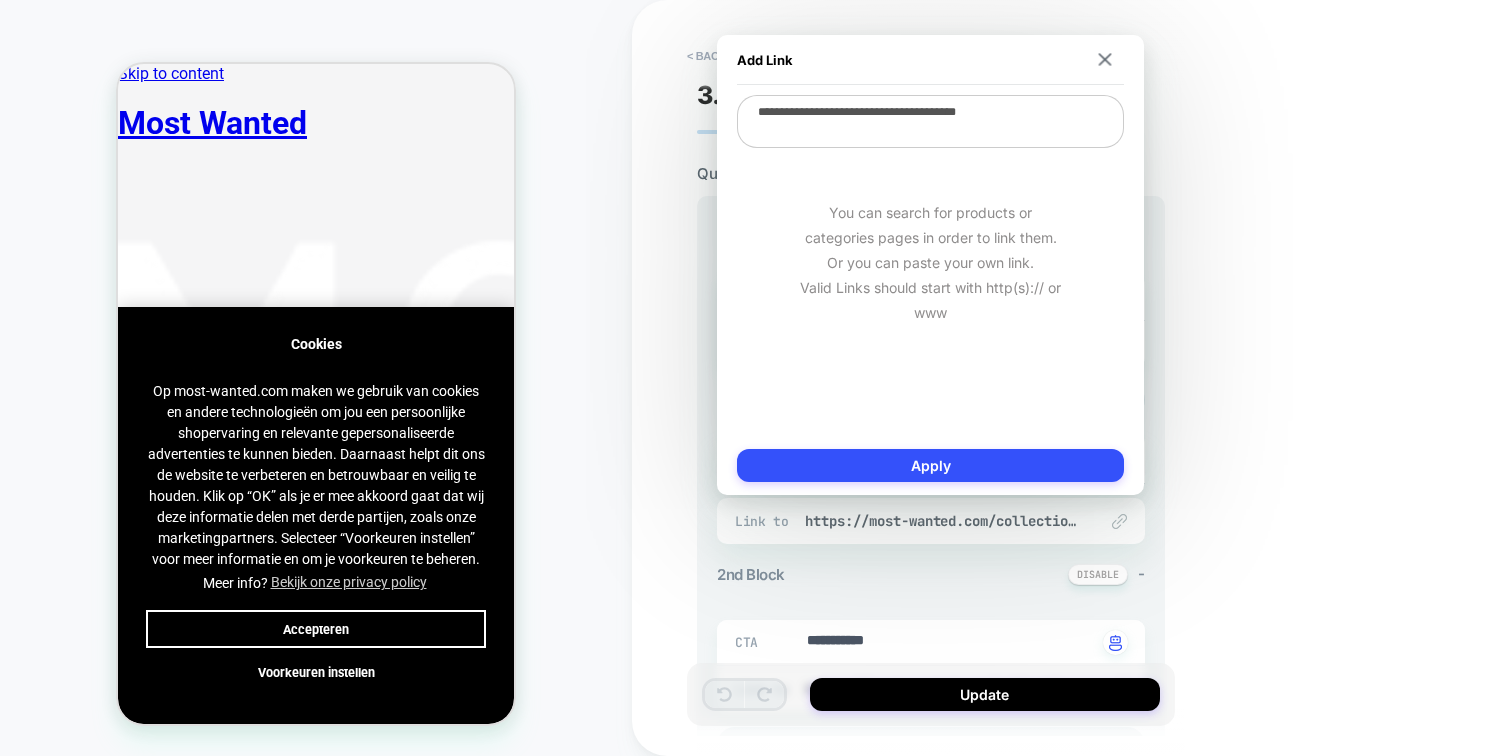 click on "**********" at bounding box center [930, 121] 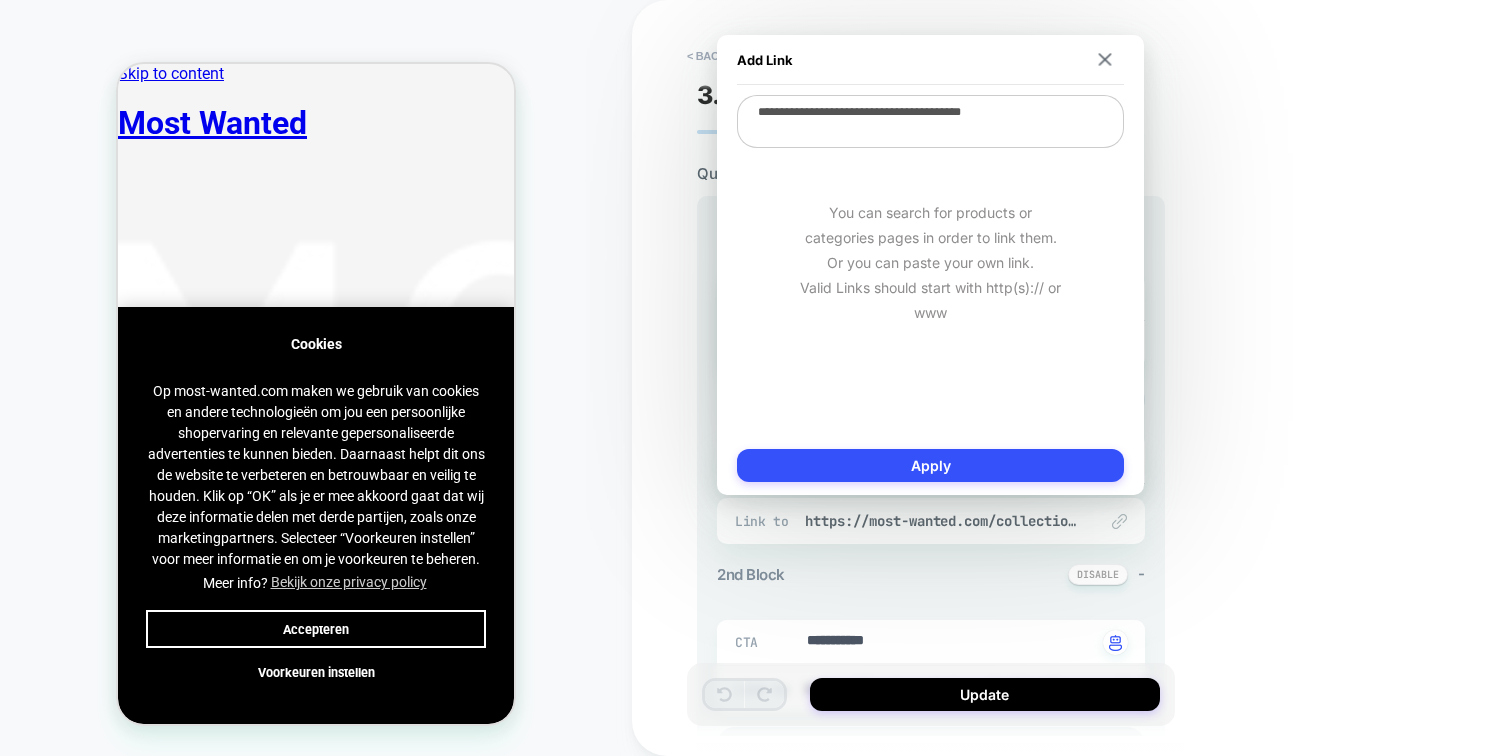 type on "*" 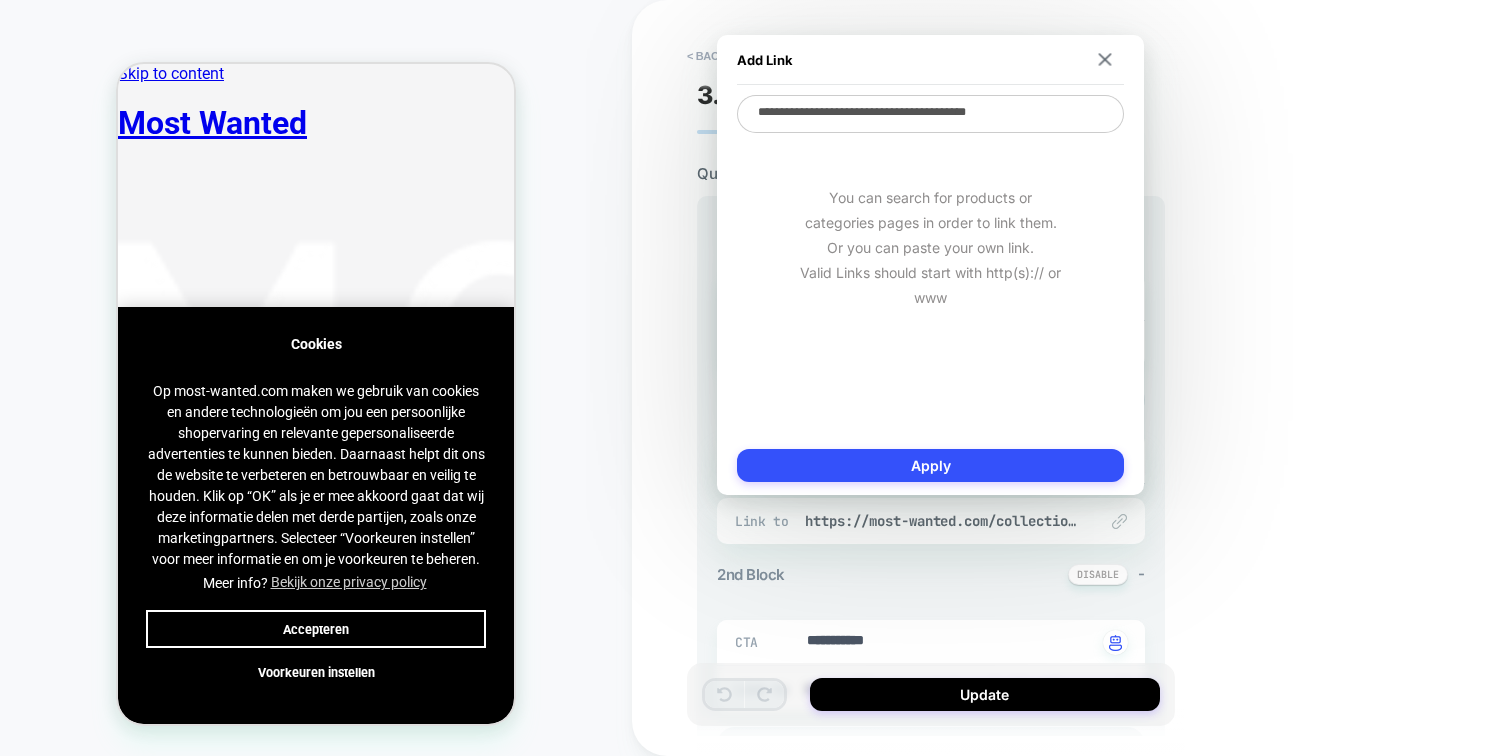 type on "*" 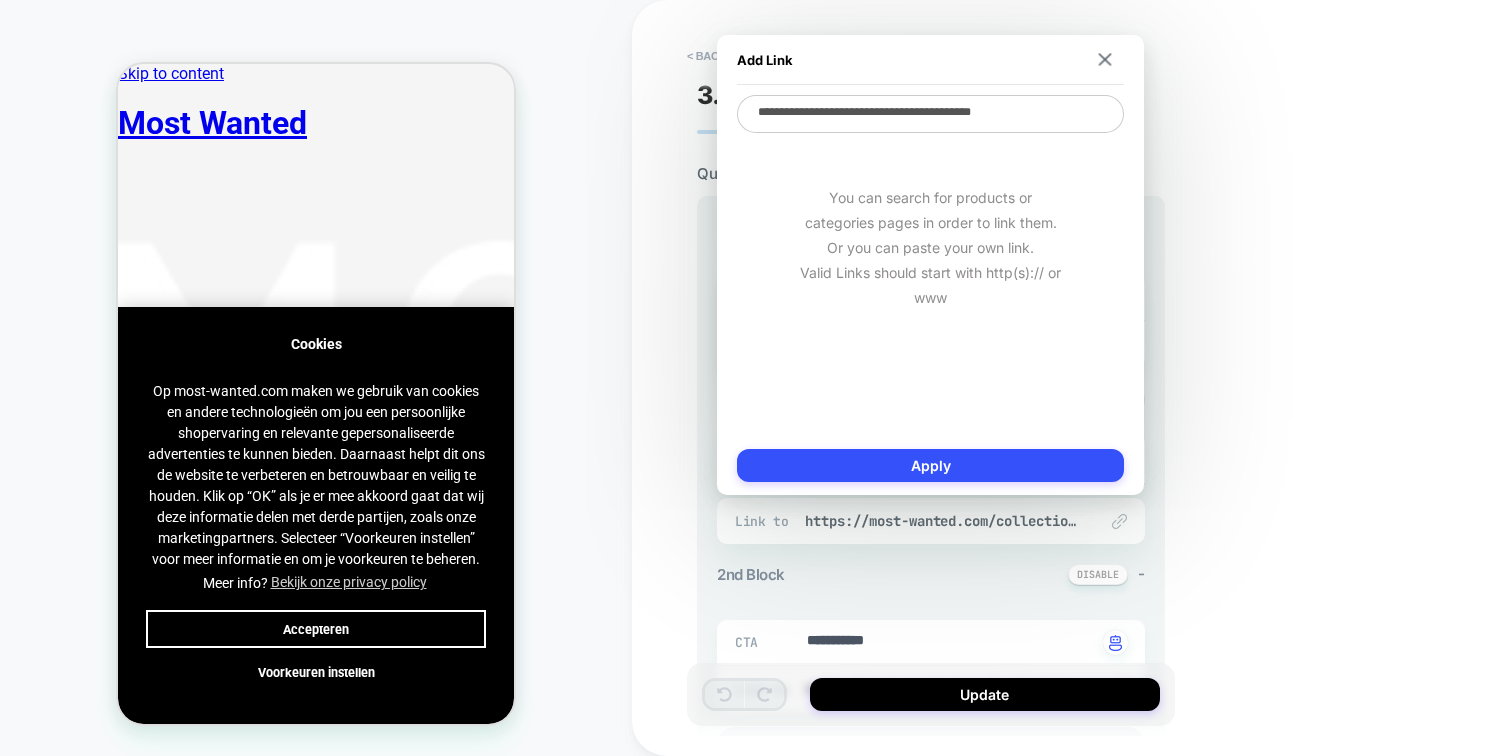 type on "*" 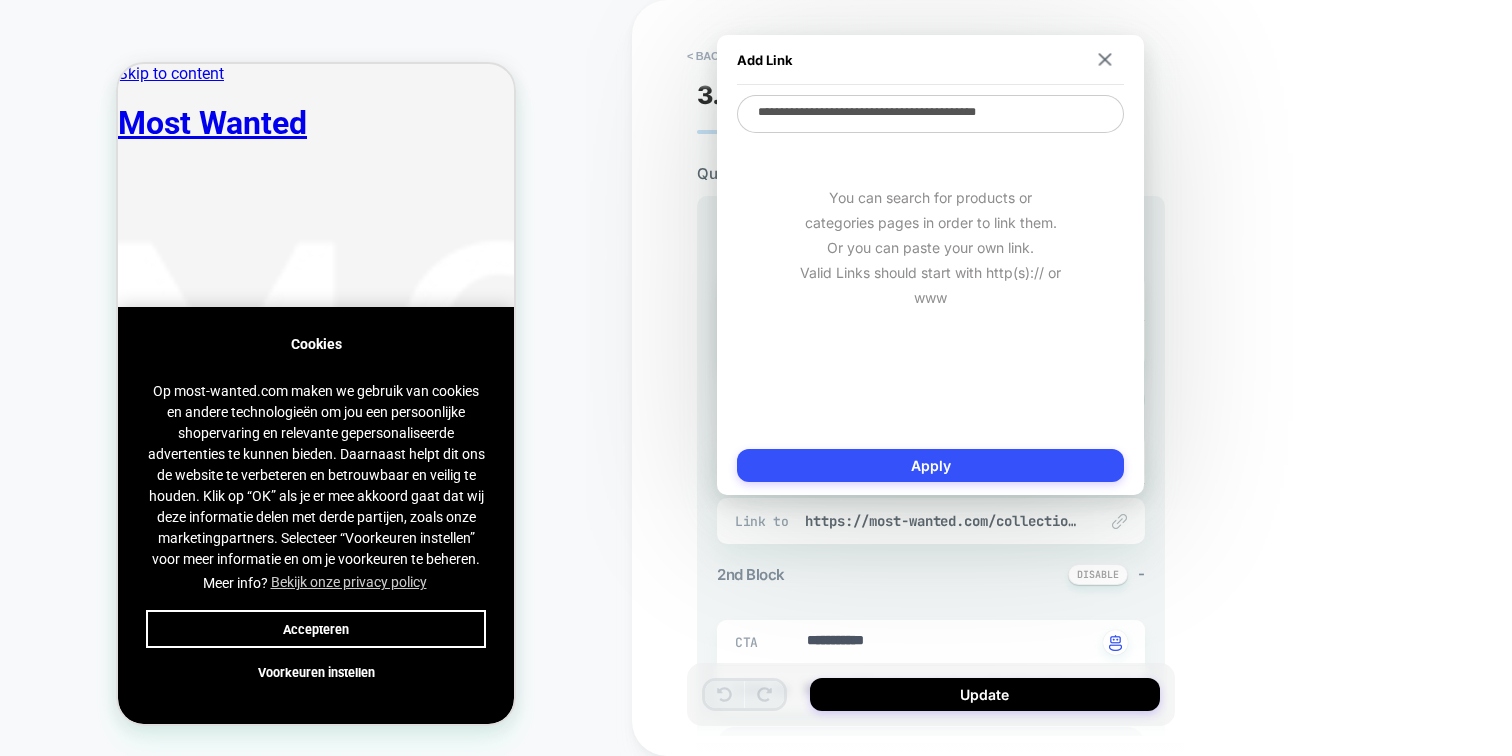 type on "*" 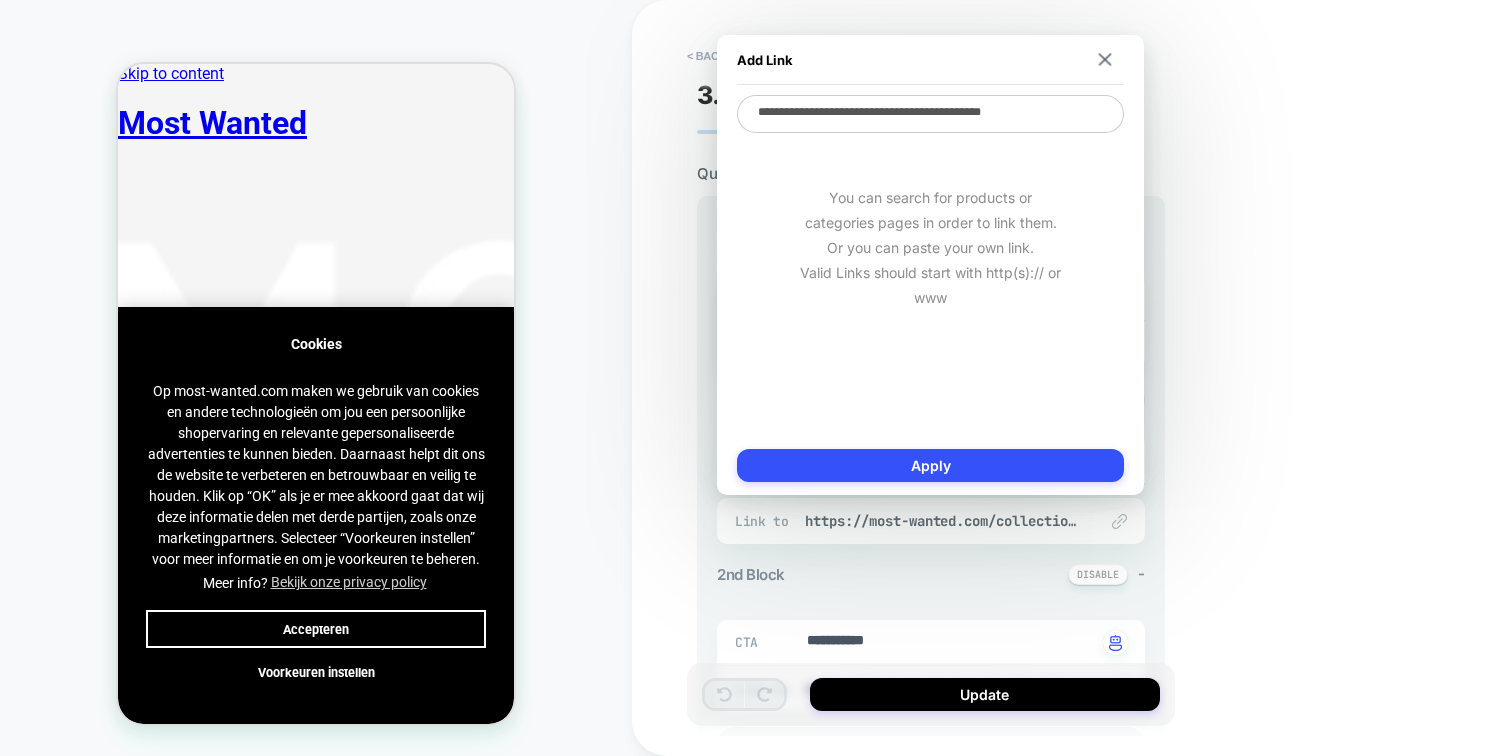 type on "*" 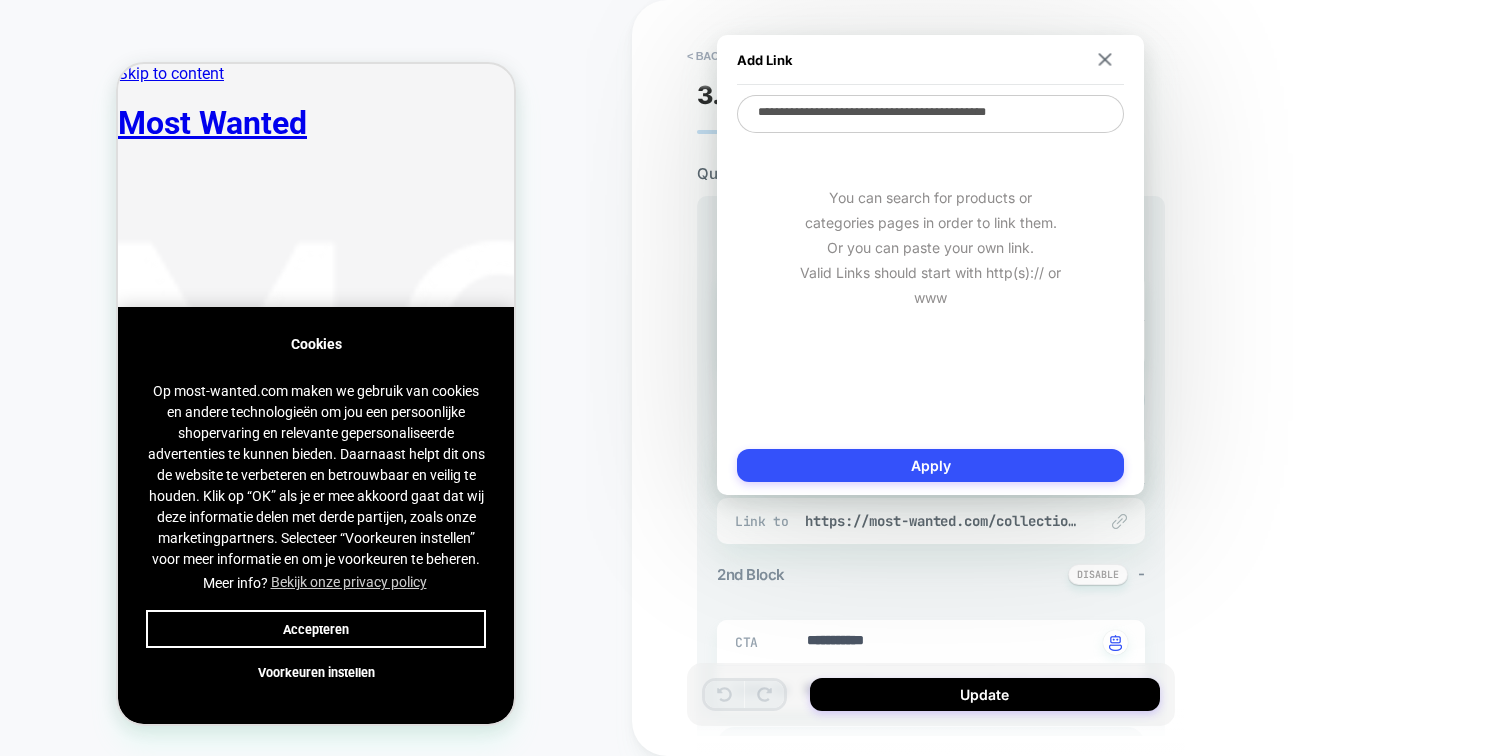 type on "*" 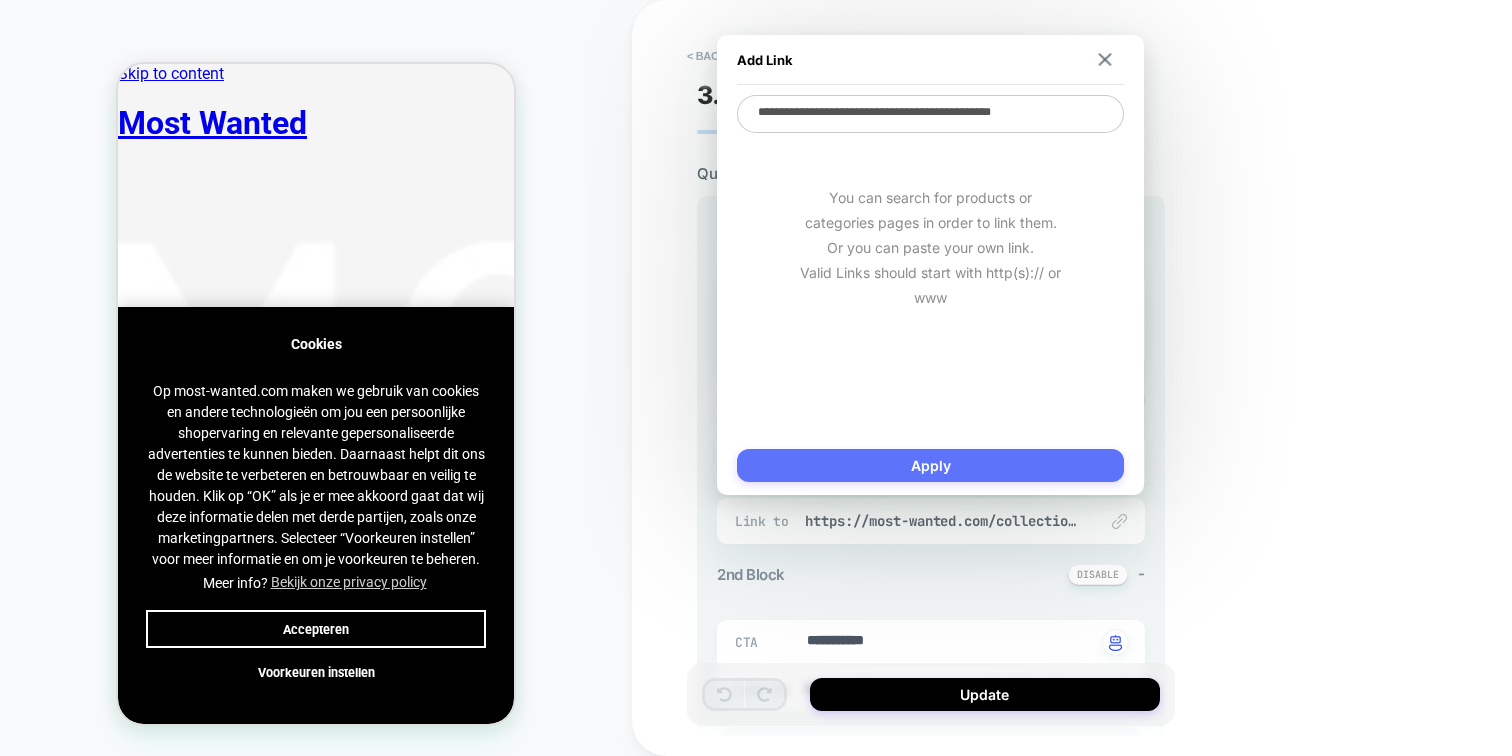 type on "**********" 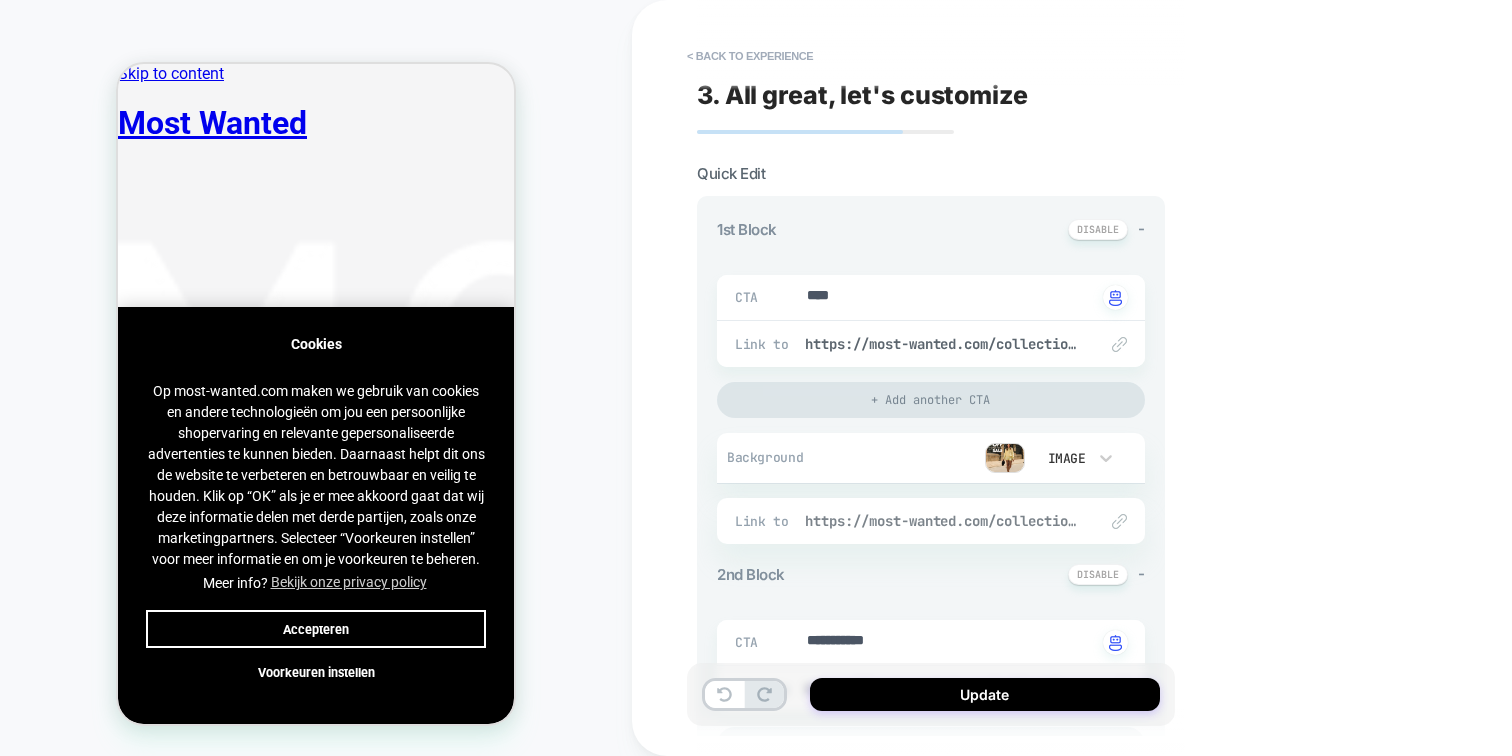 click on "https://most-wanted.com/collections/sale" at bounding box center [941, 521] 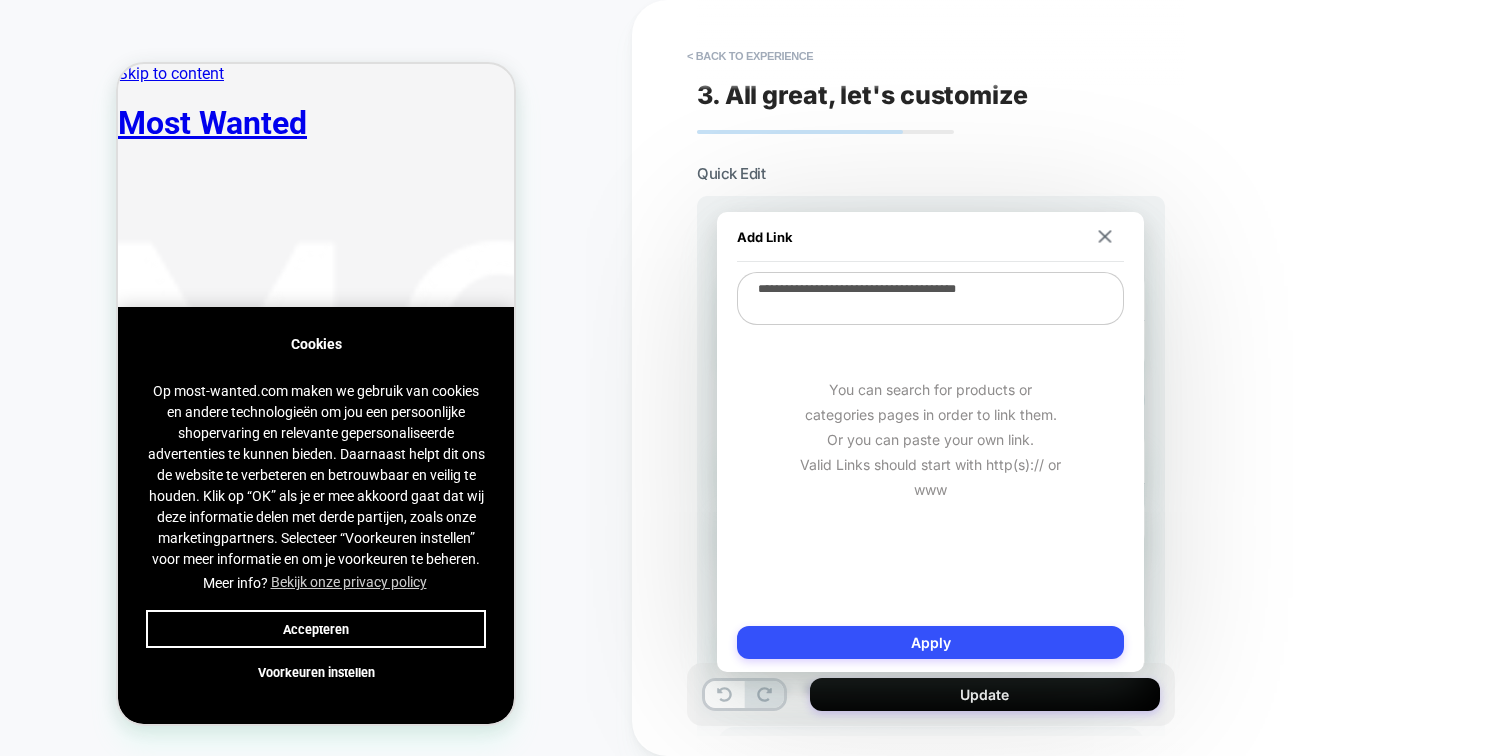 click on "**********" at bounding box center (930, 298) 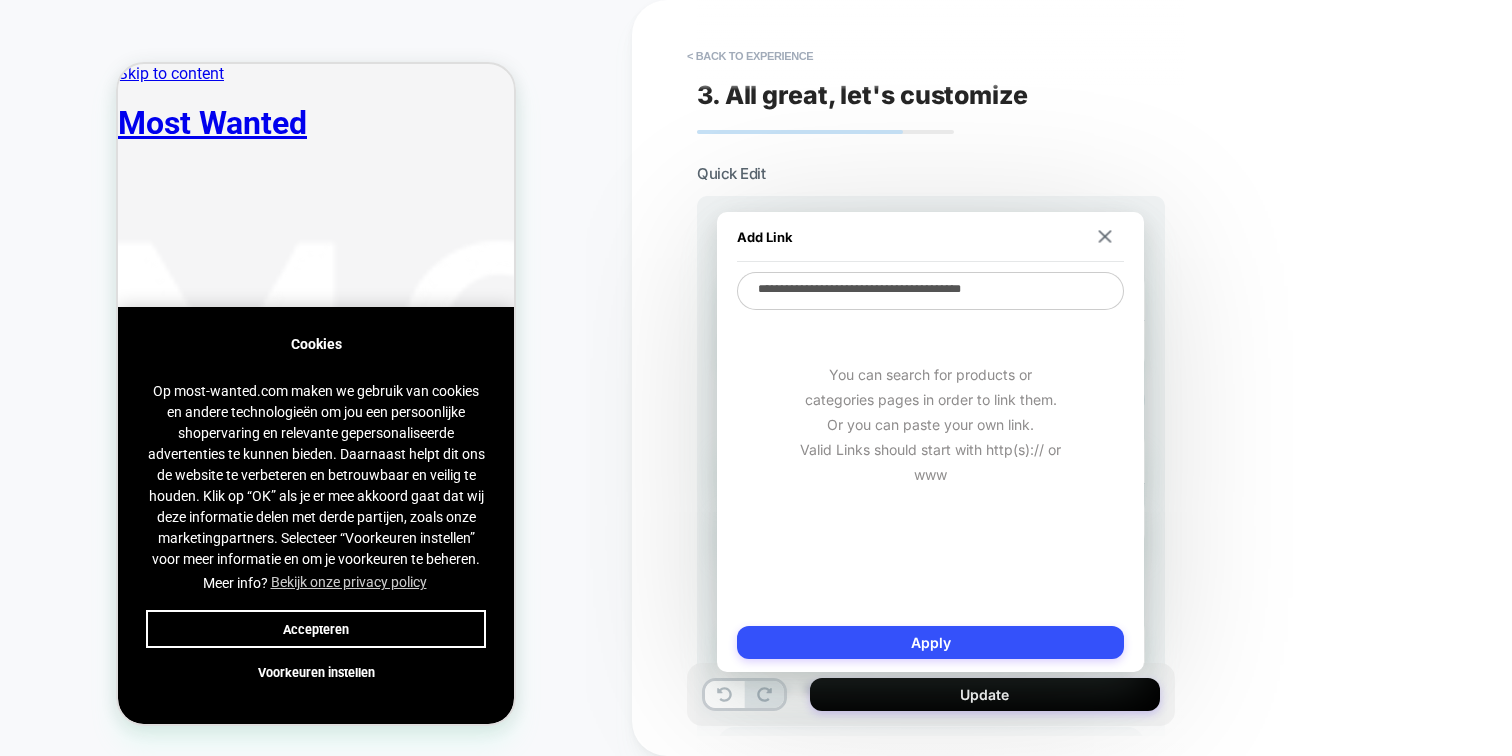 type on "*" 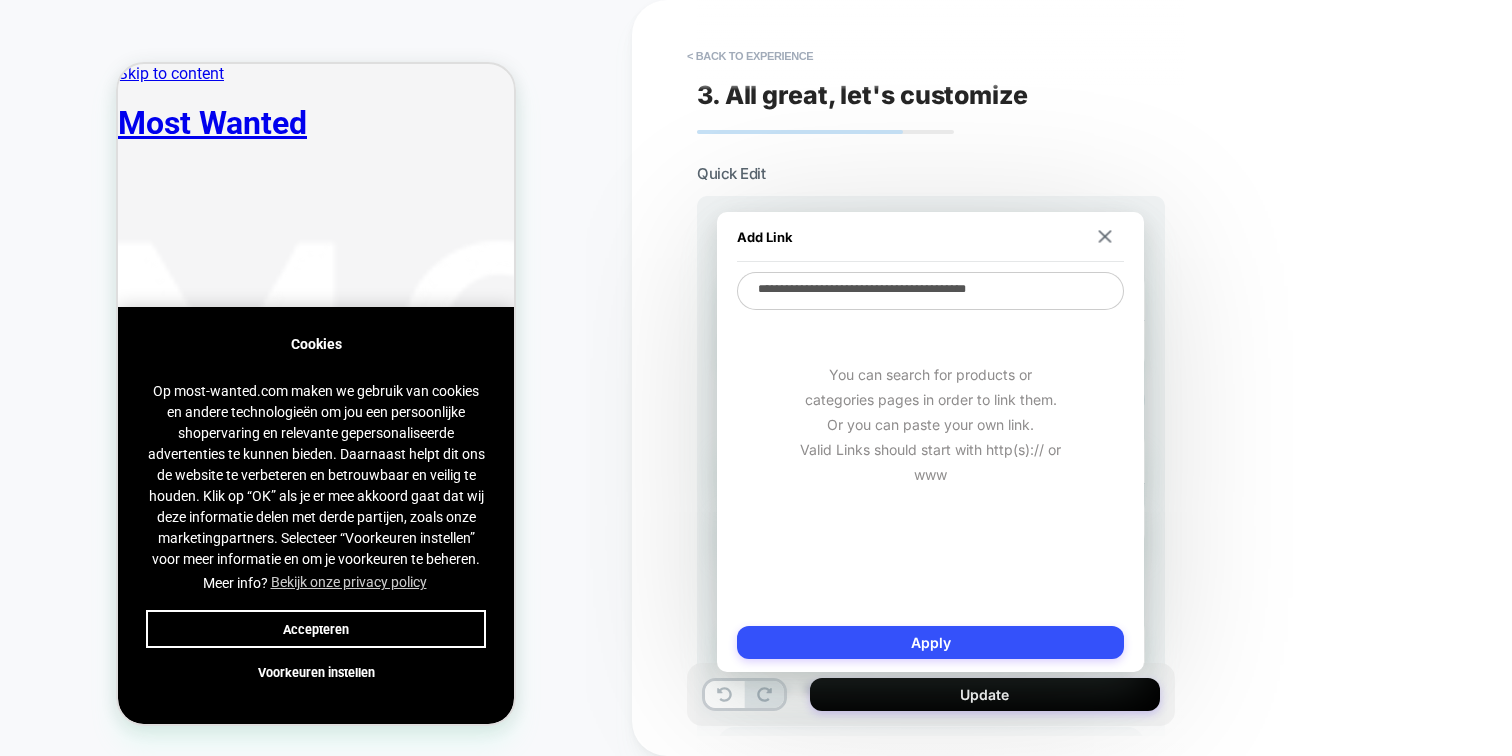 type on "*" 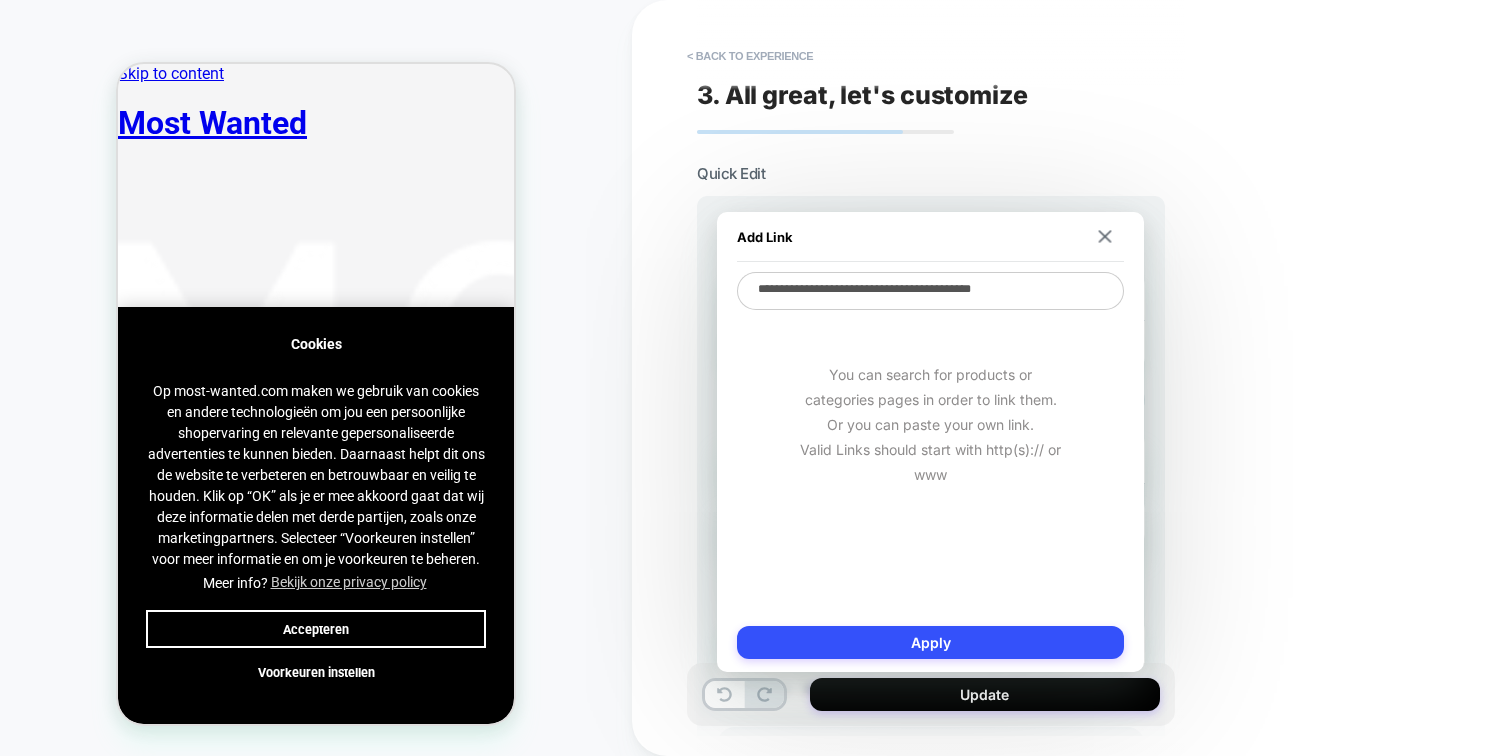 type on "*" 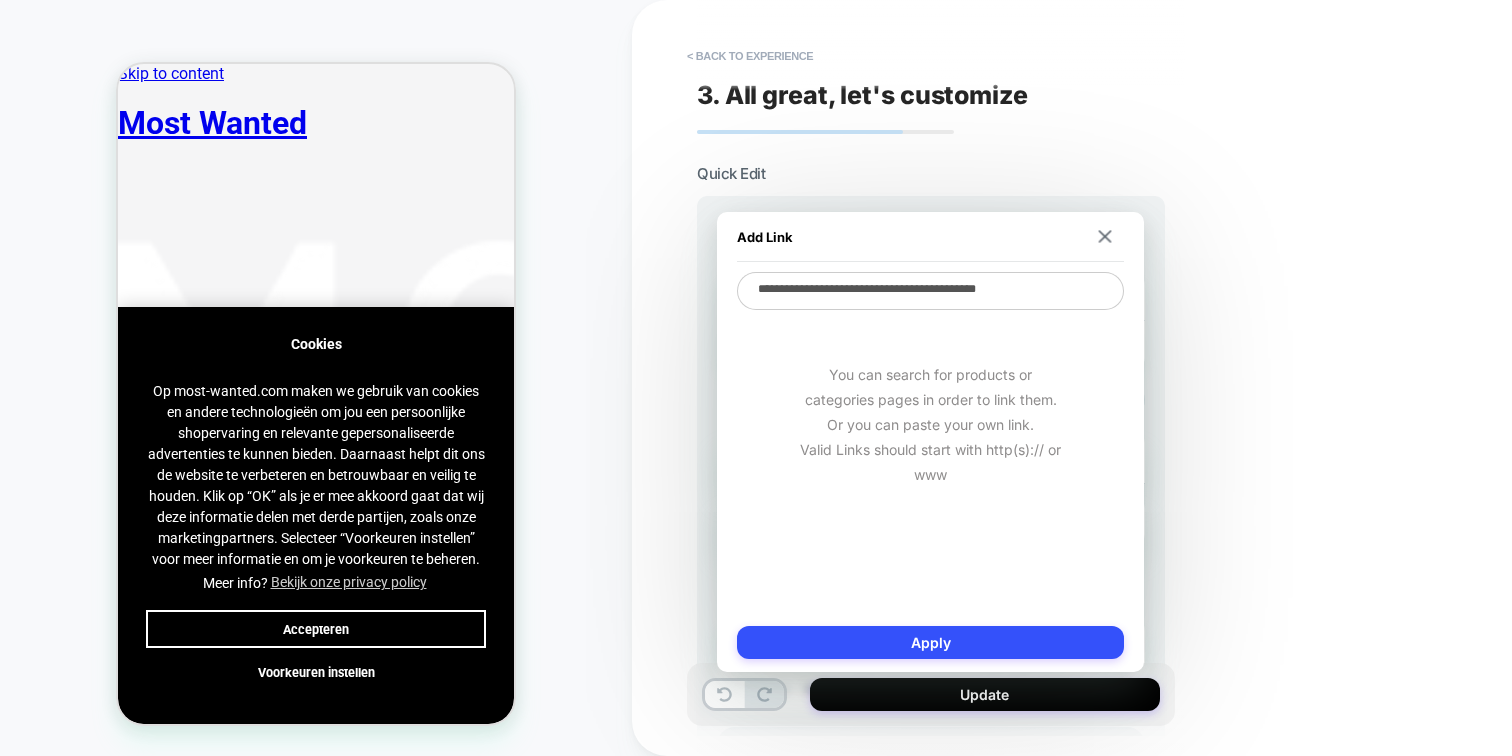 type on "*" 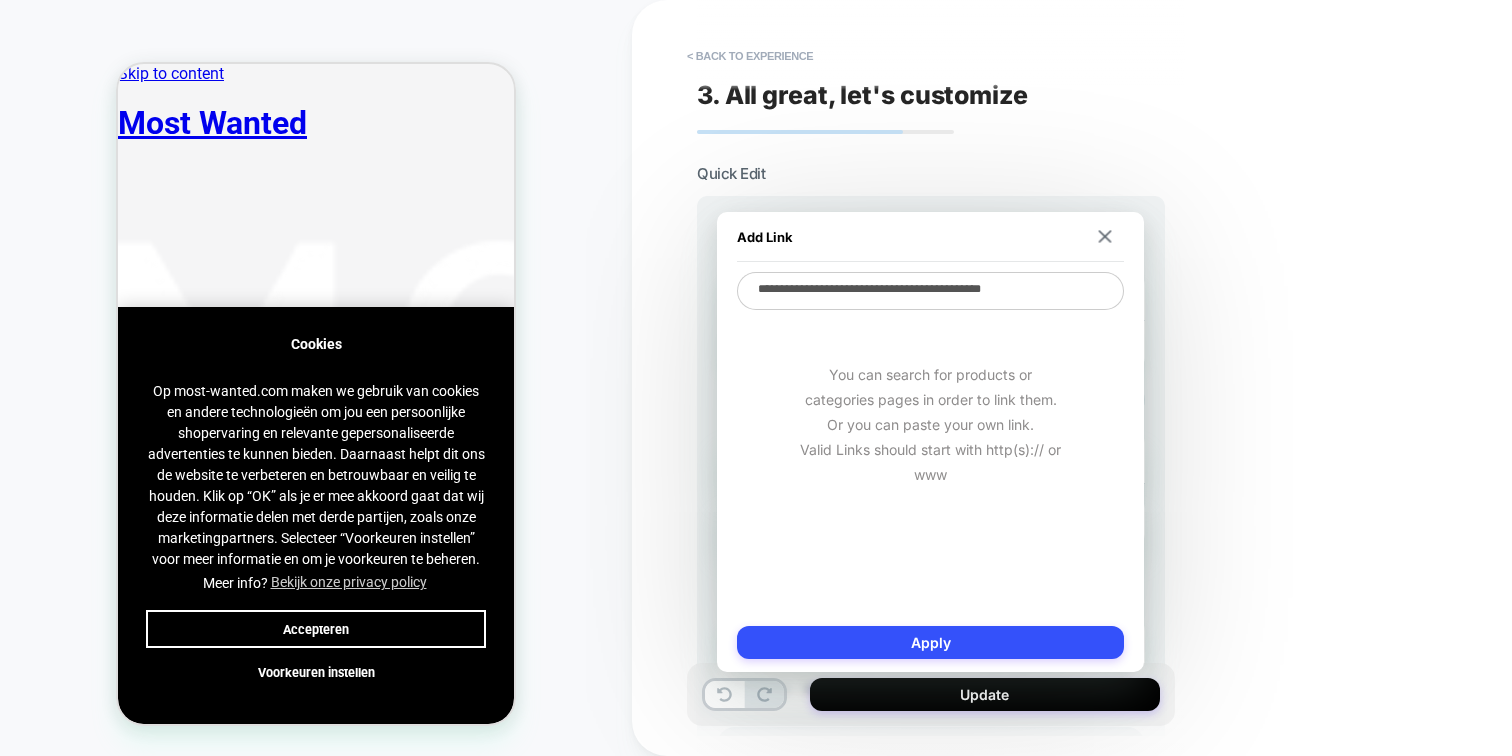 type on "*" 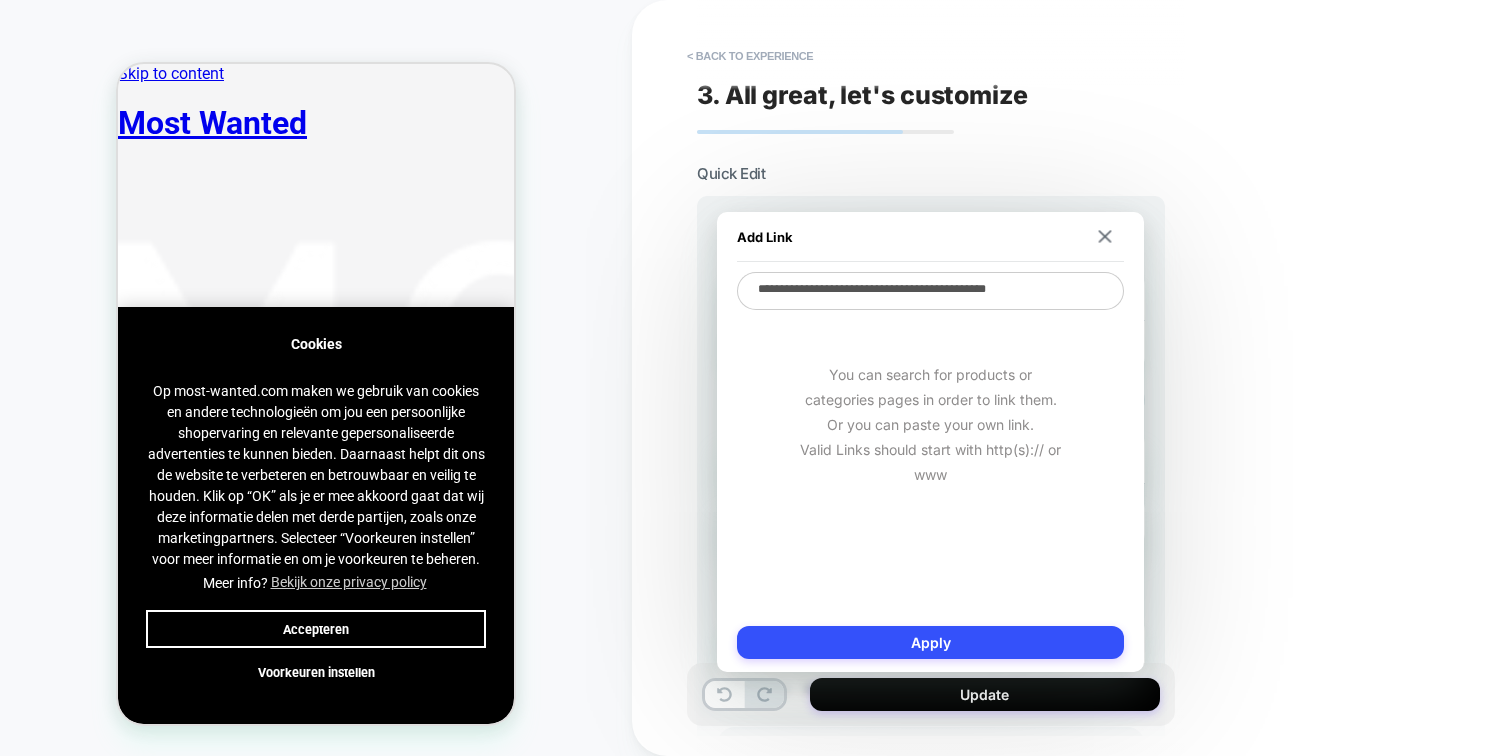 type on "*" 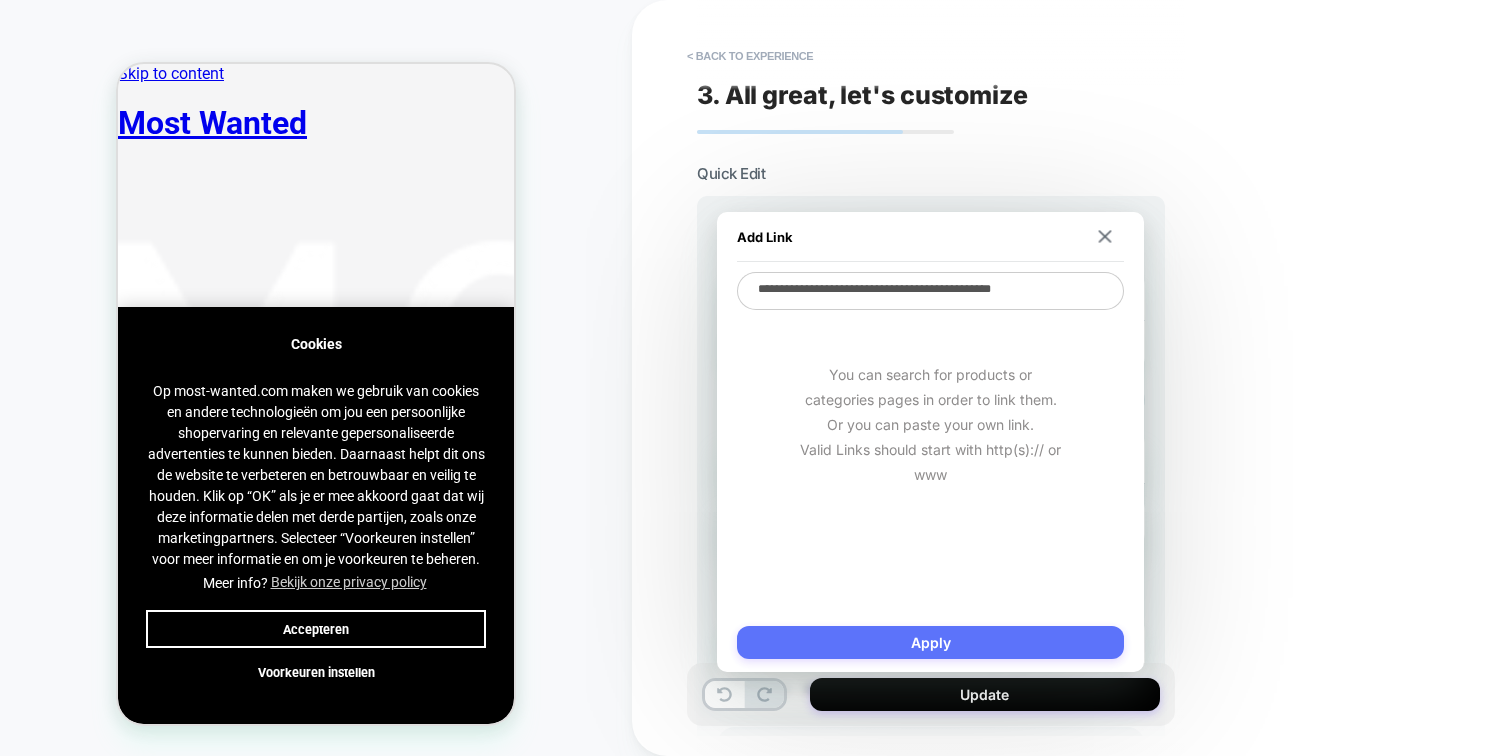 type on "**********" 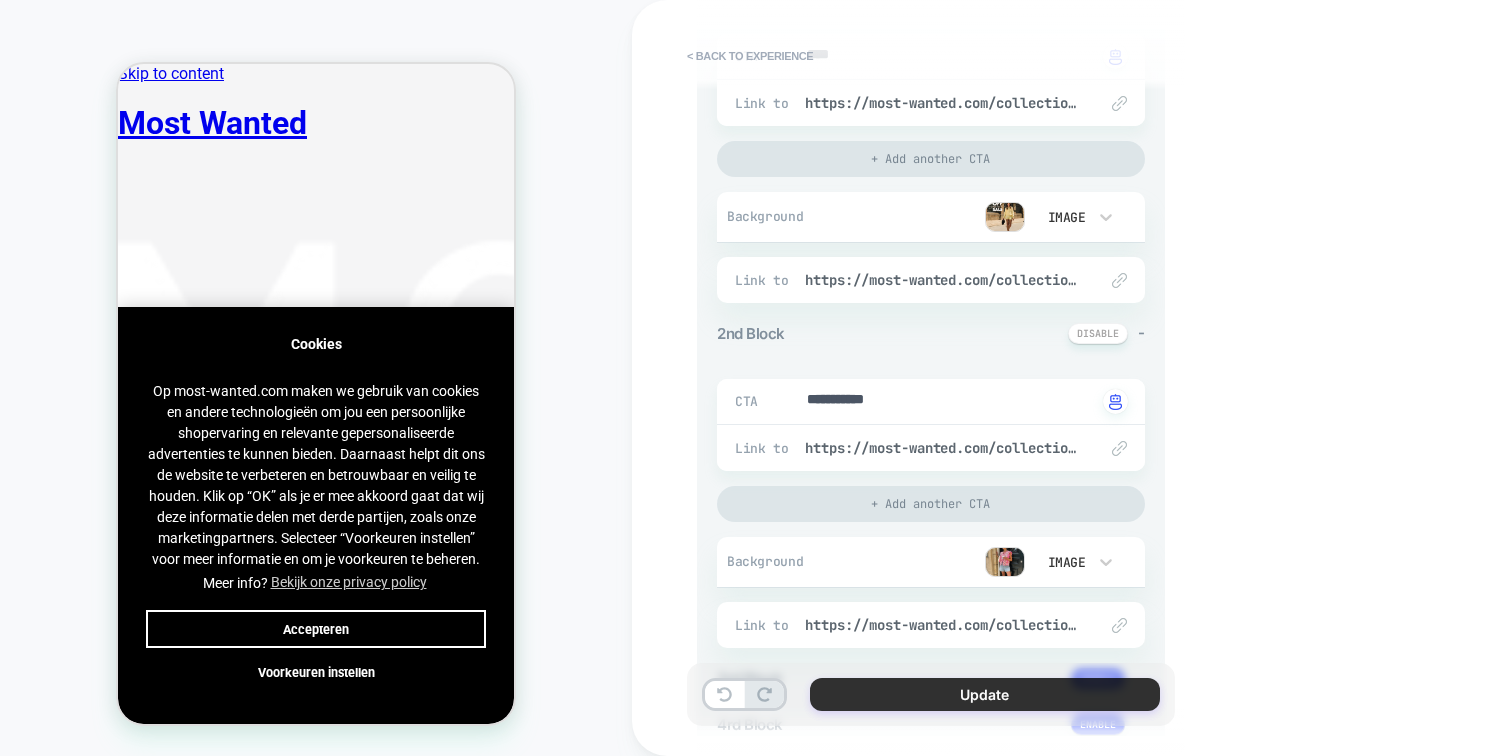 scroll, scrollTop: 340, scrollLeft: 0, axis: vertical 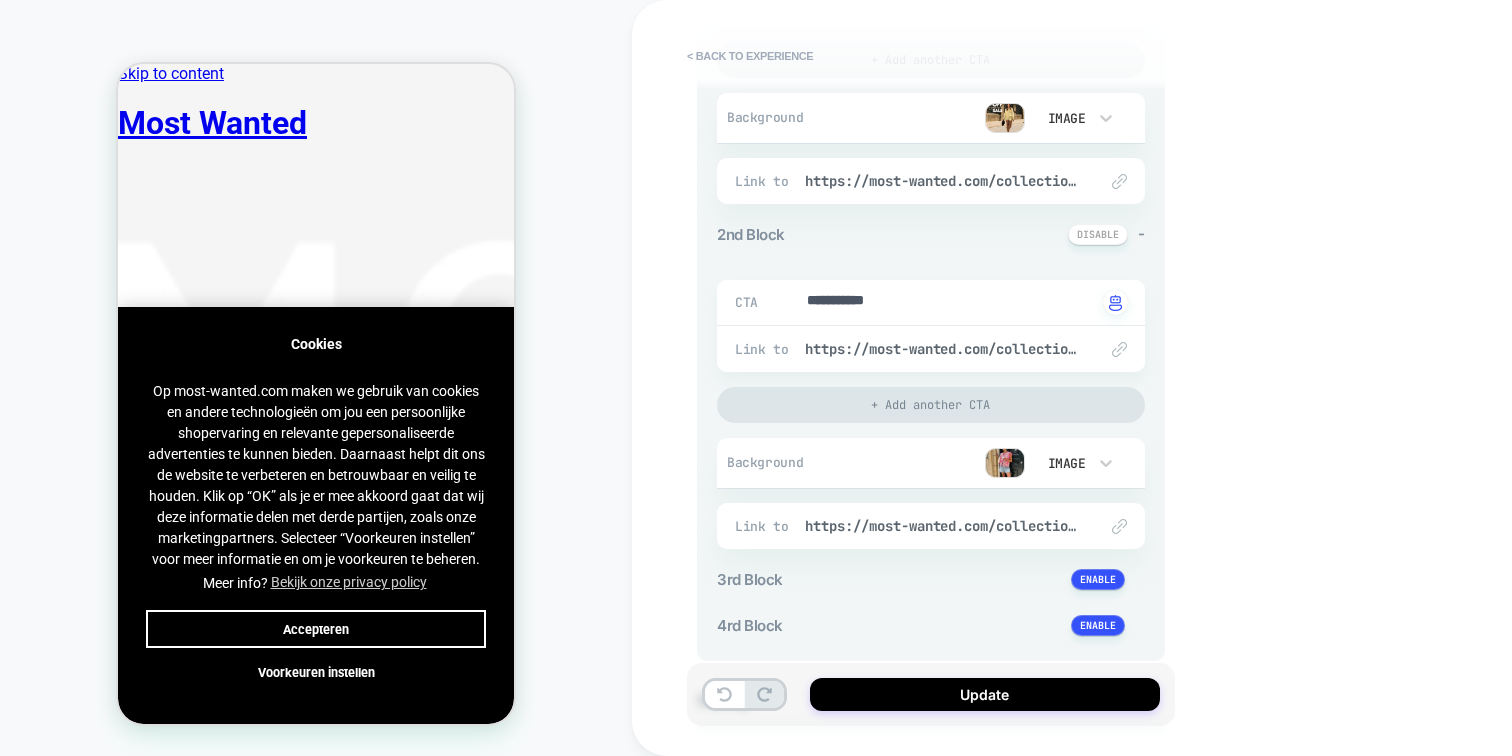click on "Update" at bounding box center [931, 694] 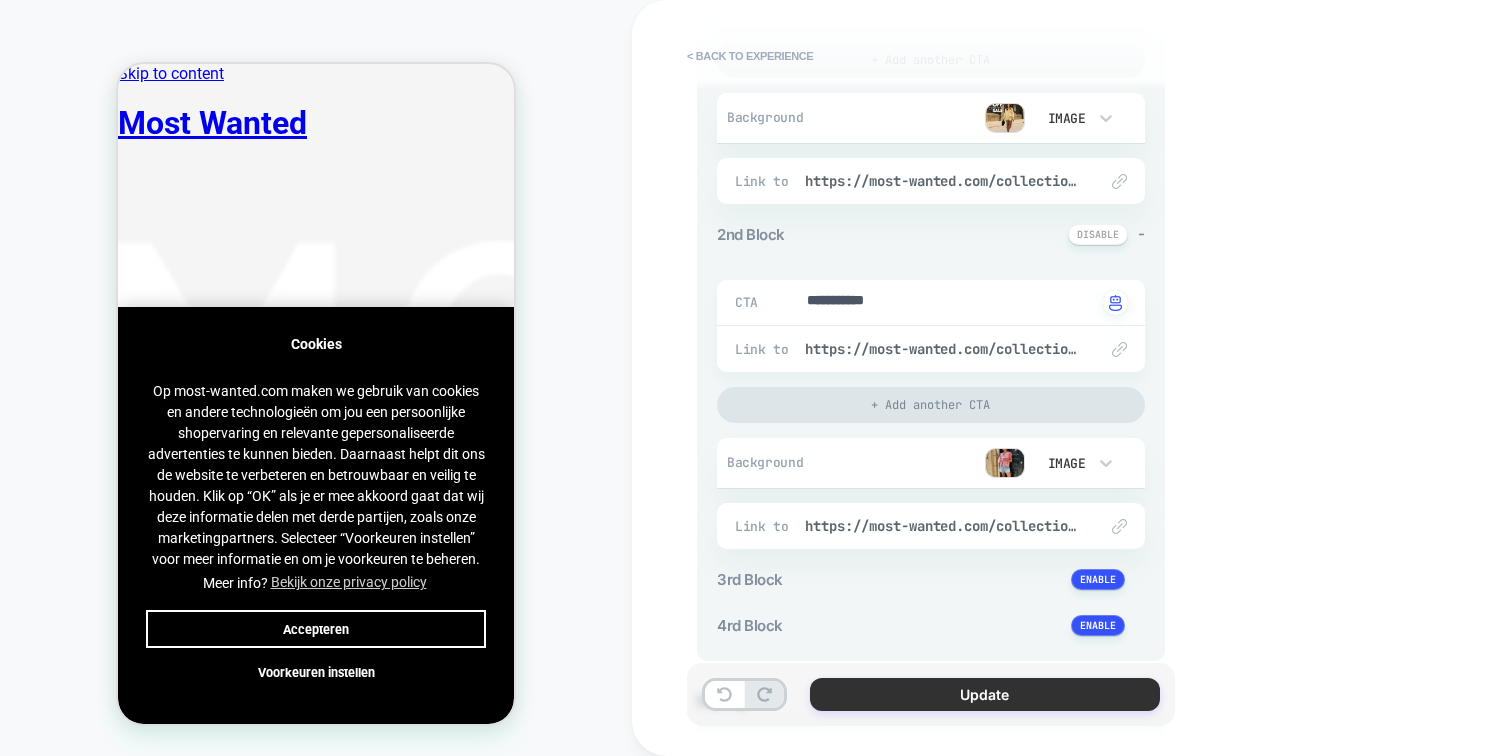 click on "Update" at bounding box center [985, 694] 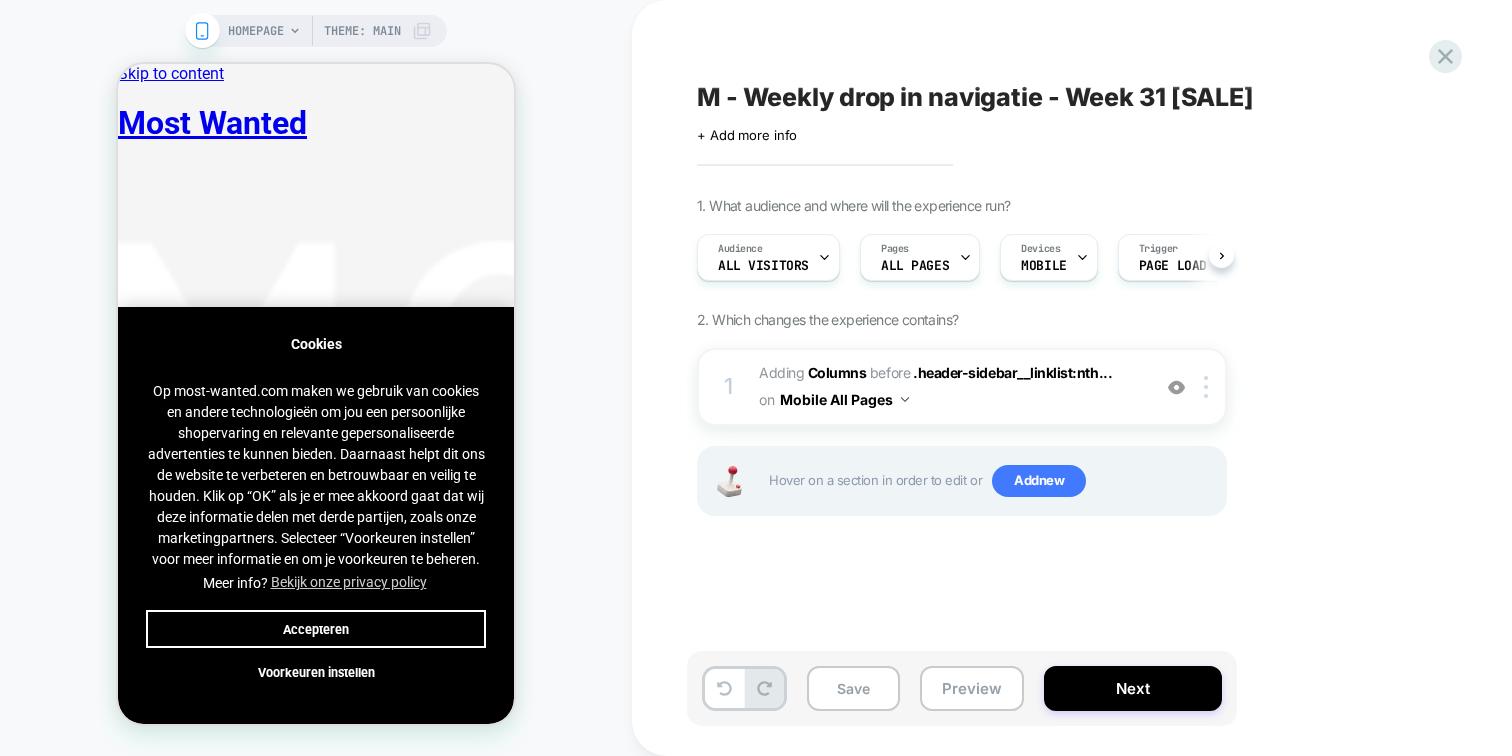 scroll, scrollTop: 0, scrollLeft: 1, axis: horizontal 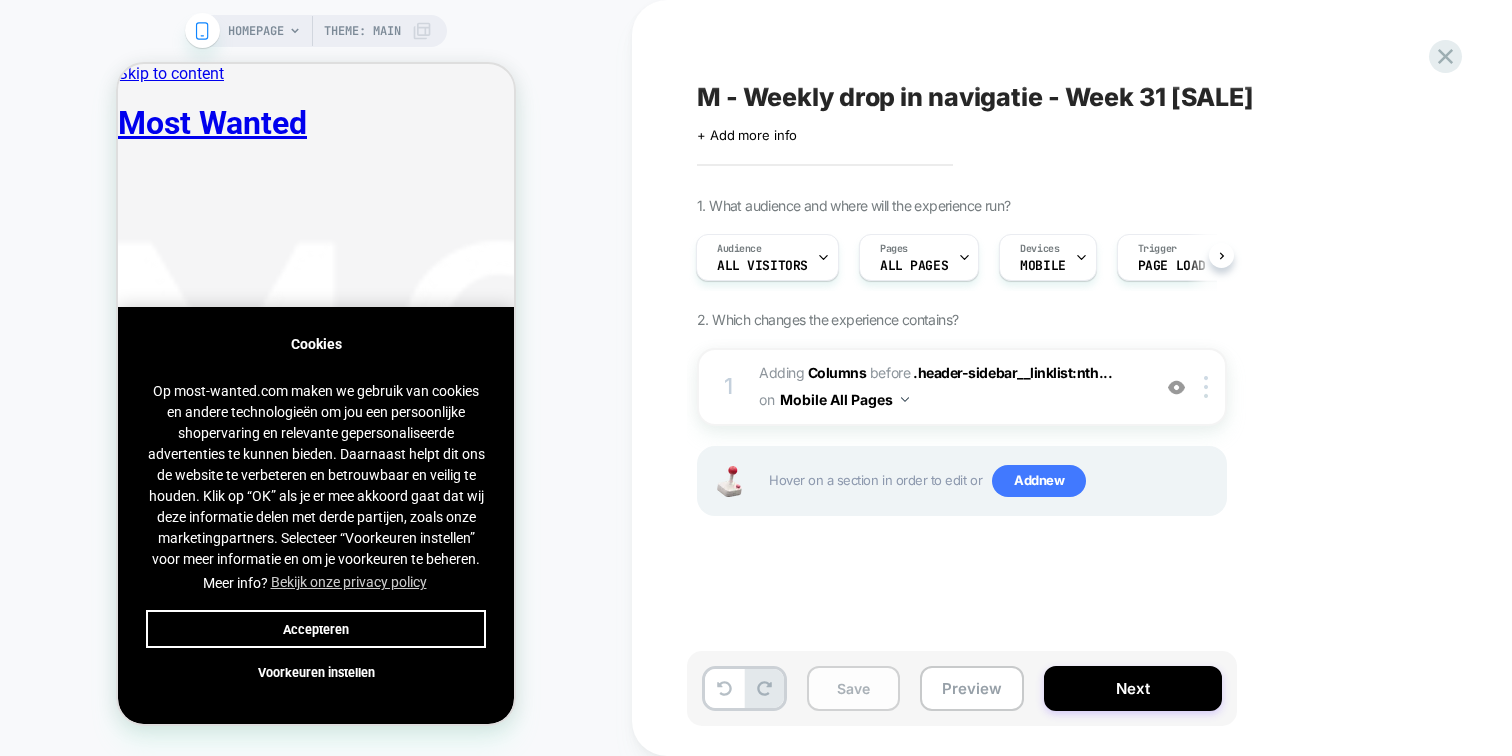 click on "Save" at bounding box center (853, 688) 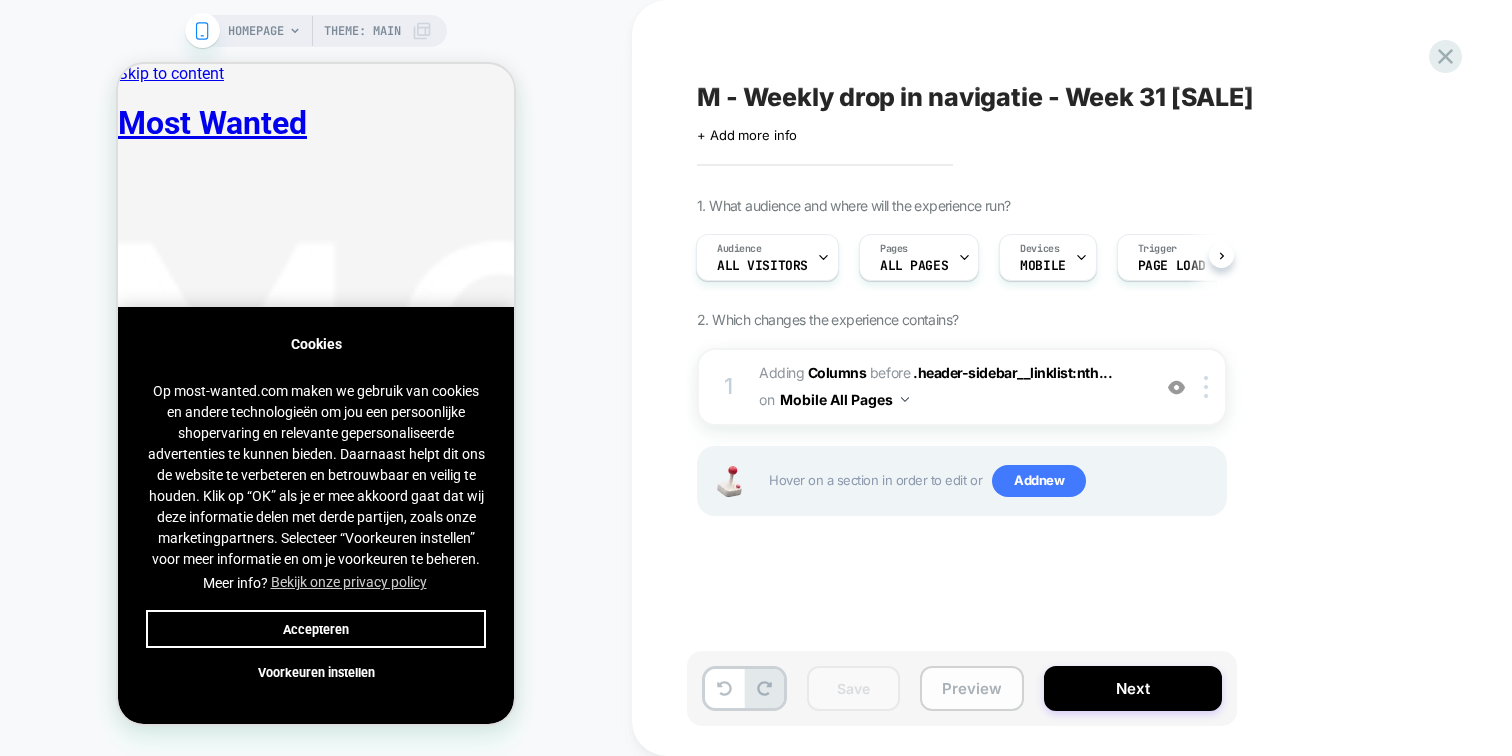 click on "Preview" at bounding box center [972, 688] 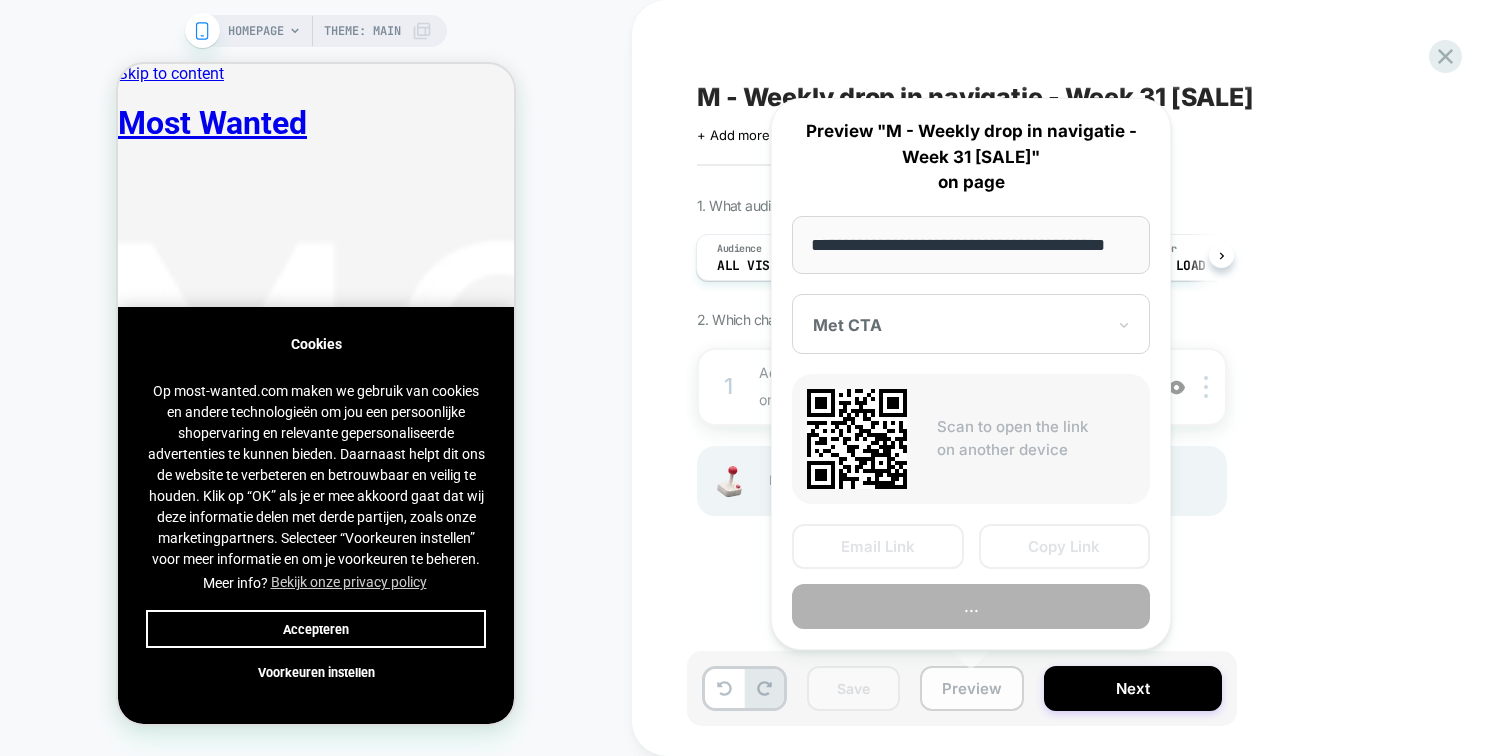 scroll, scrollTop: 0, scrollLeft: 46, axis: horizontal 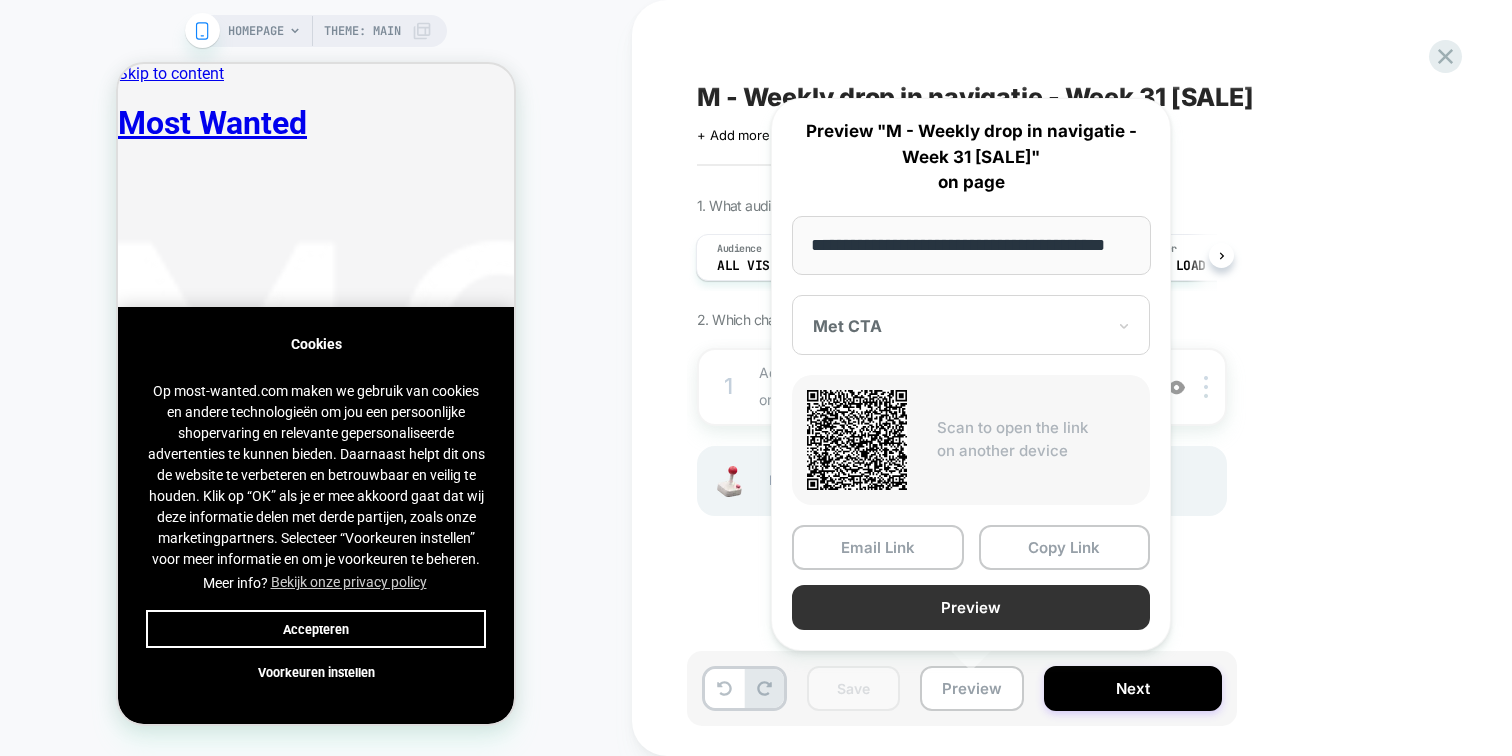 click on "Preview" at bounding box center [971, 607] 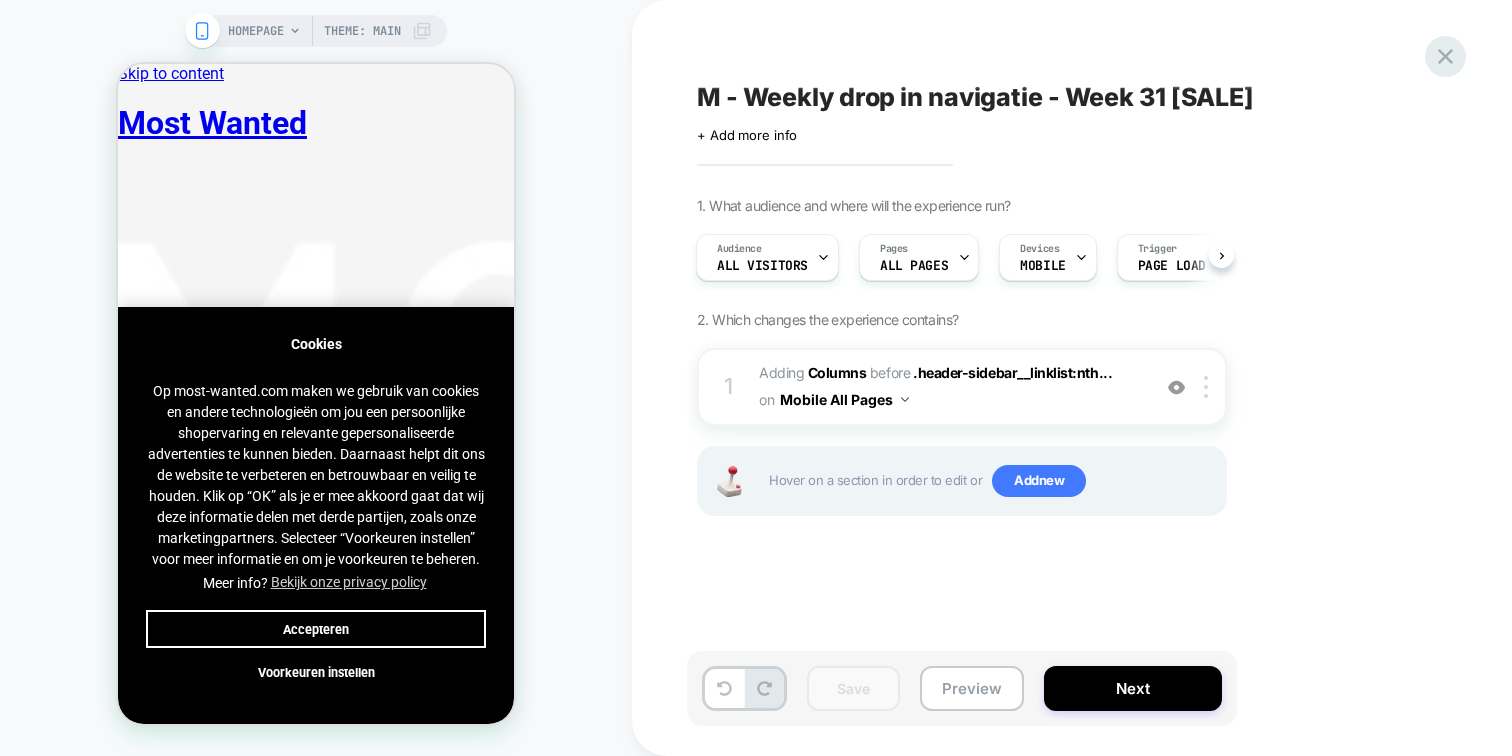 click 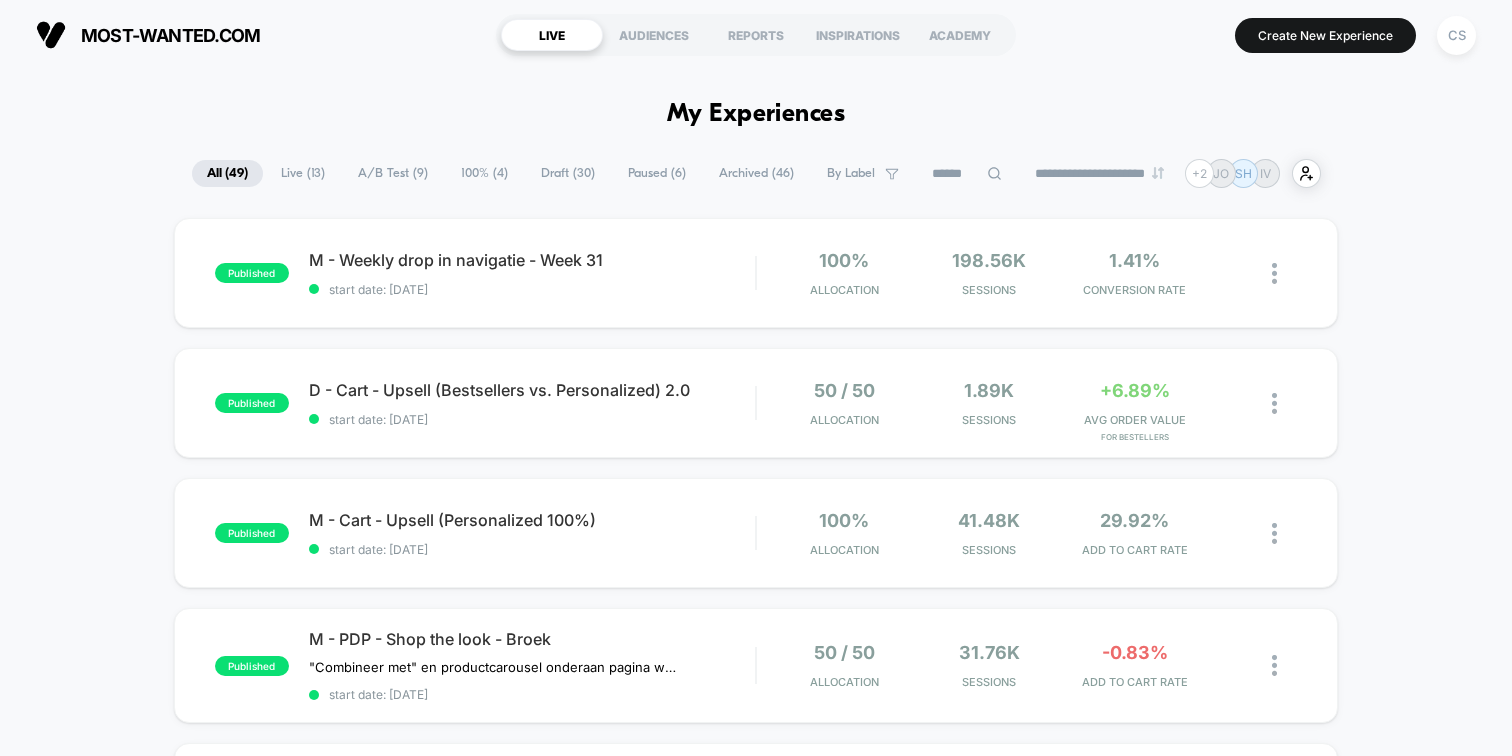 click on "Draft ( 30 )" at bounding box center [568, 173] 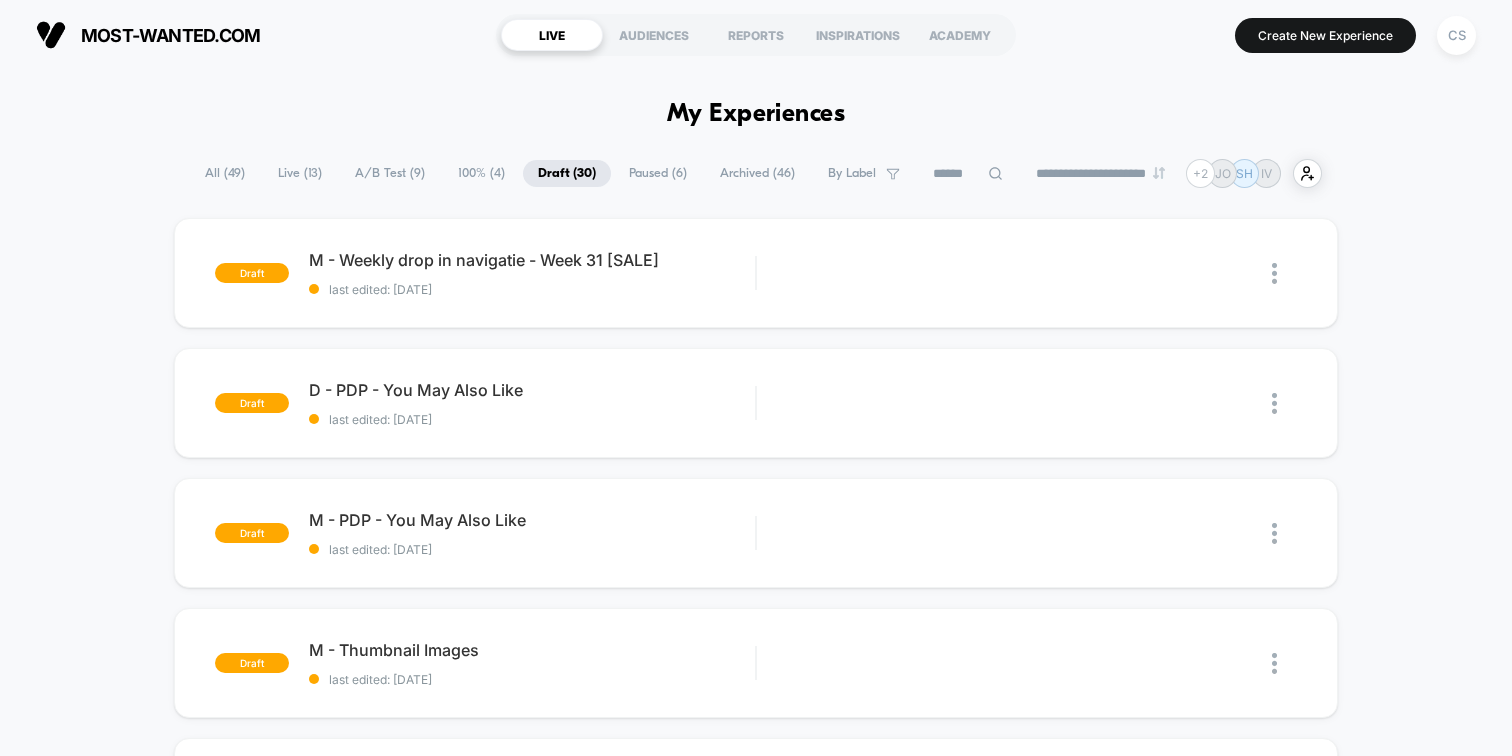 click on "All ( 49 )" at bounding box center (225, 173) 